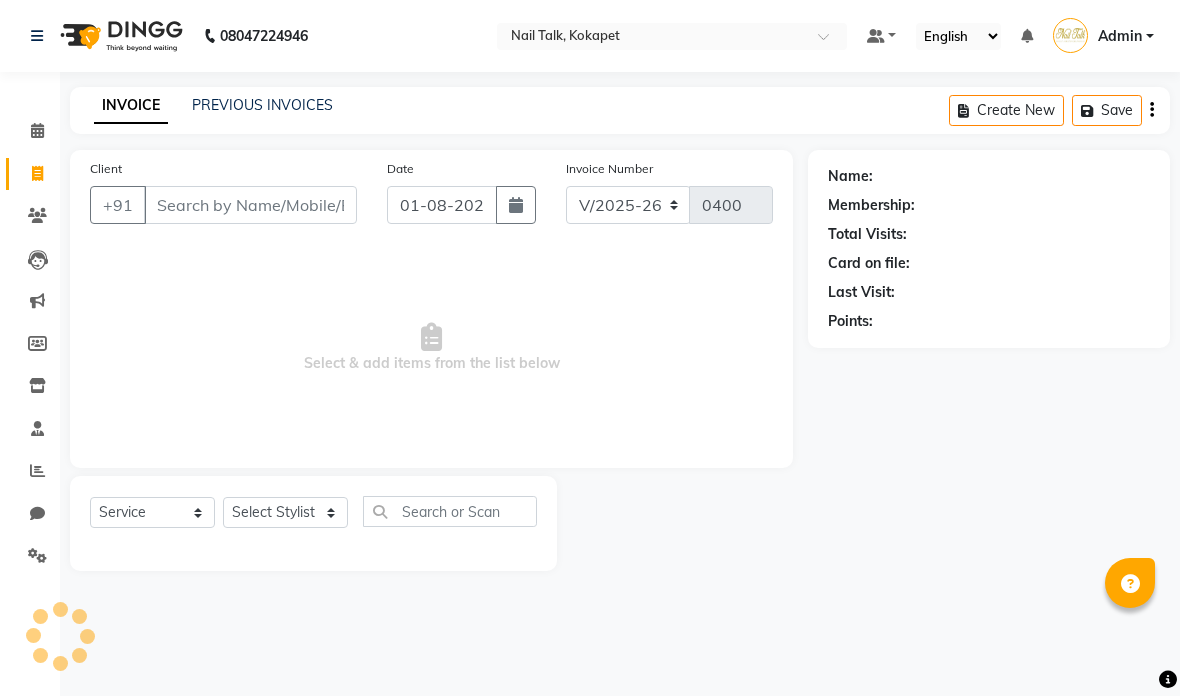 select on "8456" 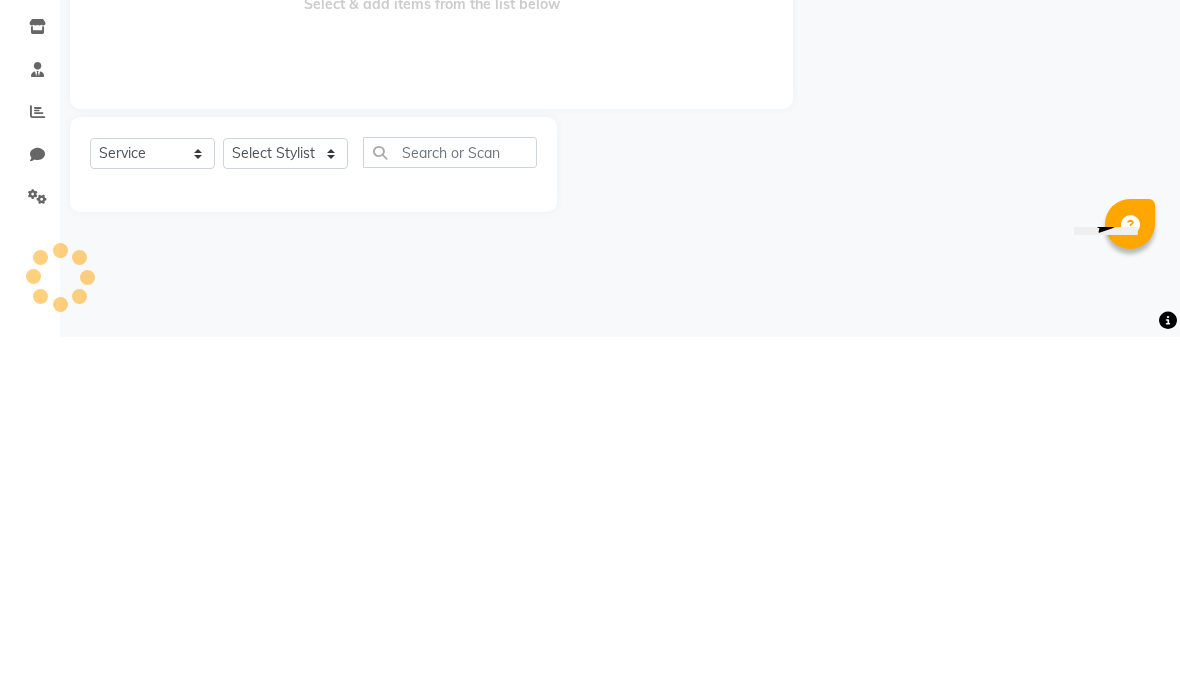 scroll, scrollTop: 0, scrollLeft: 0, axis: both 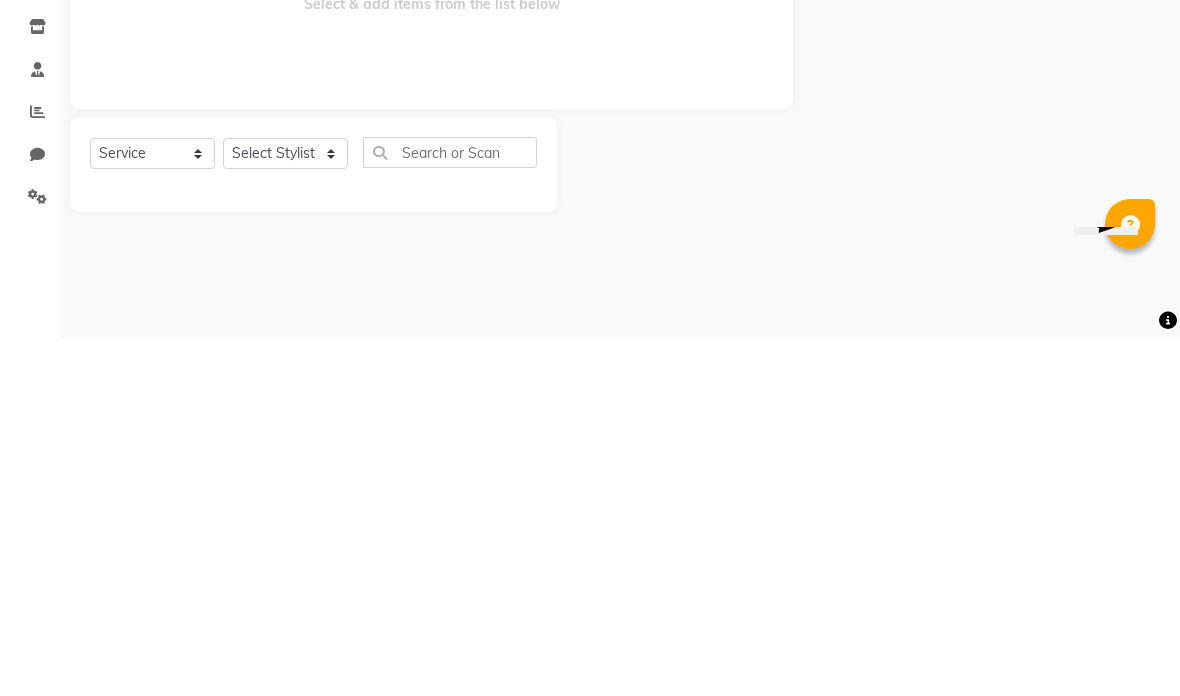 click on "Name: Membership: Total Visits: Card on file: Last Visit:  Points:" 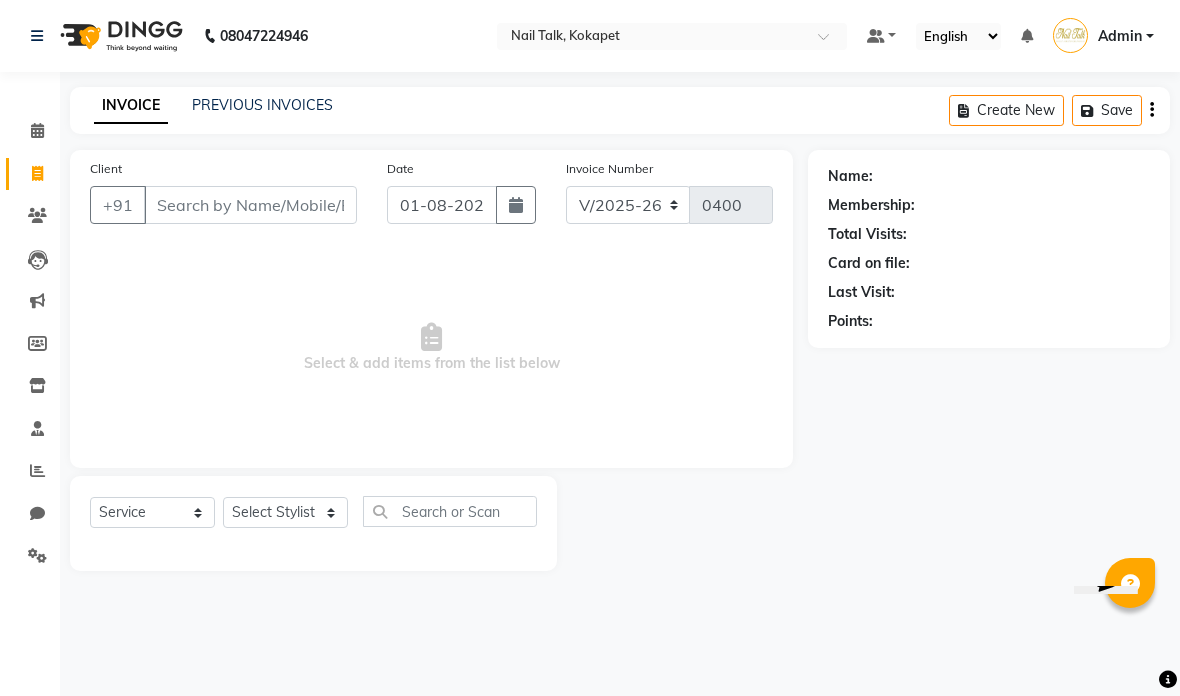 click on "PREVIOUS INVOICES" 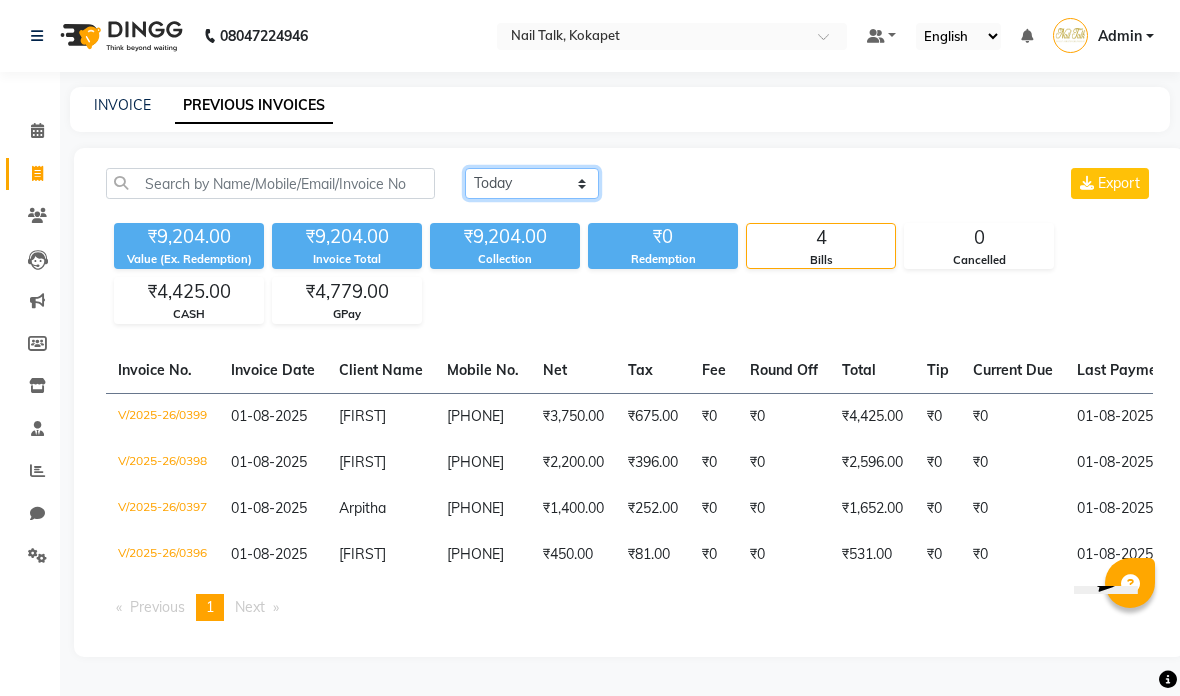 click on "Today Yesterday Custom Range" 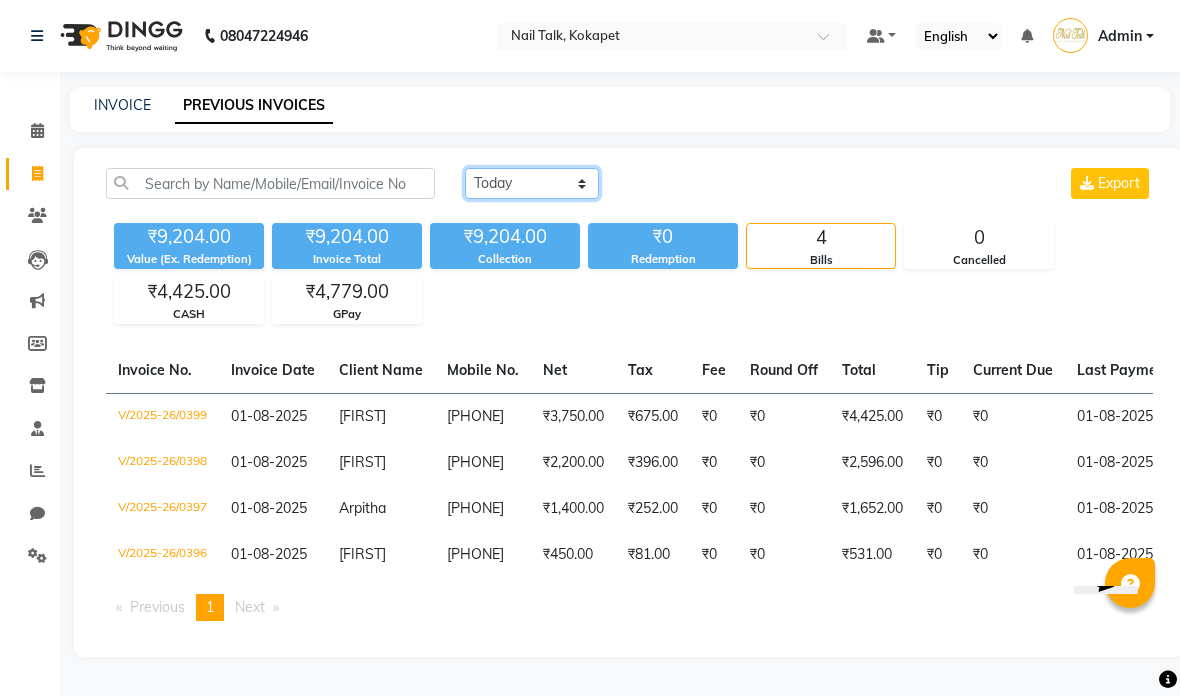 select on "range" 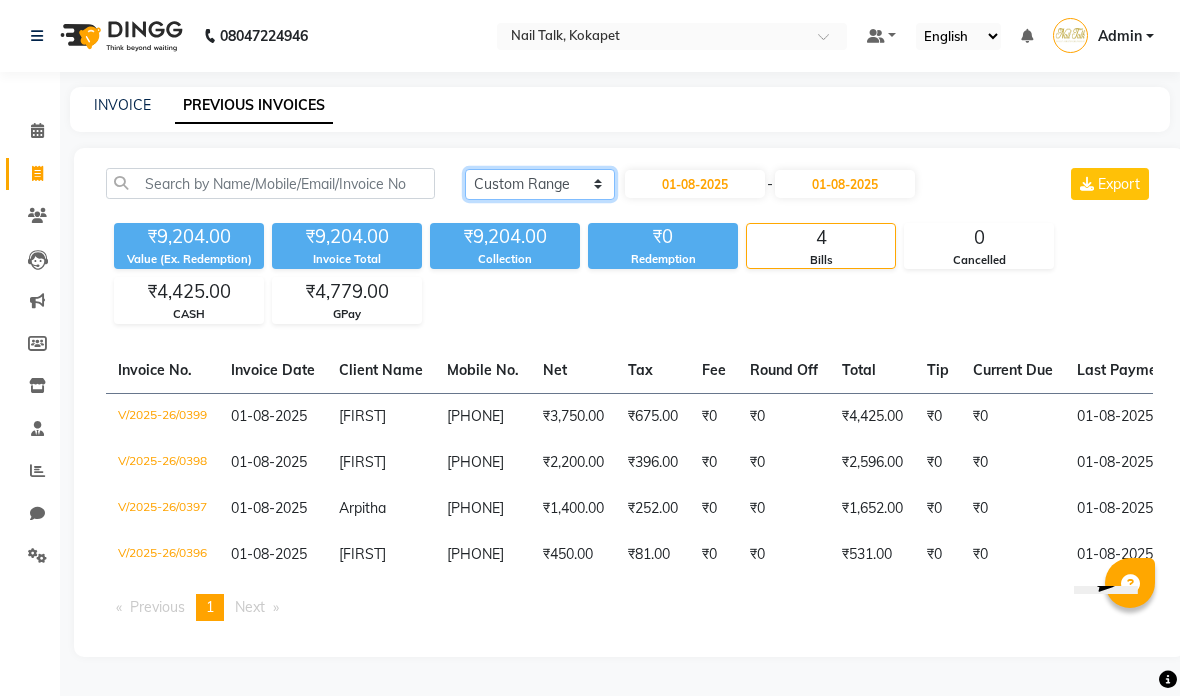 click on "Today Yesterday Custom Range" 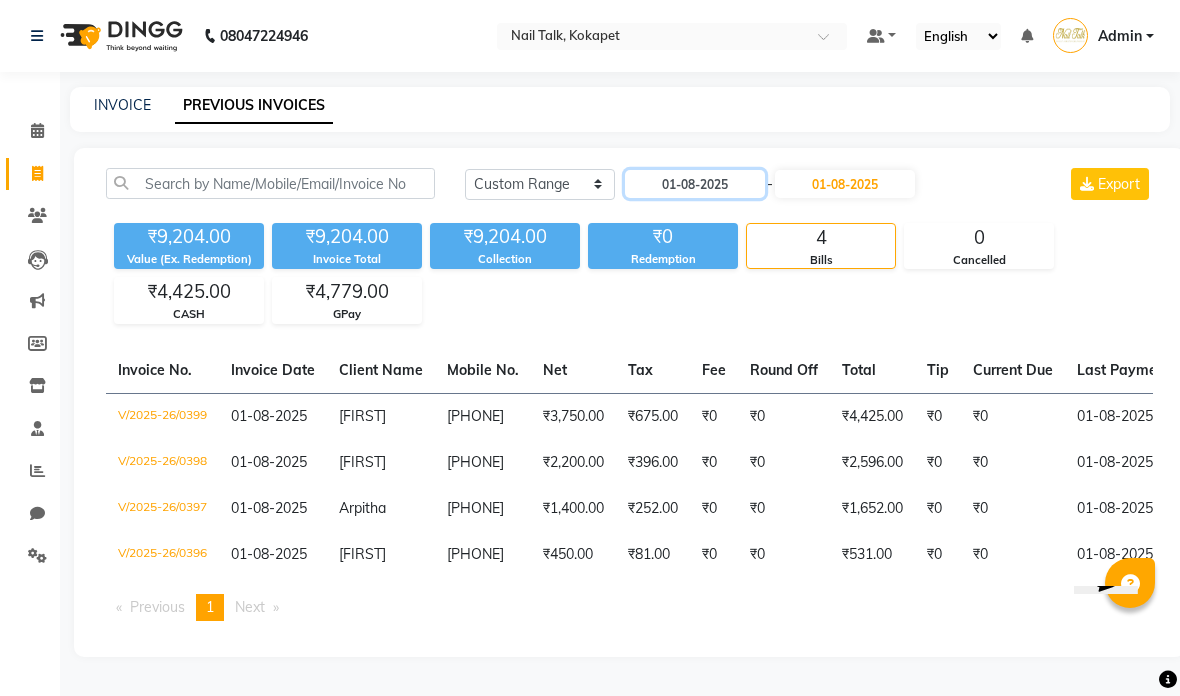 click on "01-08-2025" 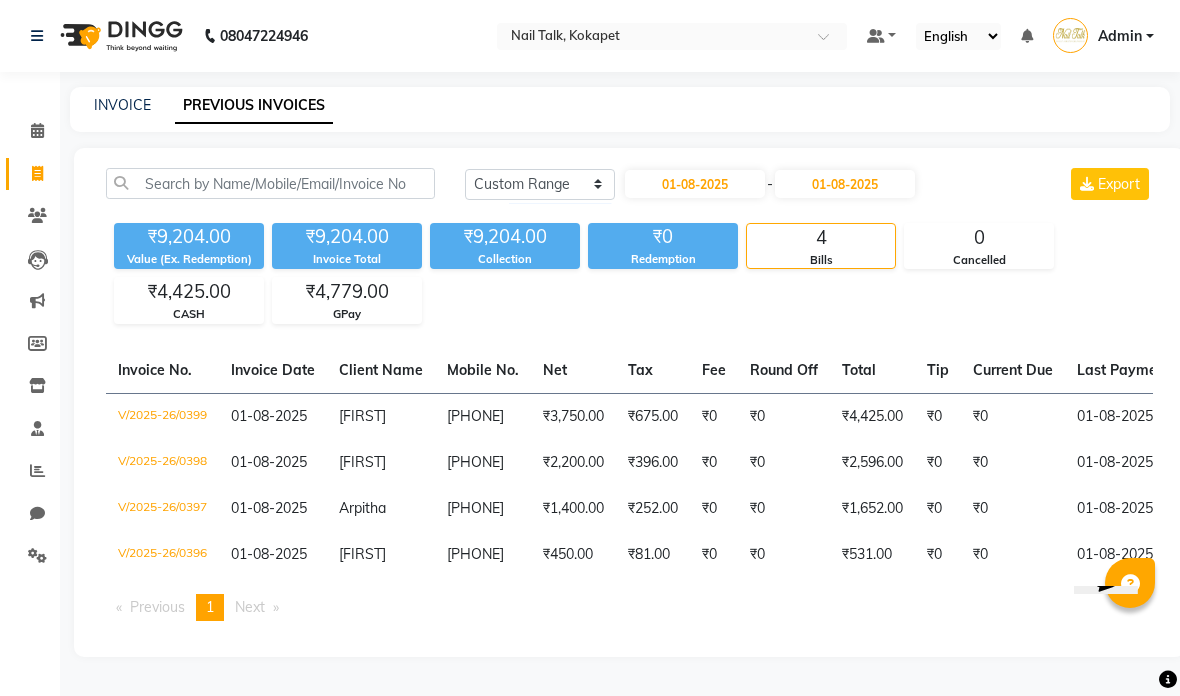 select on "8" 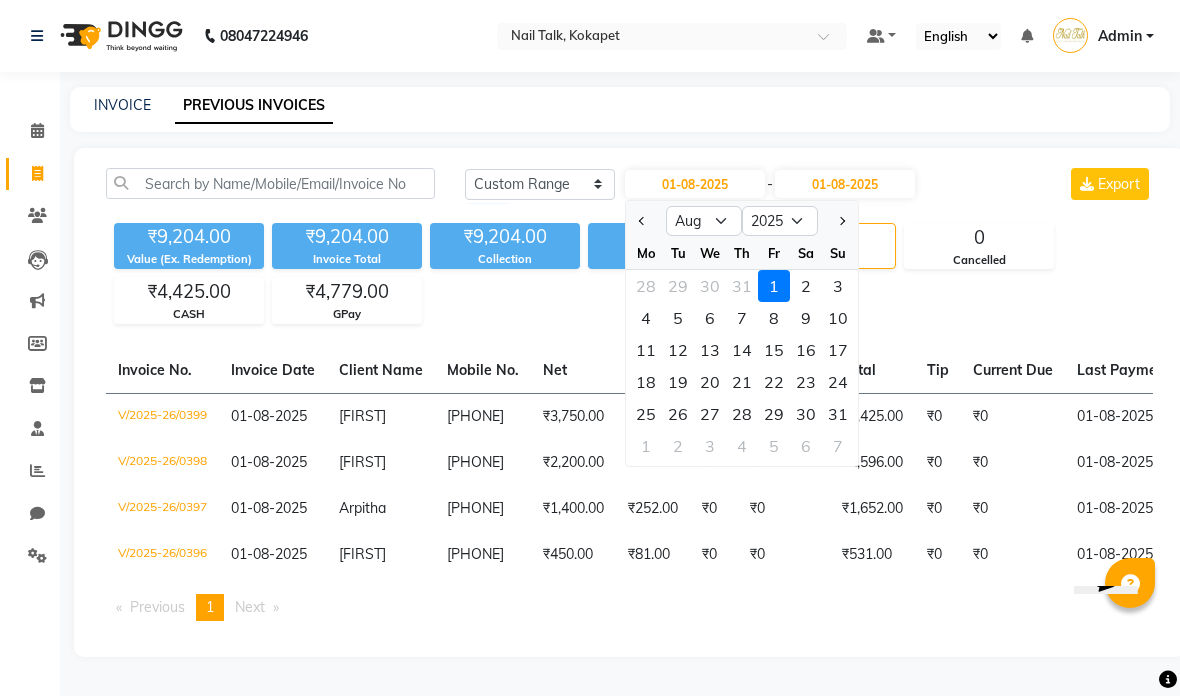 click 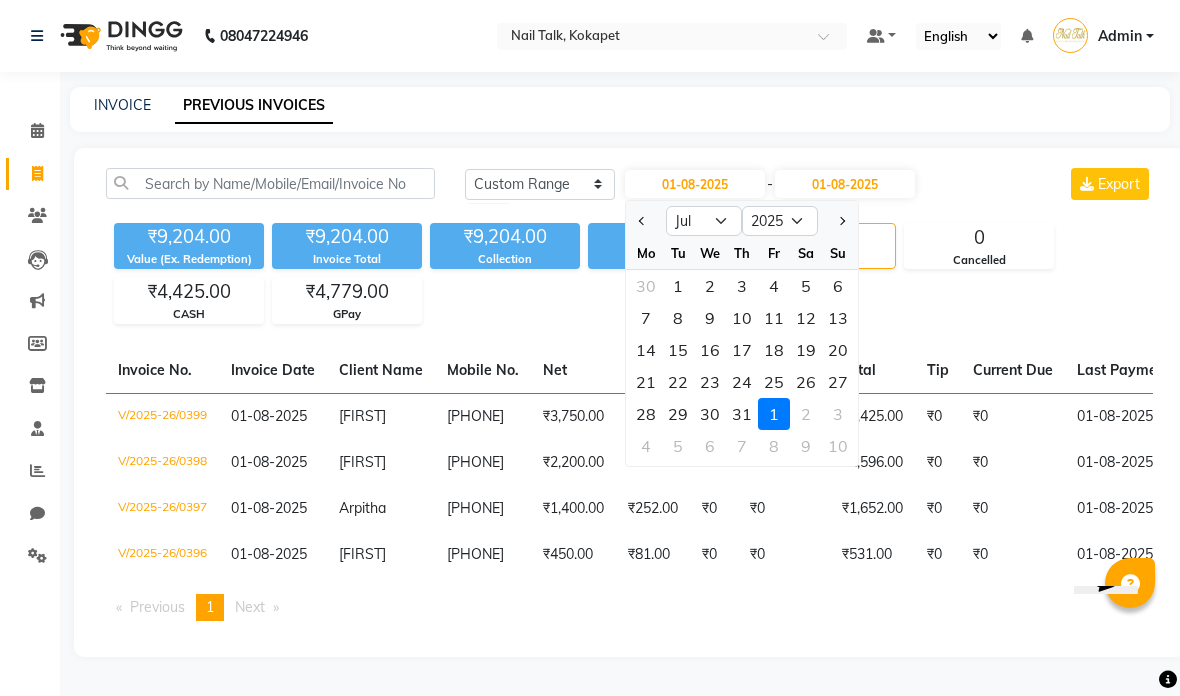 click on "1" 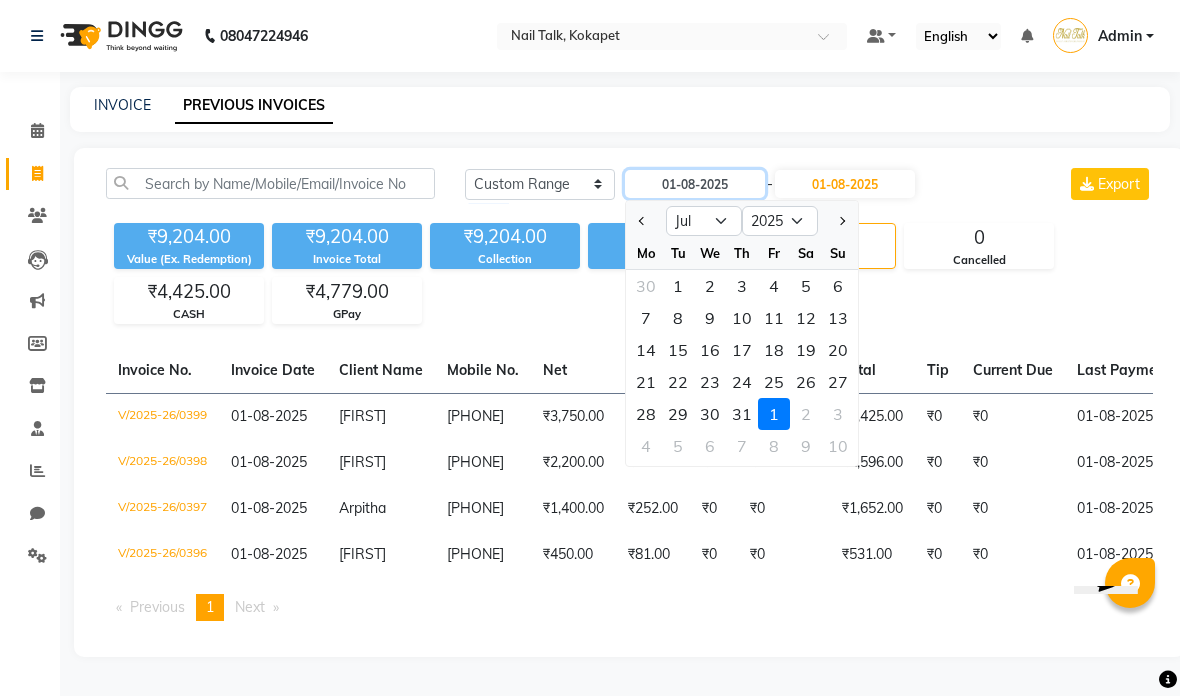 type on "01-07-2025" 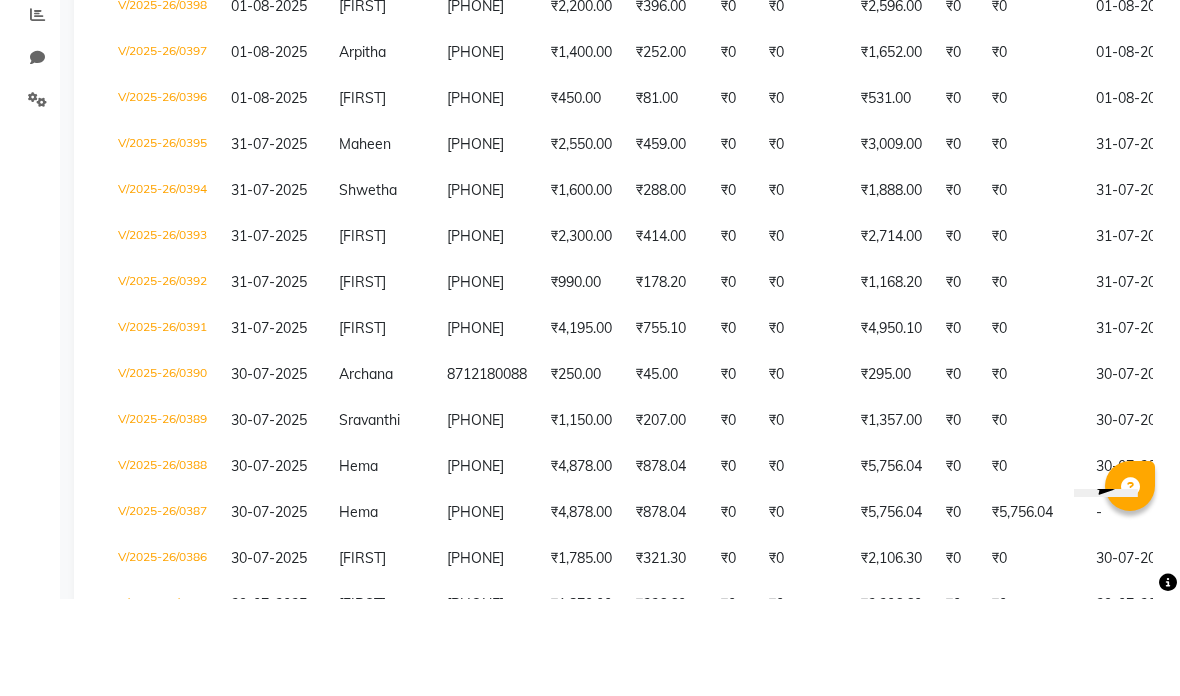 click on "01-08-2025" 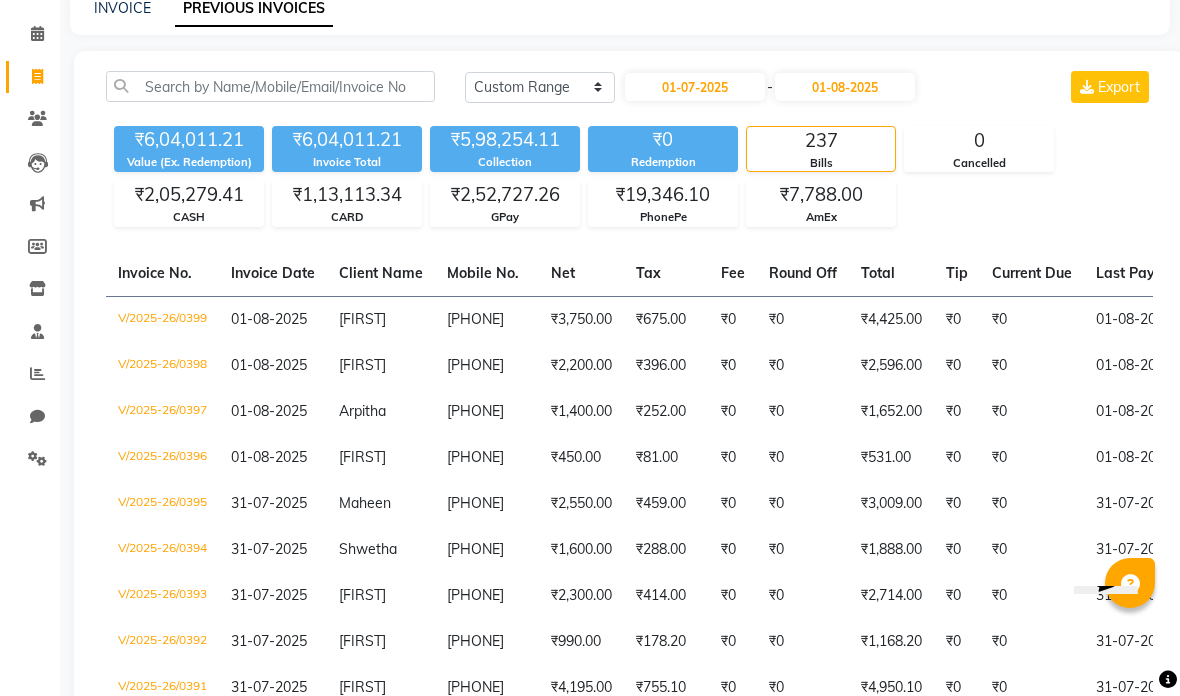 select on "8" 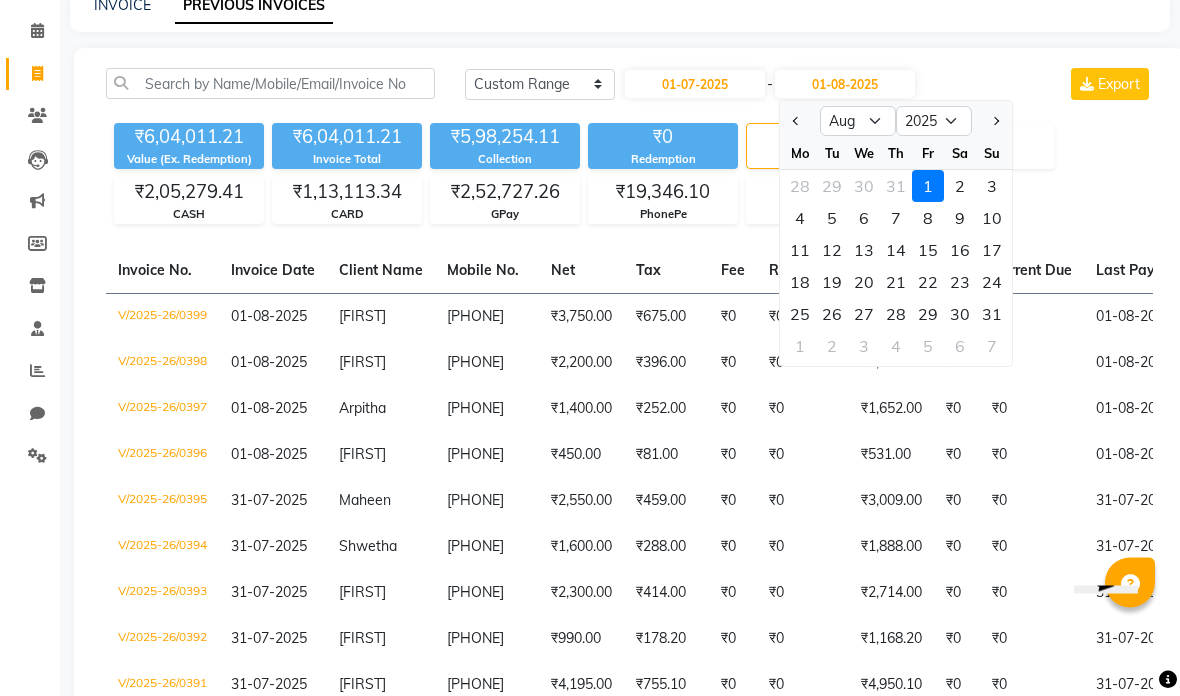 scroll, scrollTop: 100, scrollLeft: 0, axis: vertical 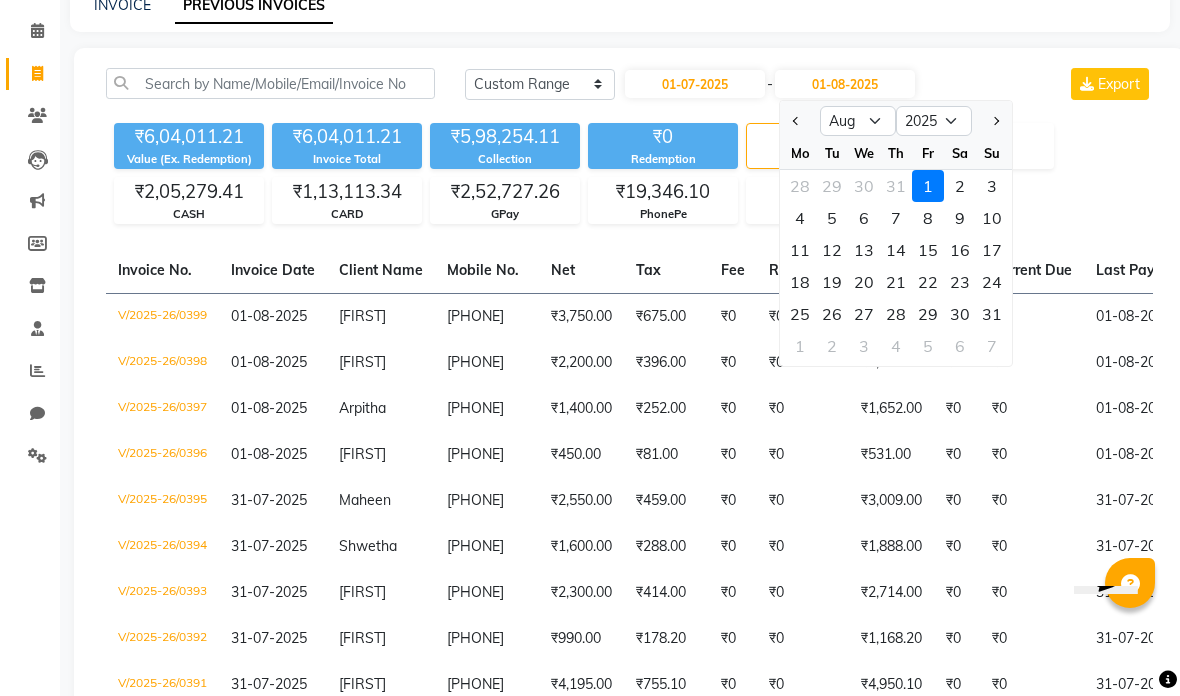 click on "31" 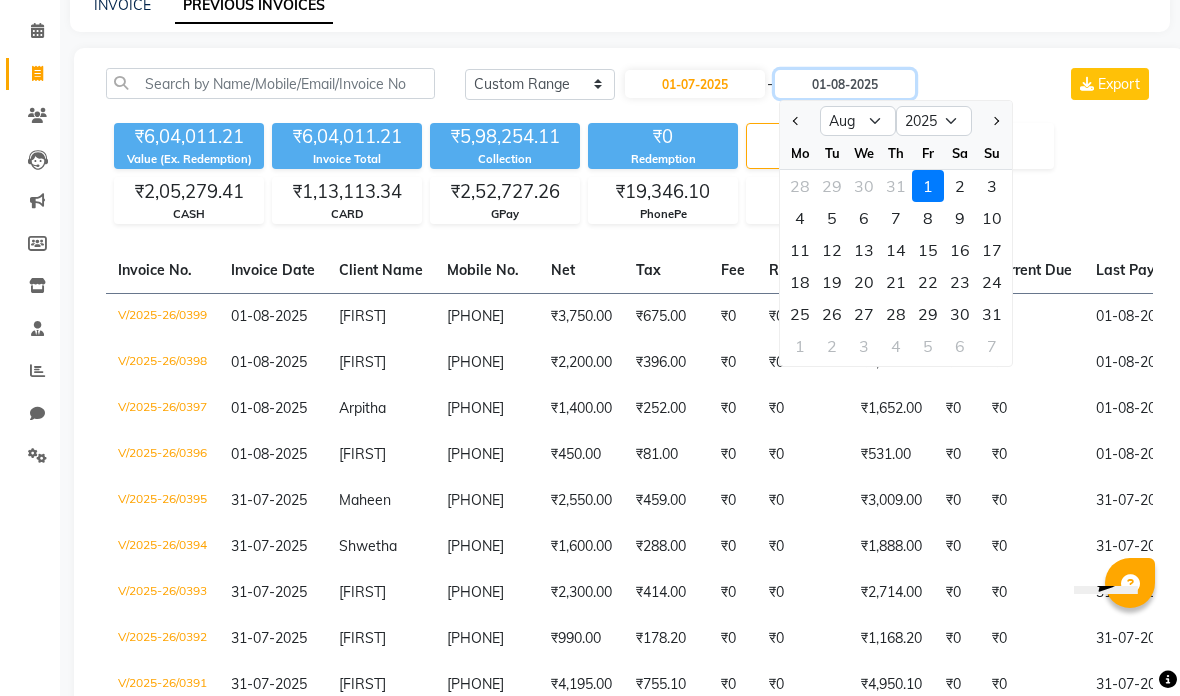 type on "31-07-2025" 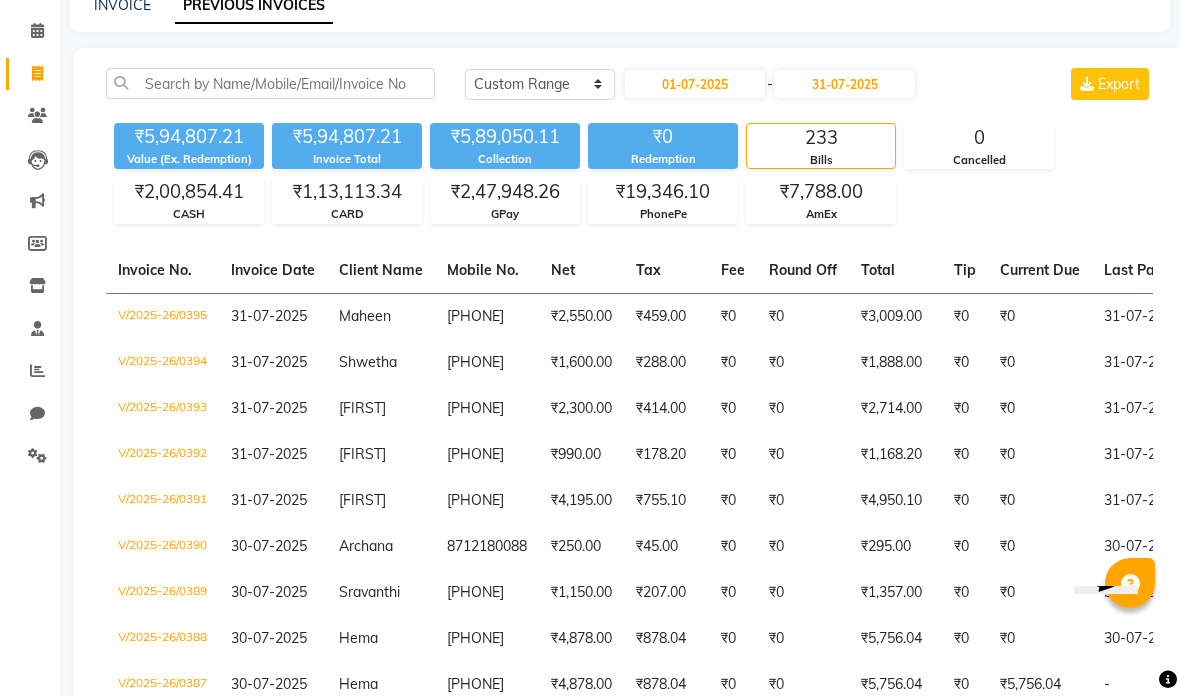 click on "Cancelled" 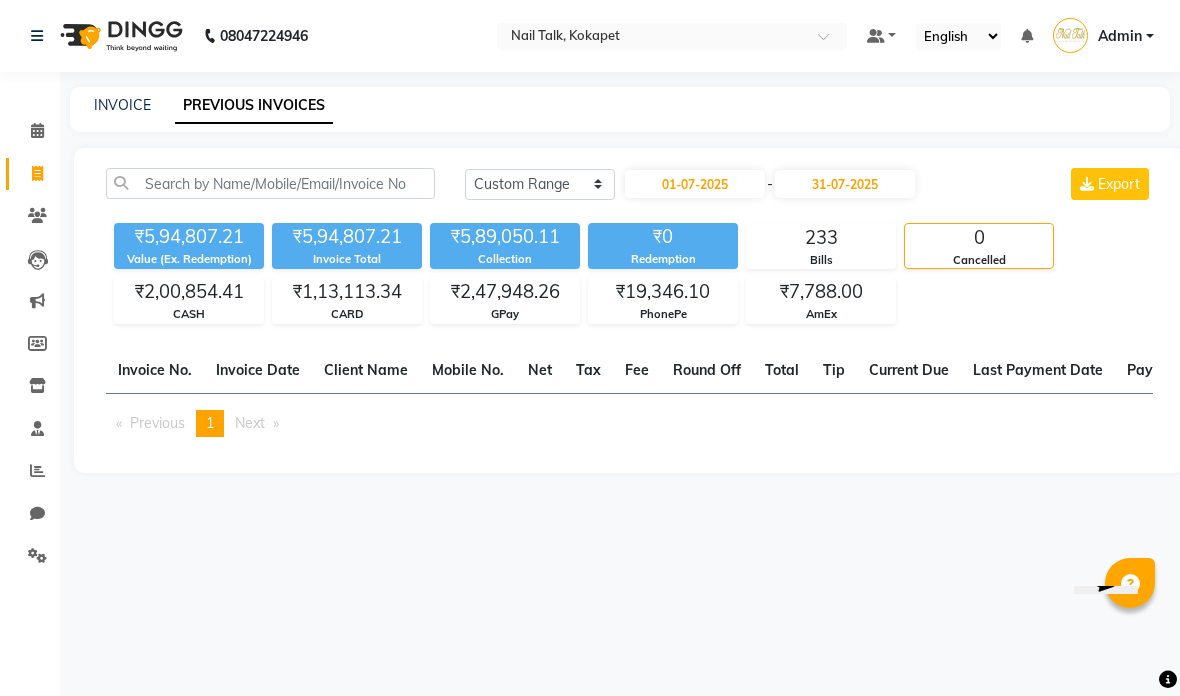 click on "CASH" 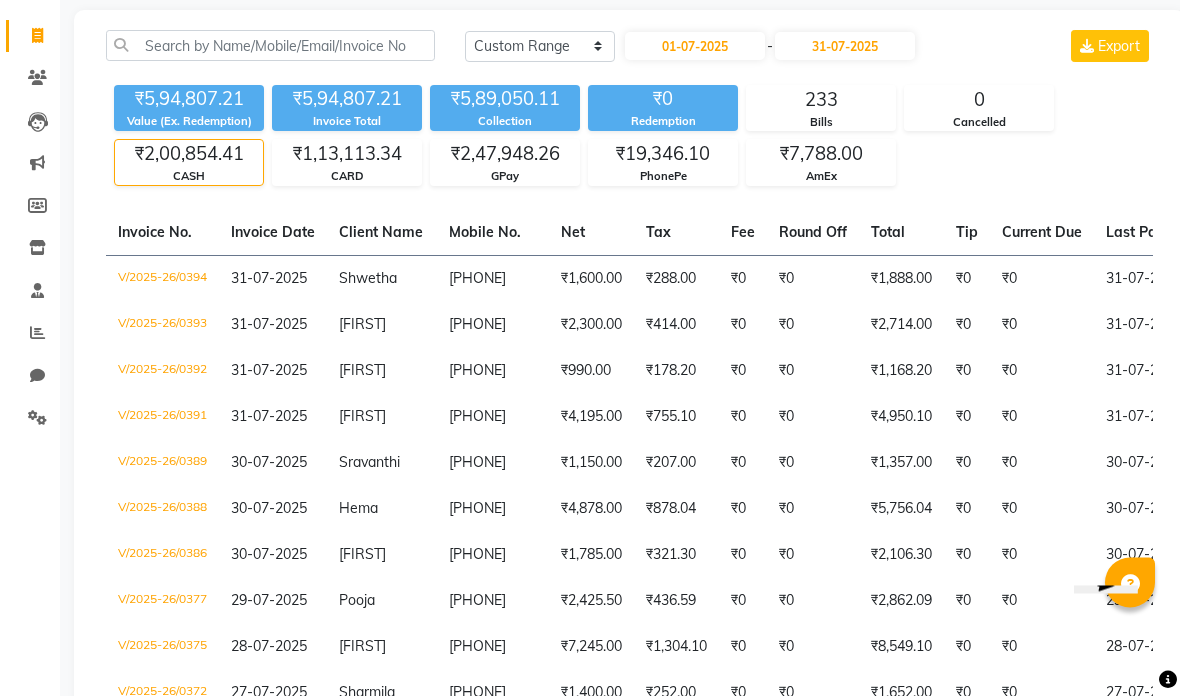 scroll, scrollTop: 0, scrollLeft: 0, axis: both 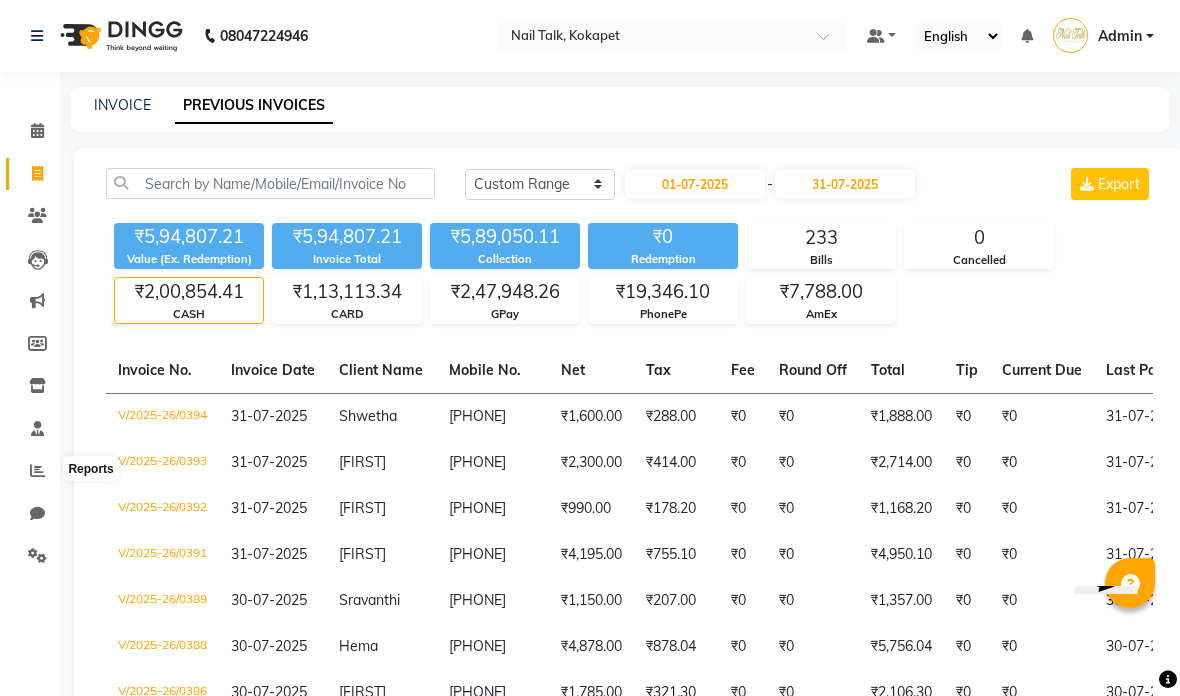 click 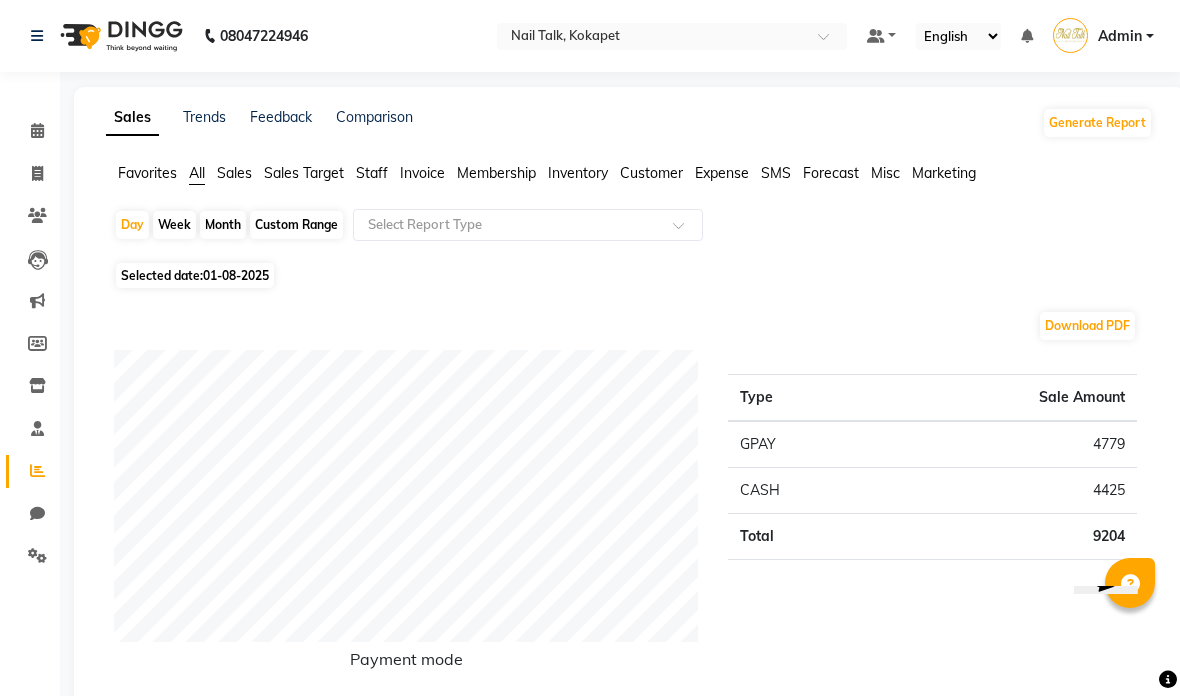 click on "Month" 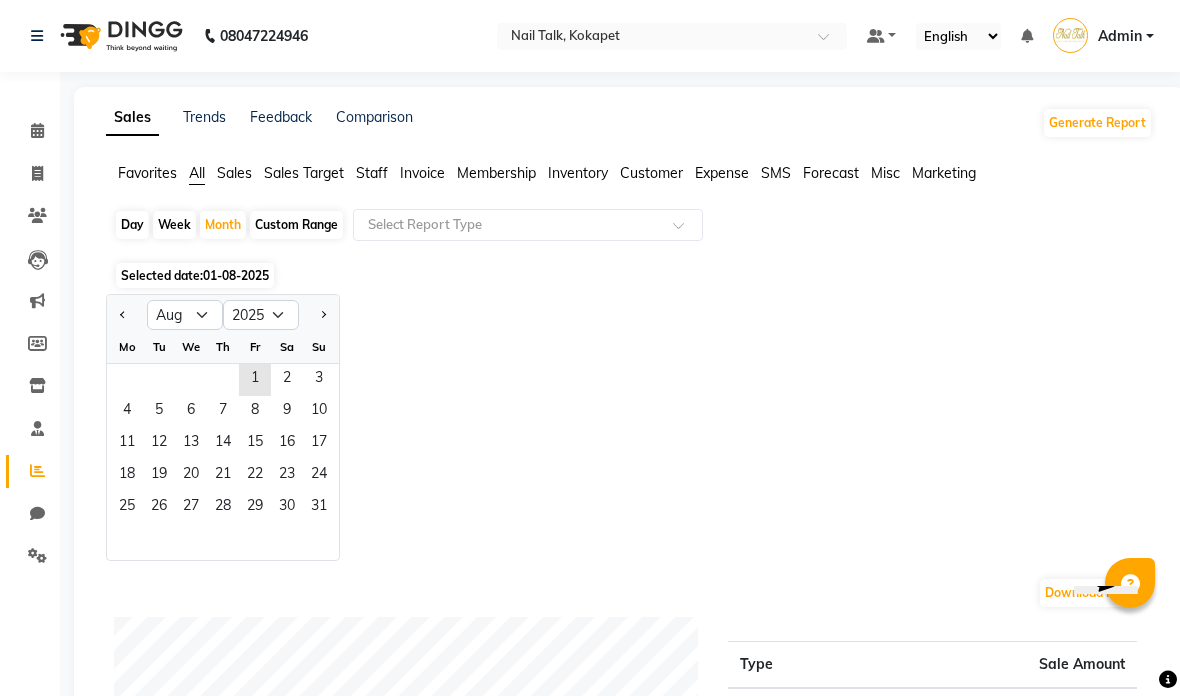 click 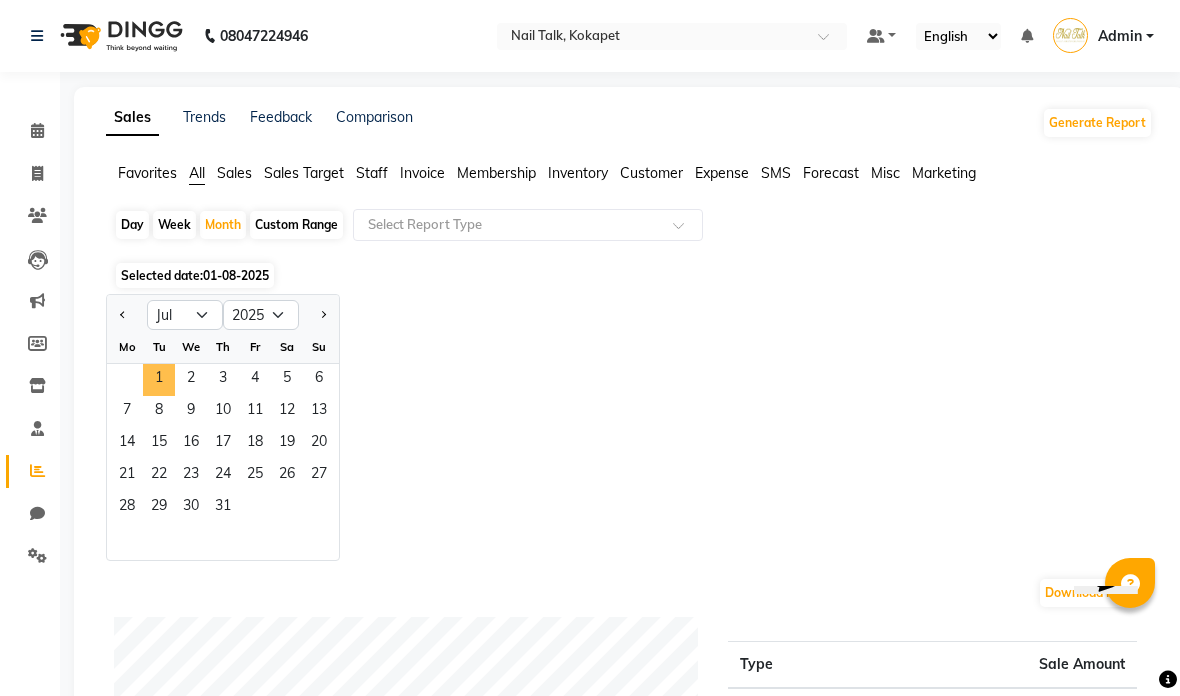 click on "1" 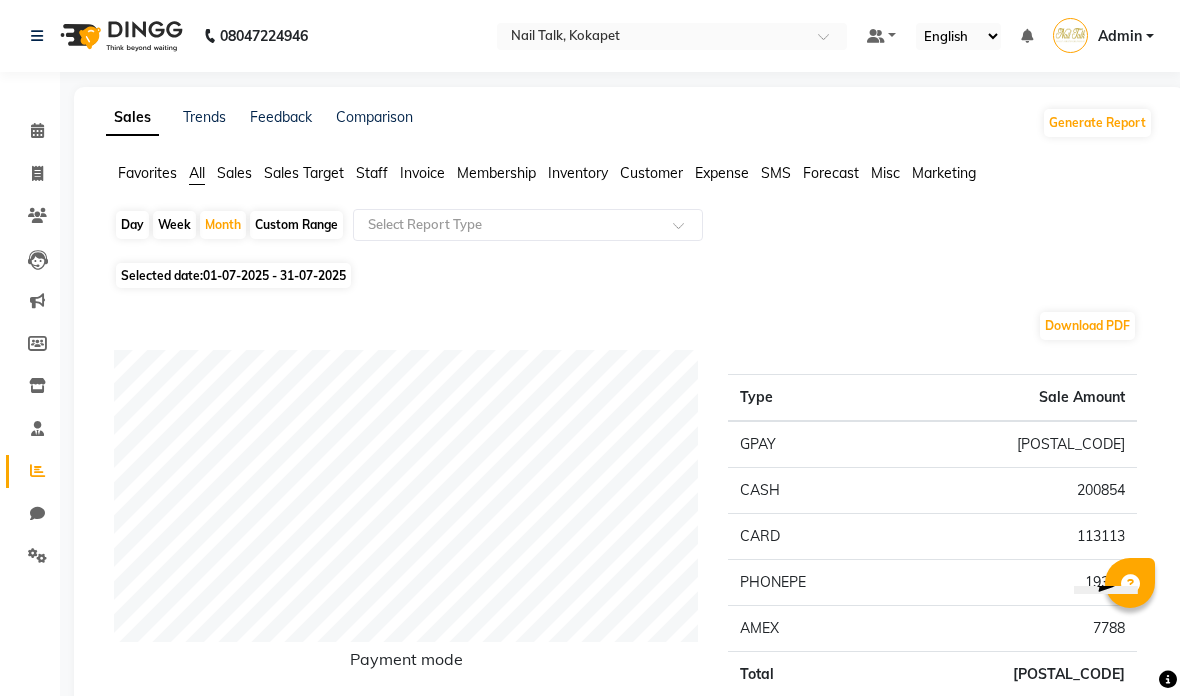 click 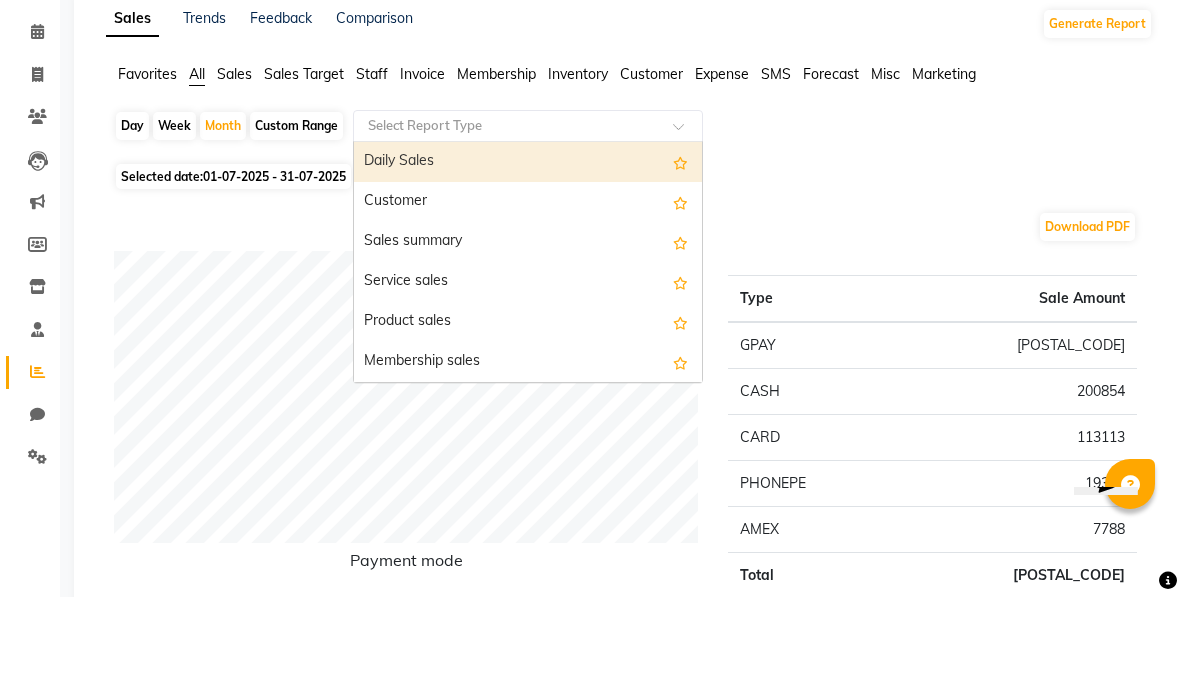 click on "Day   Week   Month   Custom Range  Select Report Type  Daily Sales   Customer   Sales summary   Service sales   Product sales   Membership sales   Package sales   Prepaid sales   Voucher sales   Payment mode   Service by category   Sales by center   Gift card sales   Business Analysis   Backline Transaction Log Summary   Backline Transaction Log   Collection By Date   Collection By Invoice   Staff summary   Staff by service   Staff by product   Staff by membership   Staff by customer service   Staff by customer   Staff attendance   Staff attendance logs   Staff performance   Staff performance service   Staff performance product   Staff combined summary   Staff service summary   Staff product summary   Staff membership summary   Staff prepaid summary   Staff voucher summary   Staff package summary   Staff transfer   Staff performance summary   Staff Gift card Summary   Staff Tip Summary   Invoice   Tax invoice   Tax detail invoice   Invoice unpaid(balance due)   Invoice tax report (Products only)   Expense  0" 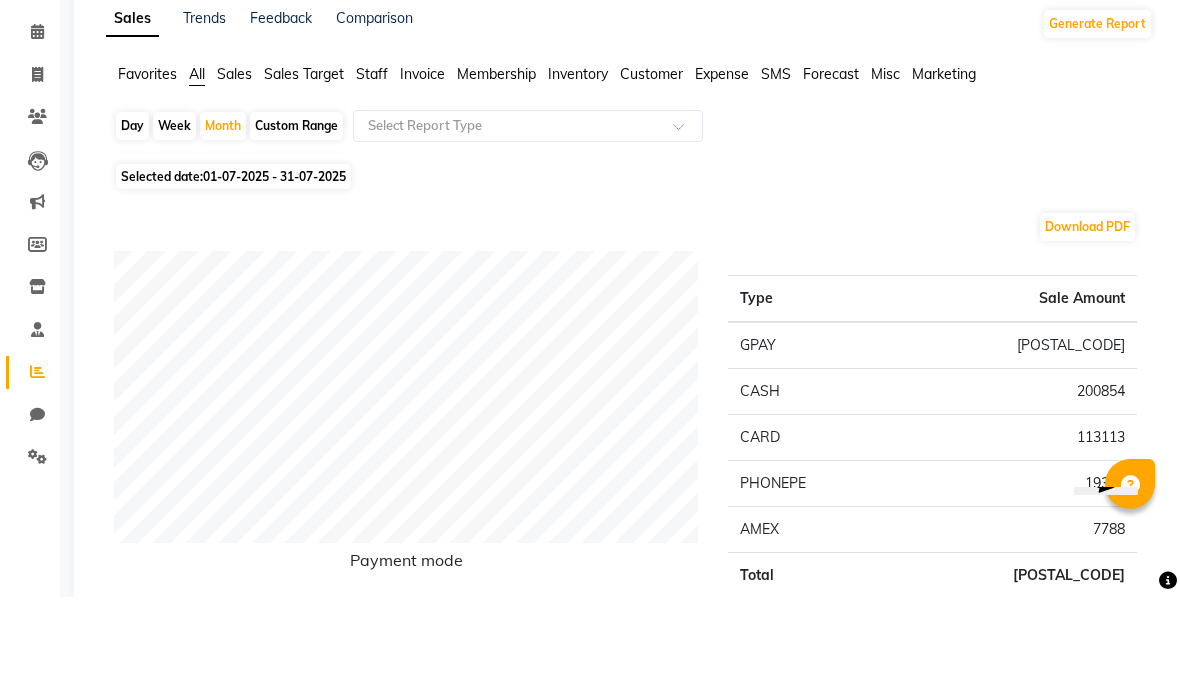 scroll, scrollTop: 99, scrollLeft: 0, axis: vertical 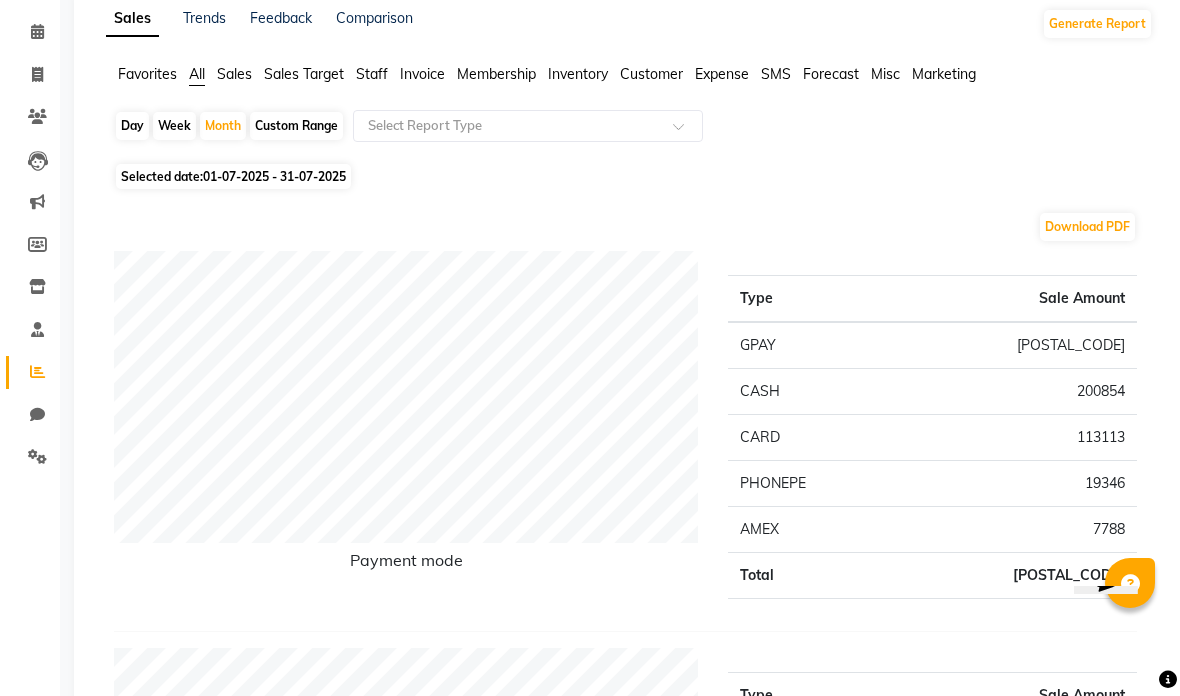click 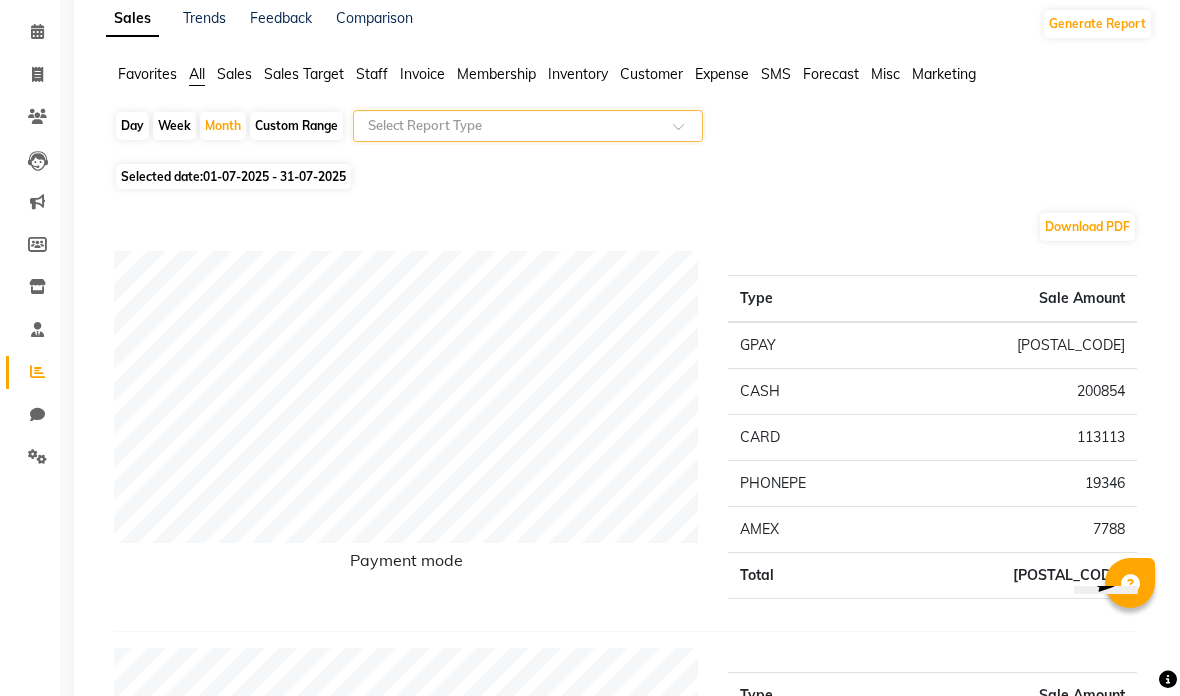click on "Selected date:  01-07-2025 - 31-07-2025" 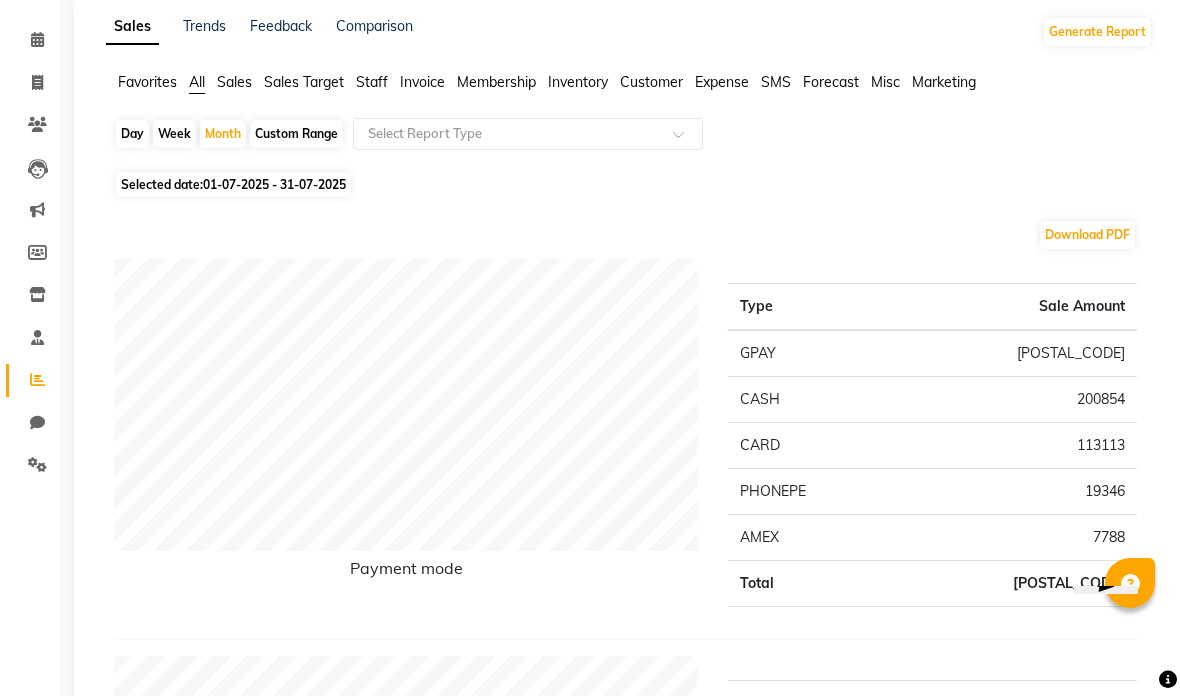 scroll, scrollTop: 0, scrollLeft: 0, axis: both 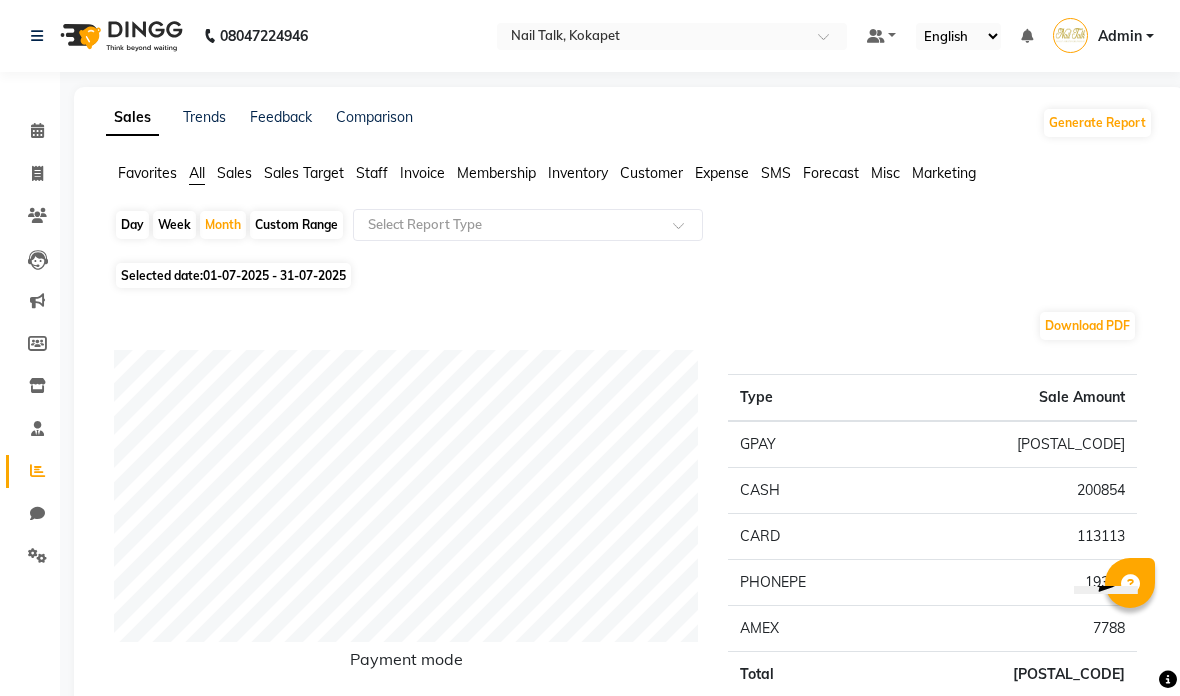click on "Sales" 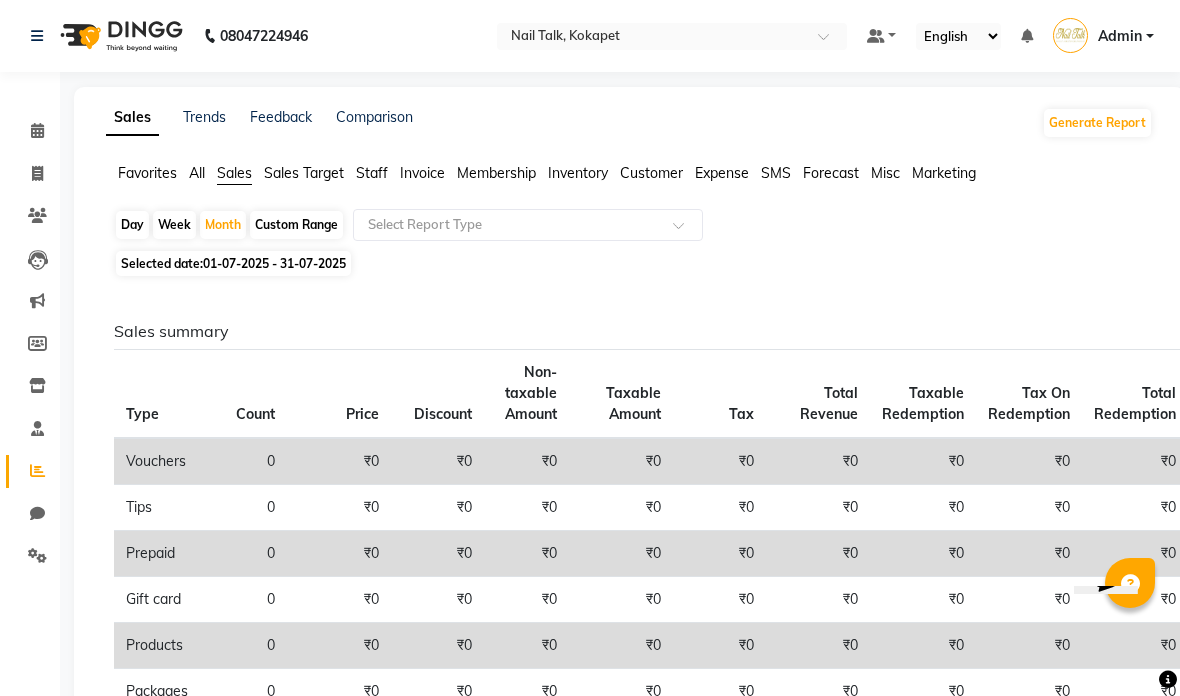 click on "All" 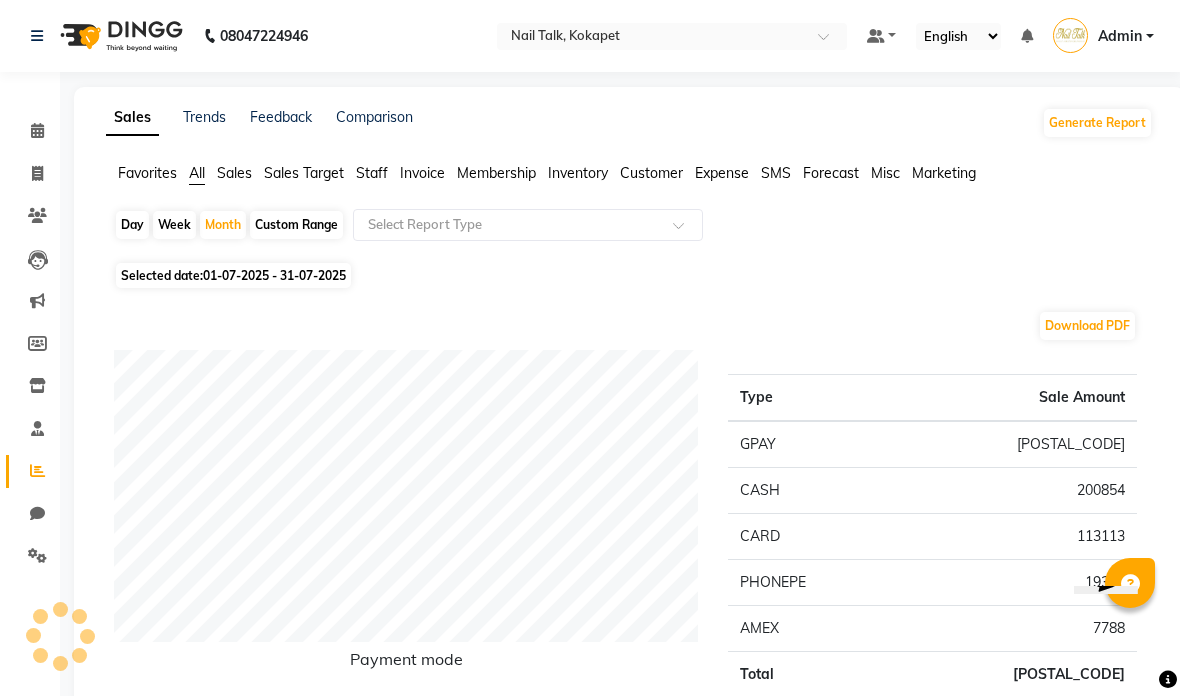 click 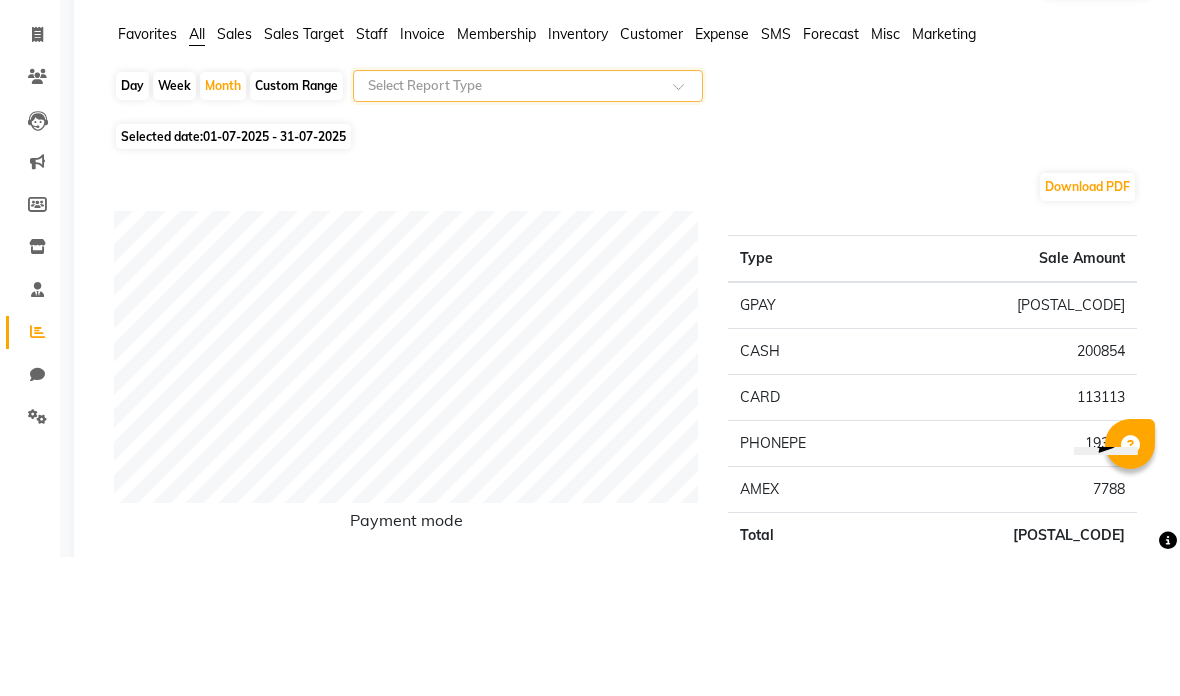 click on "Selected date:  01-07-2025 - 31-07-2025" 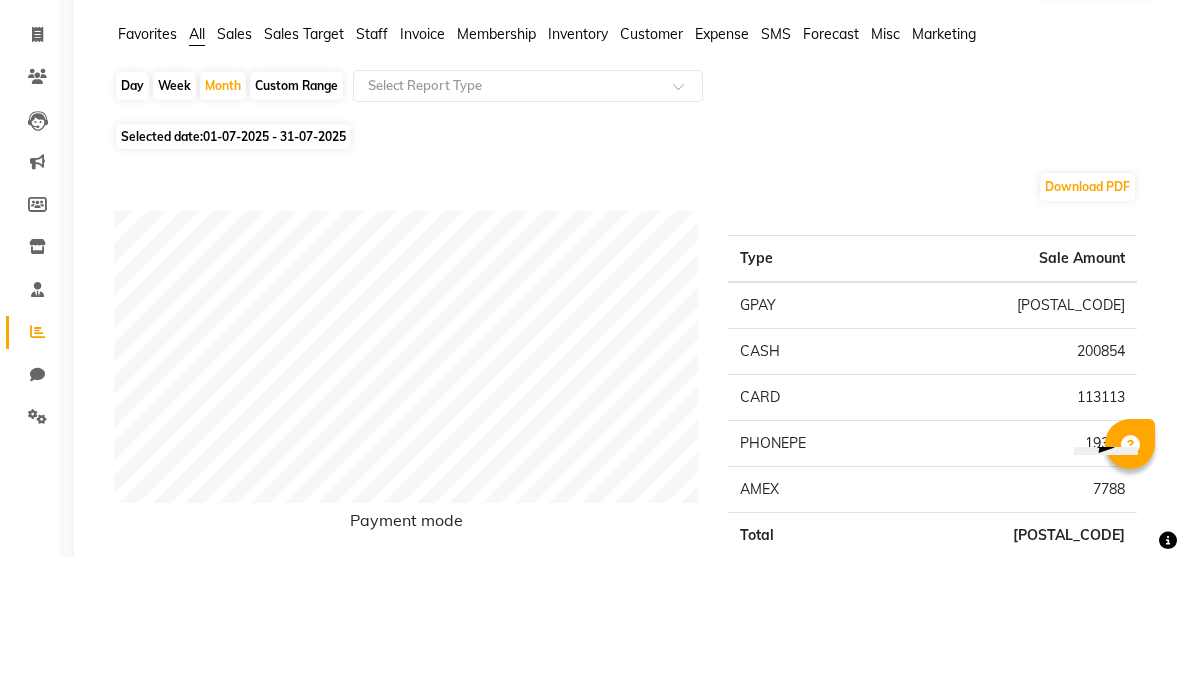 scroll, scrollTop: 139, scrollLeft: 0, axis: vertical 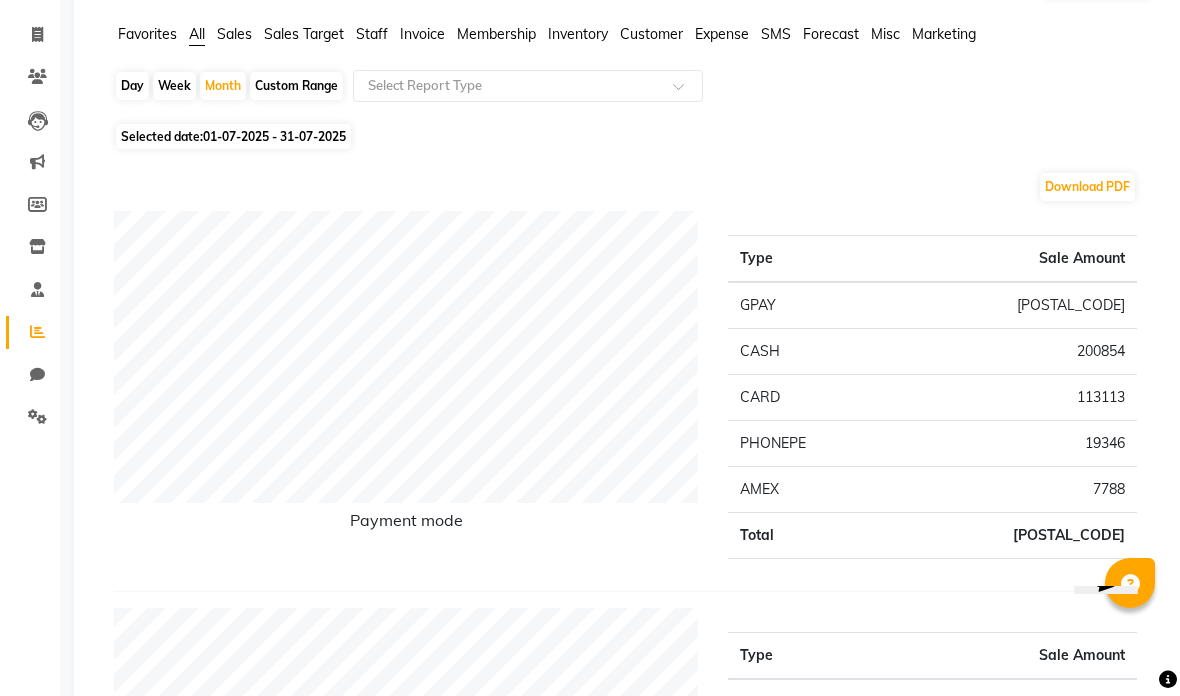 click 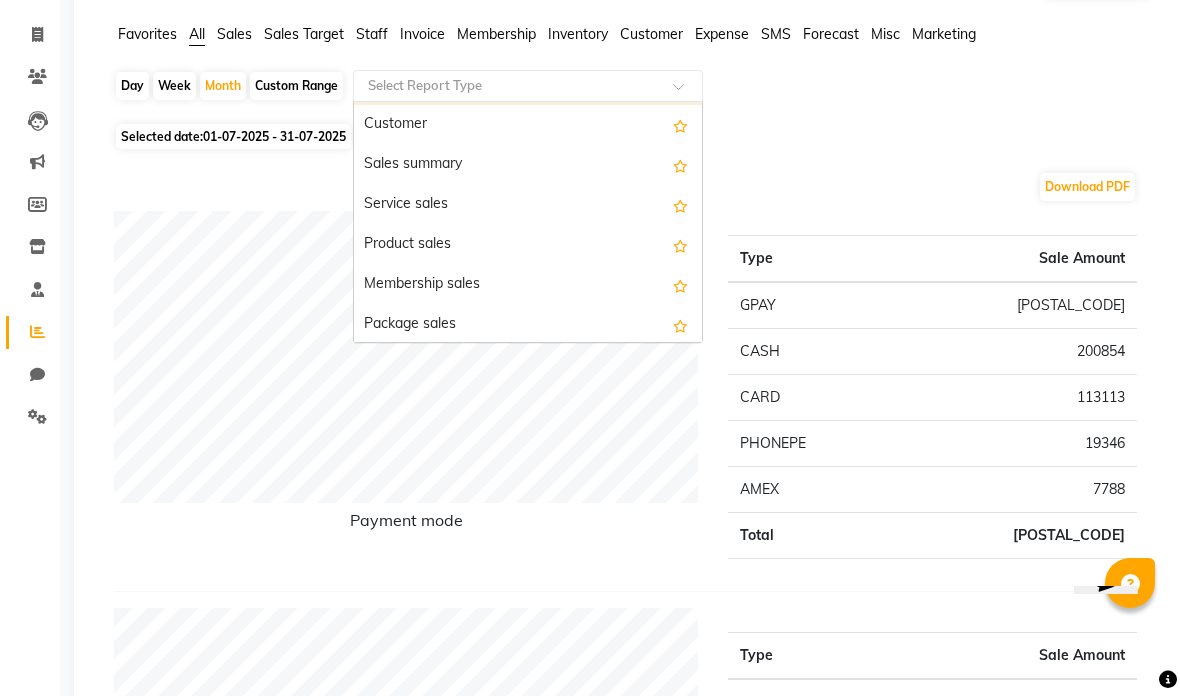 scroll, scrollTop: 76, scrollLeft: 0, axis: vertical 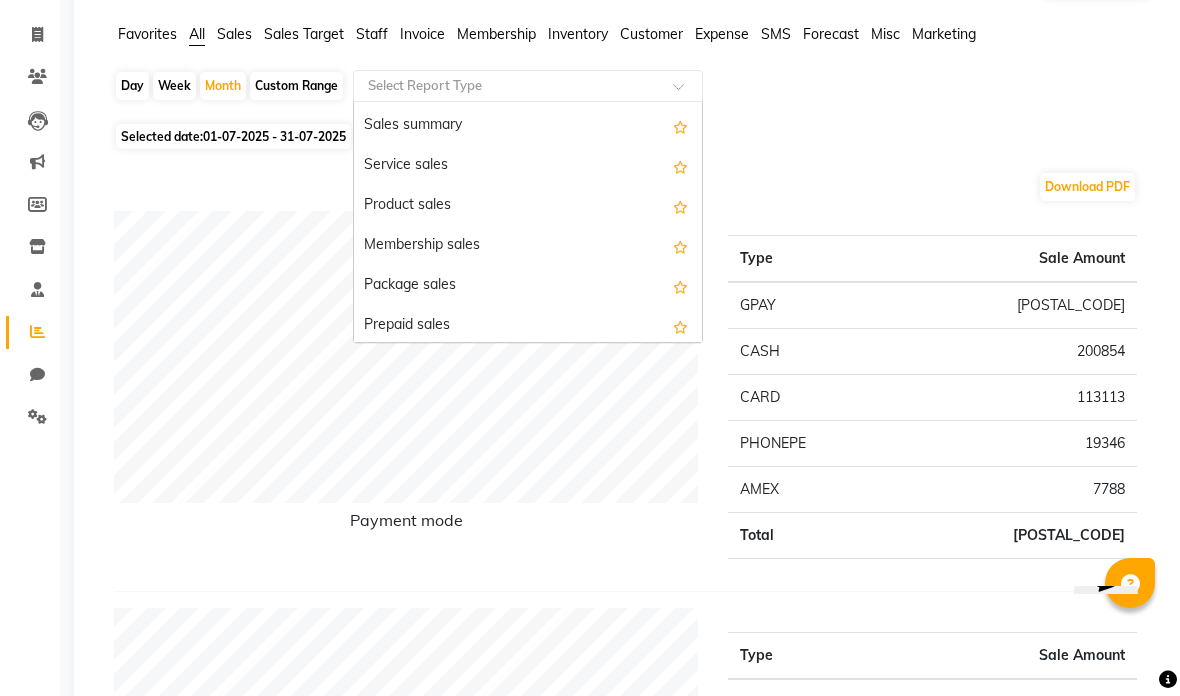 click on "Service sales" at bounding box center [528, 166] 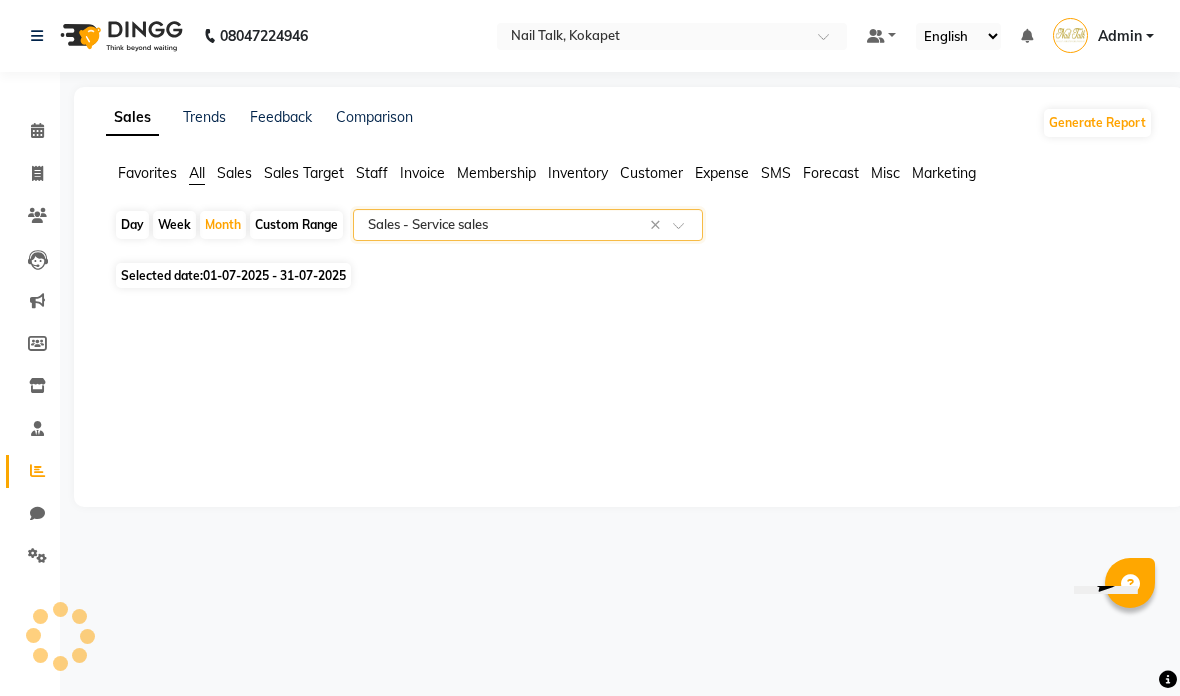 scroll, scrollTop: 0, scrollLeft: 0, axis: both 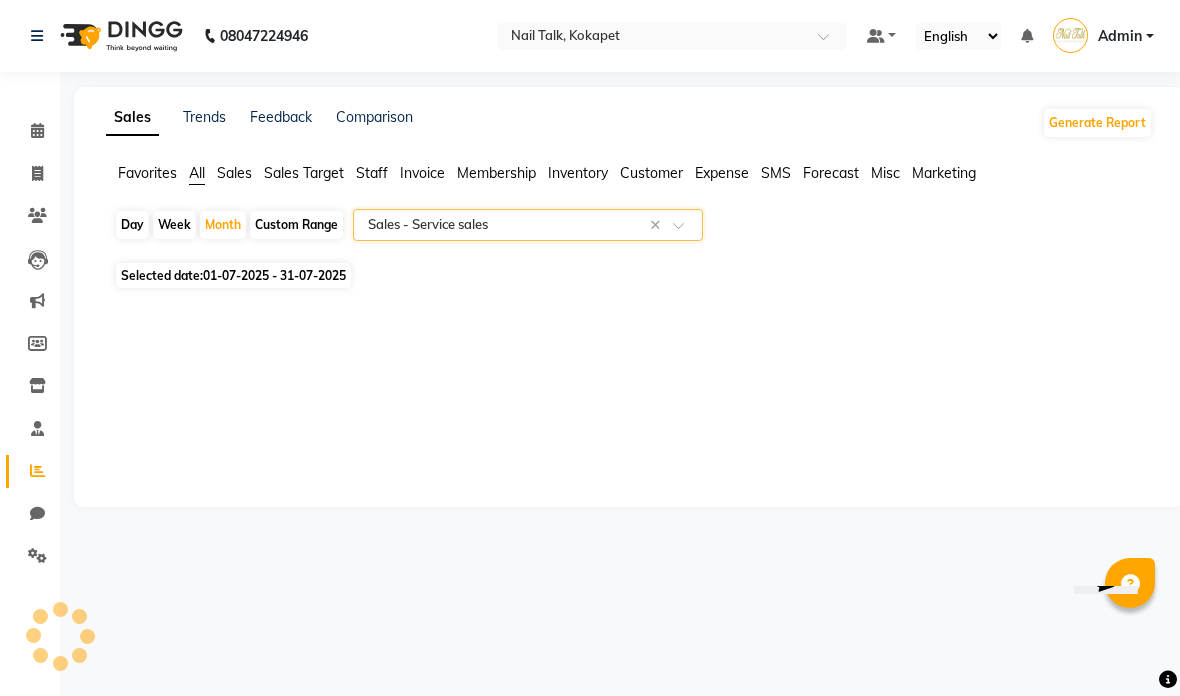 select on "full_report" 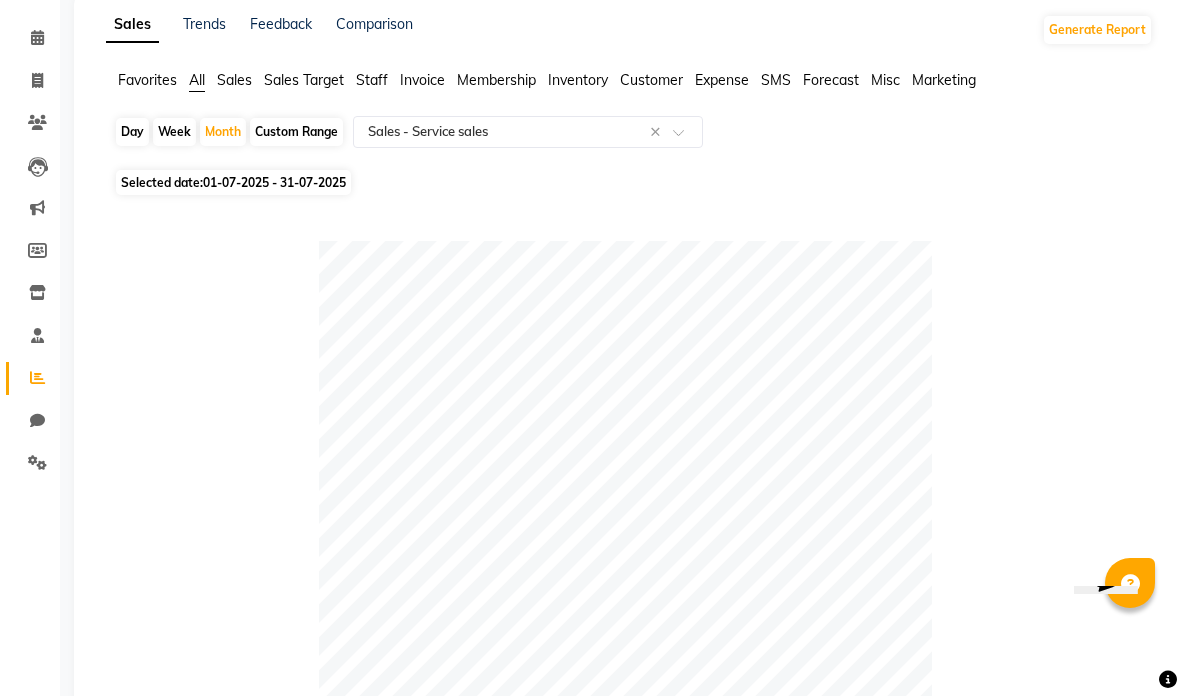 scroll, scrollTop: 38, scrollLeft: 0, axis: vertical 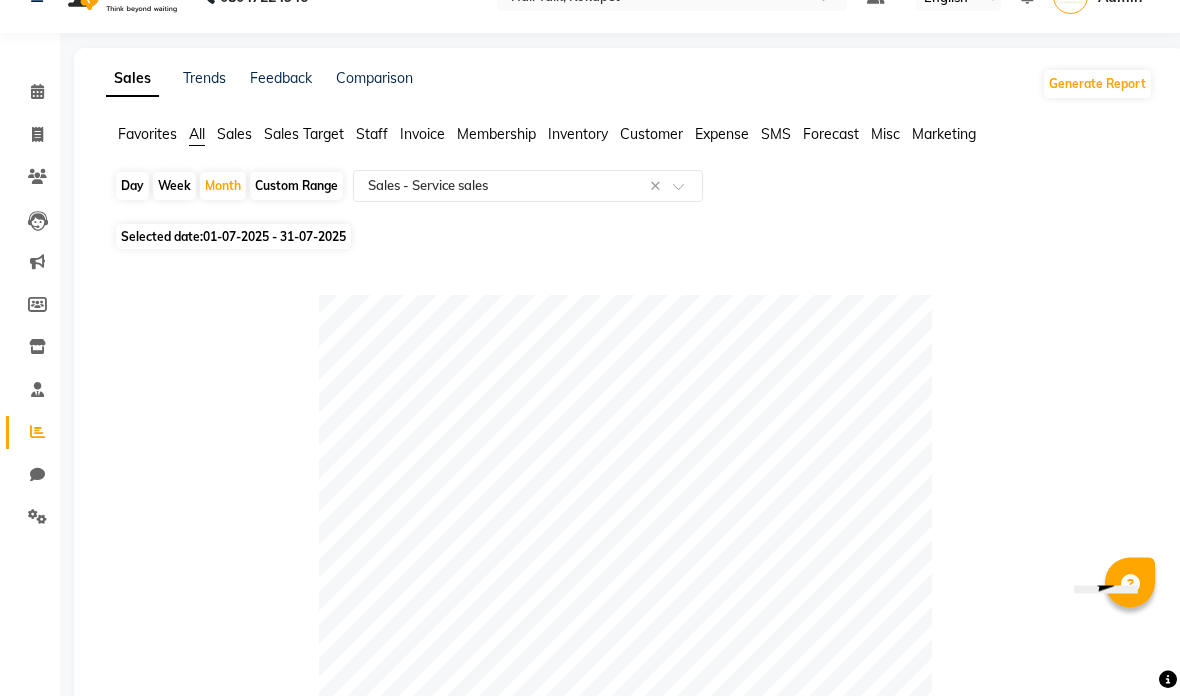 click 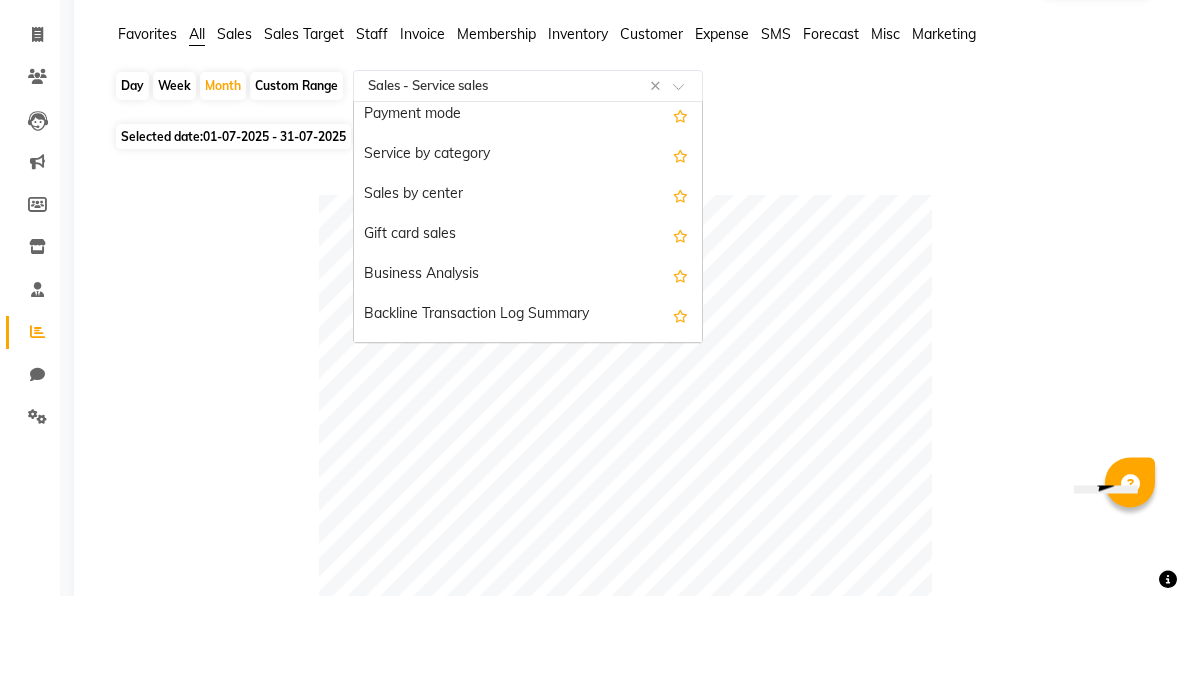 scroll, scrollTop: 320, scrollLeft: 0, axis: vertical 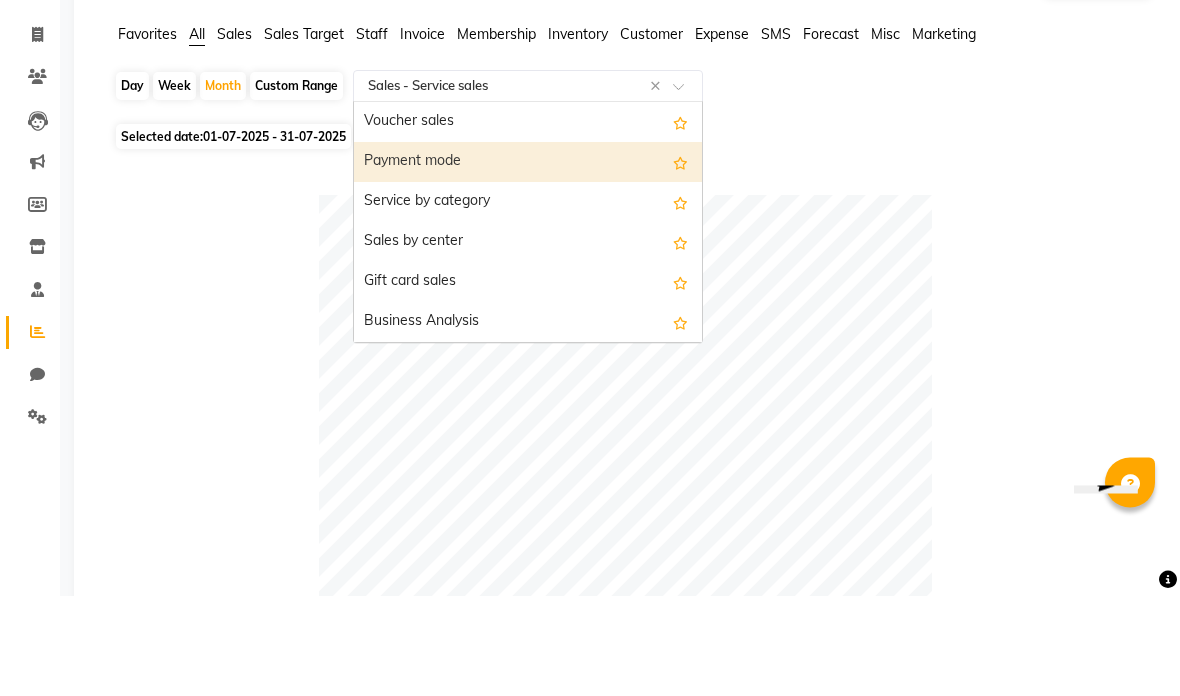 click on "Payment mode" at bounding box center (528, 263) 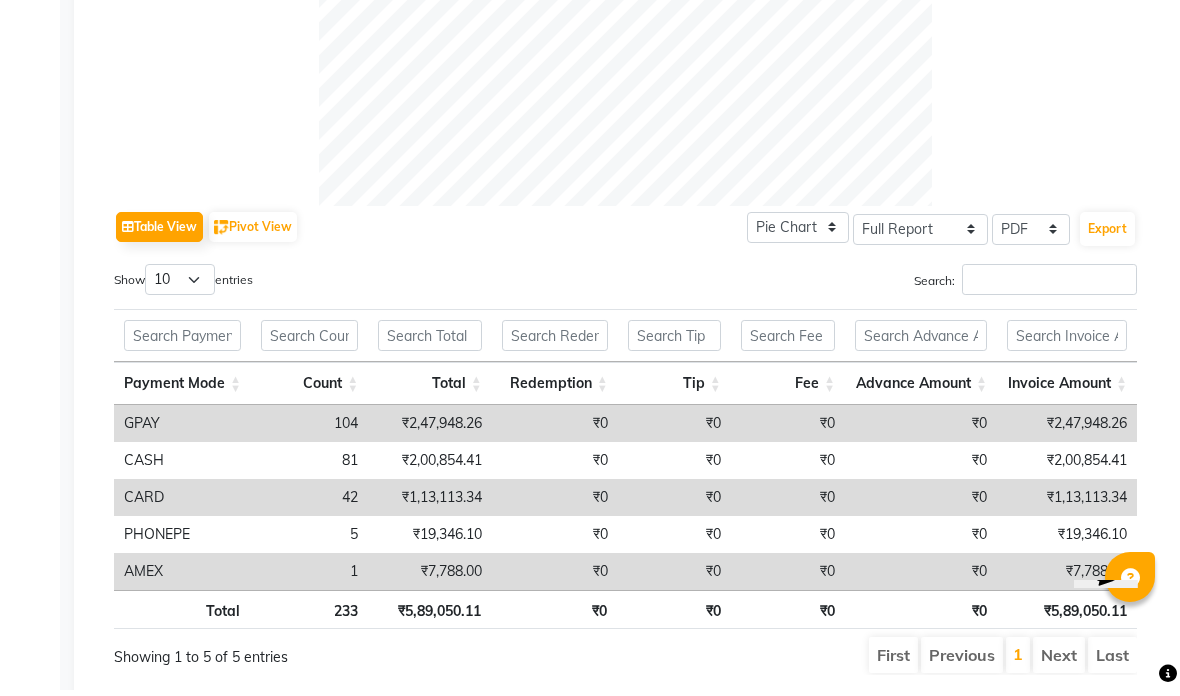 scroll, scrollTop: 815, scrollLeft: 0, axis: vertical 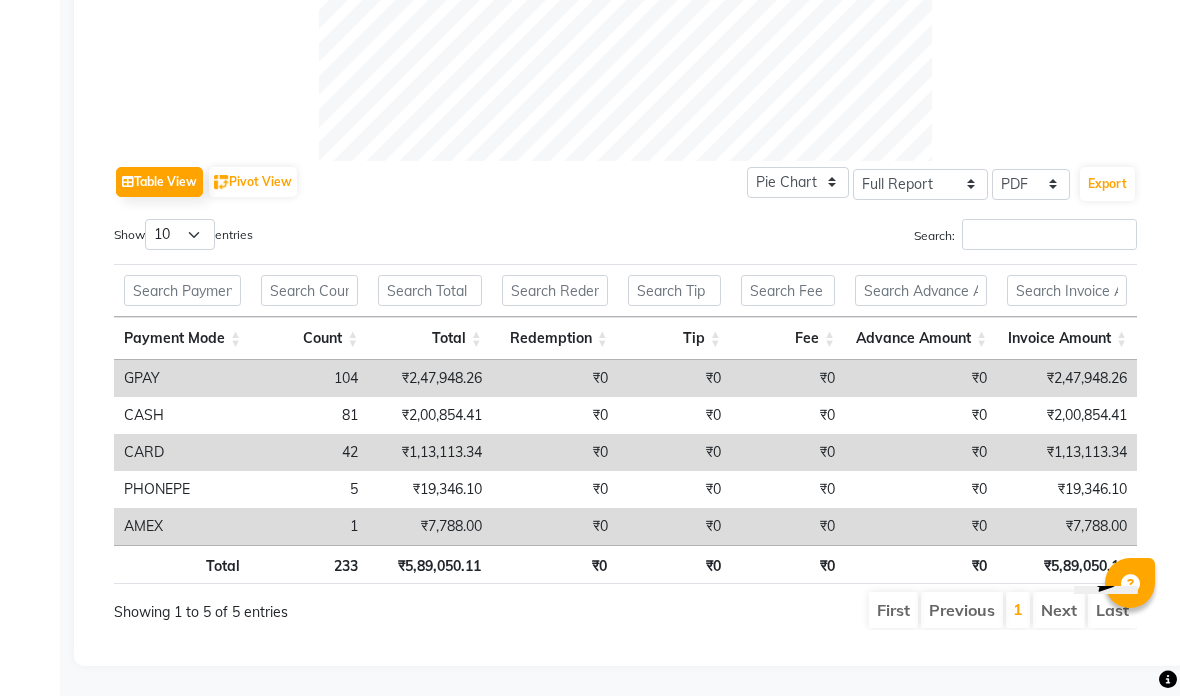 click on "GPAY" at bounding box center [182, 378] 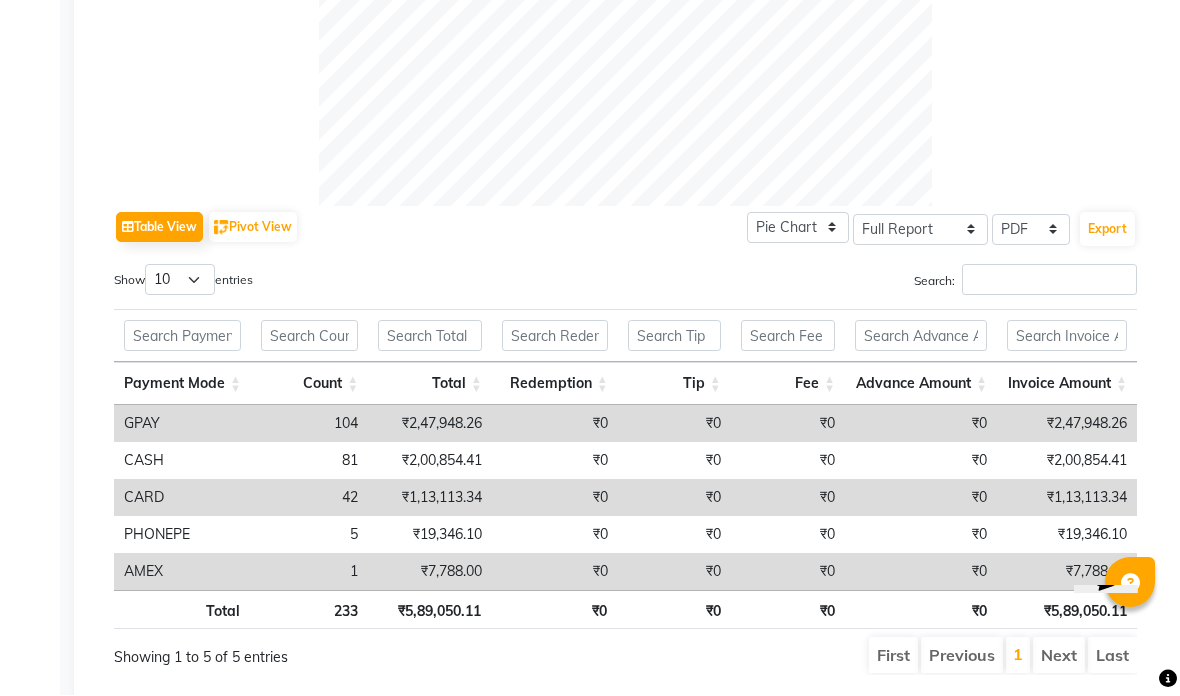 scroll, scrollTop: 735, scrollLeft: 0, axis: vertical 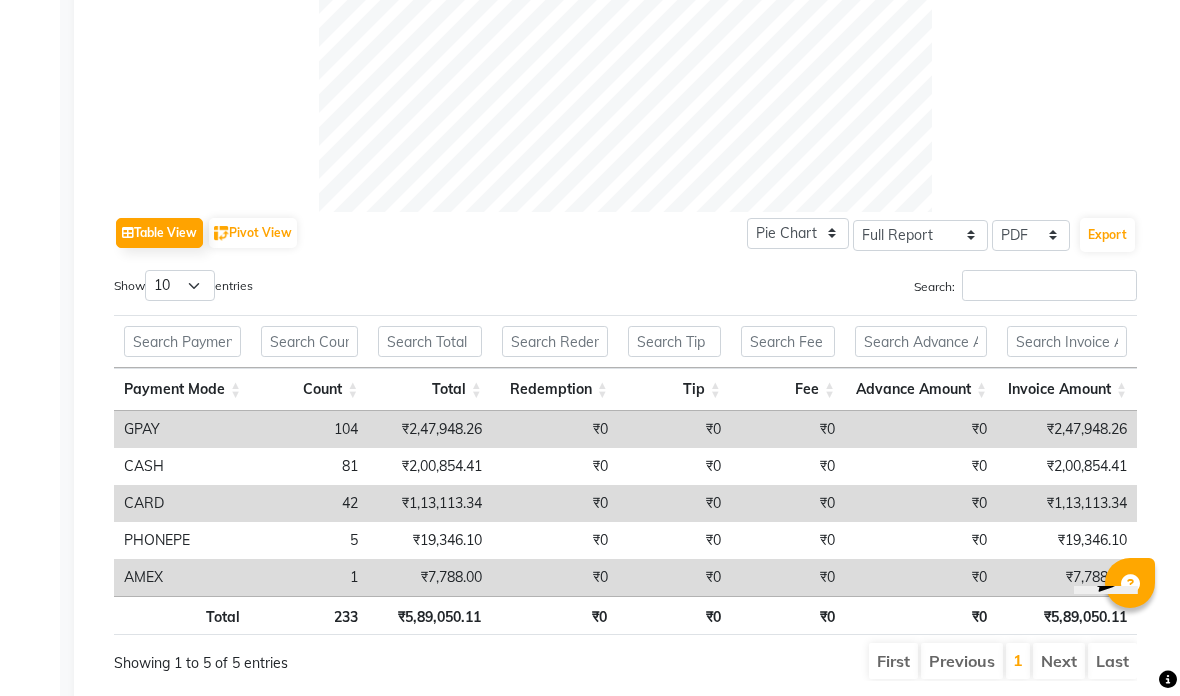 click on "₹2,47,948.26" at bounding box center [430, 429] 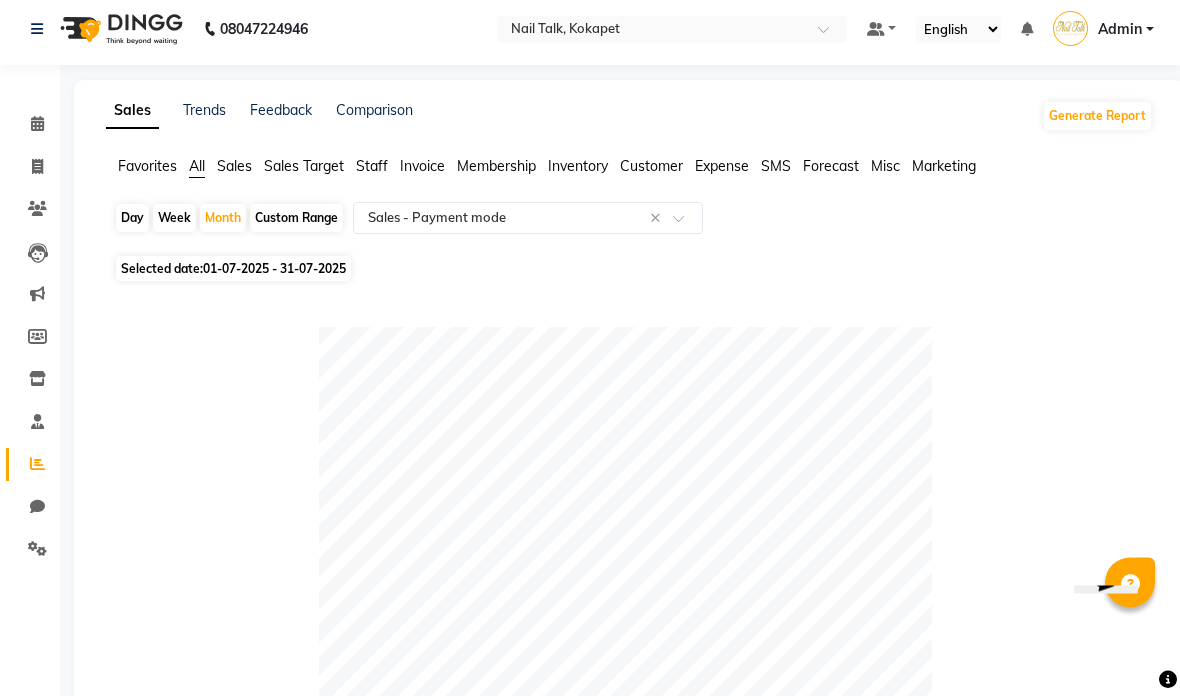 scroll, scrollTop: 0, scrollLeft: 0, axis: both 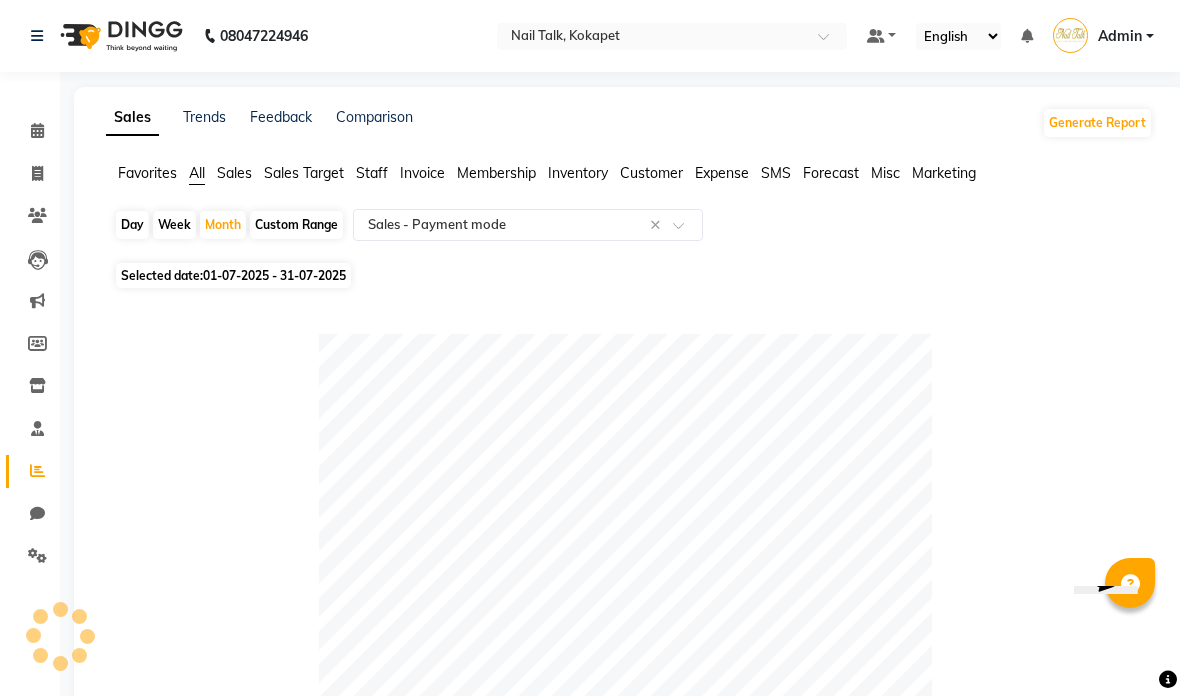 click on "Day" 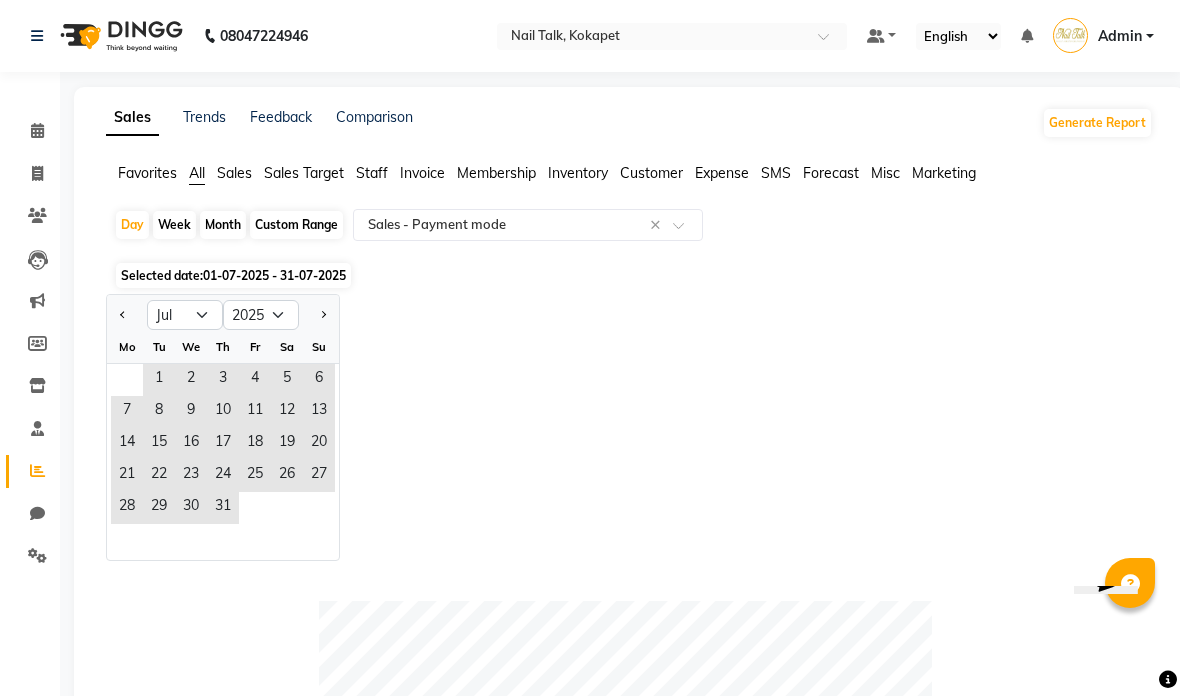 click 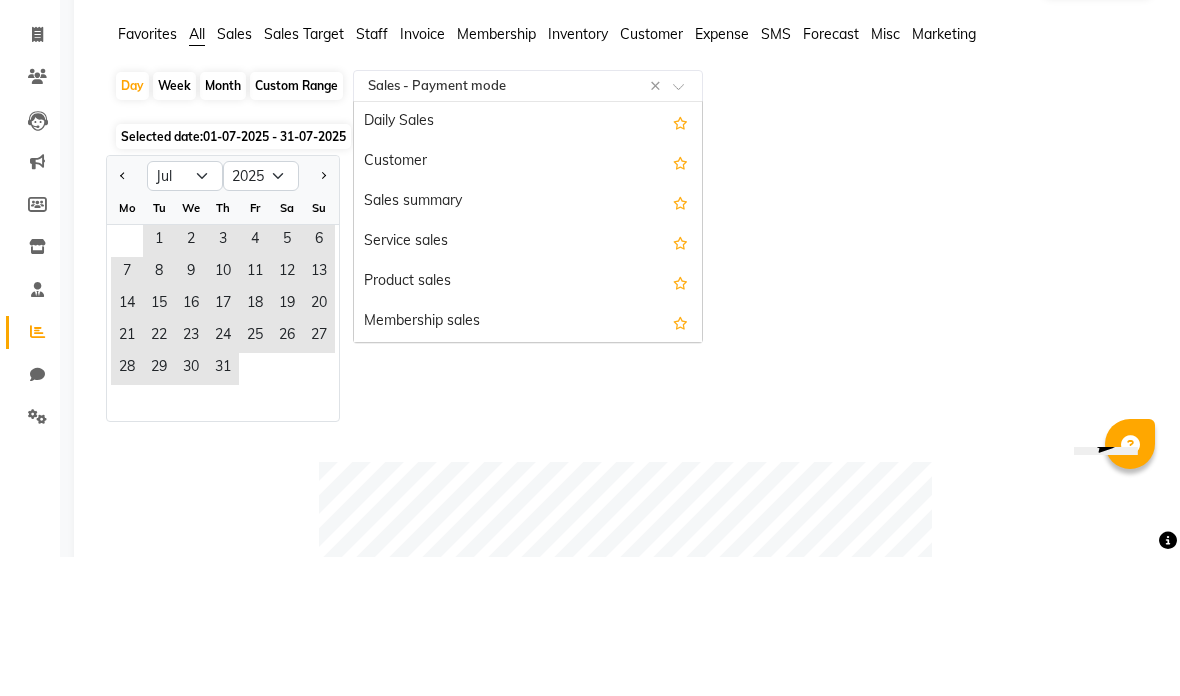 scroll, scrollTop: 360, scrollLeft: 0, axis: vertical 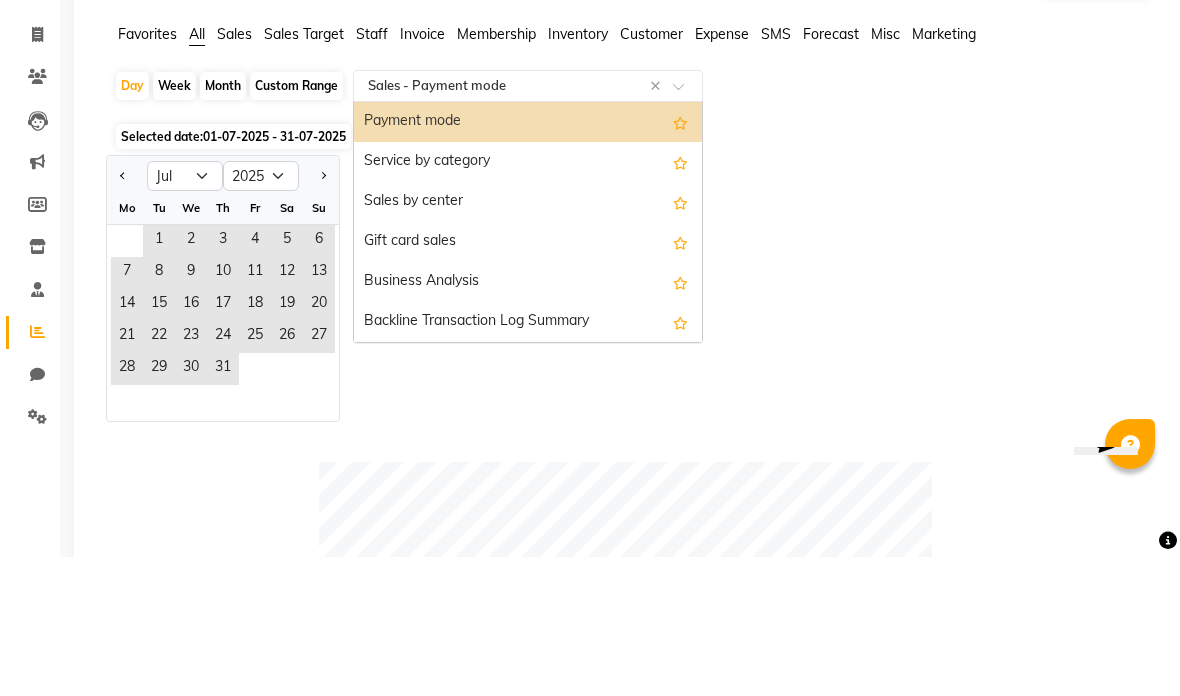 click on "Selected date:  01-07-2025 - 31-07-2025" 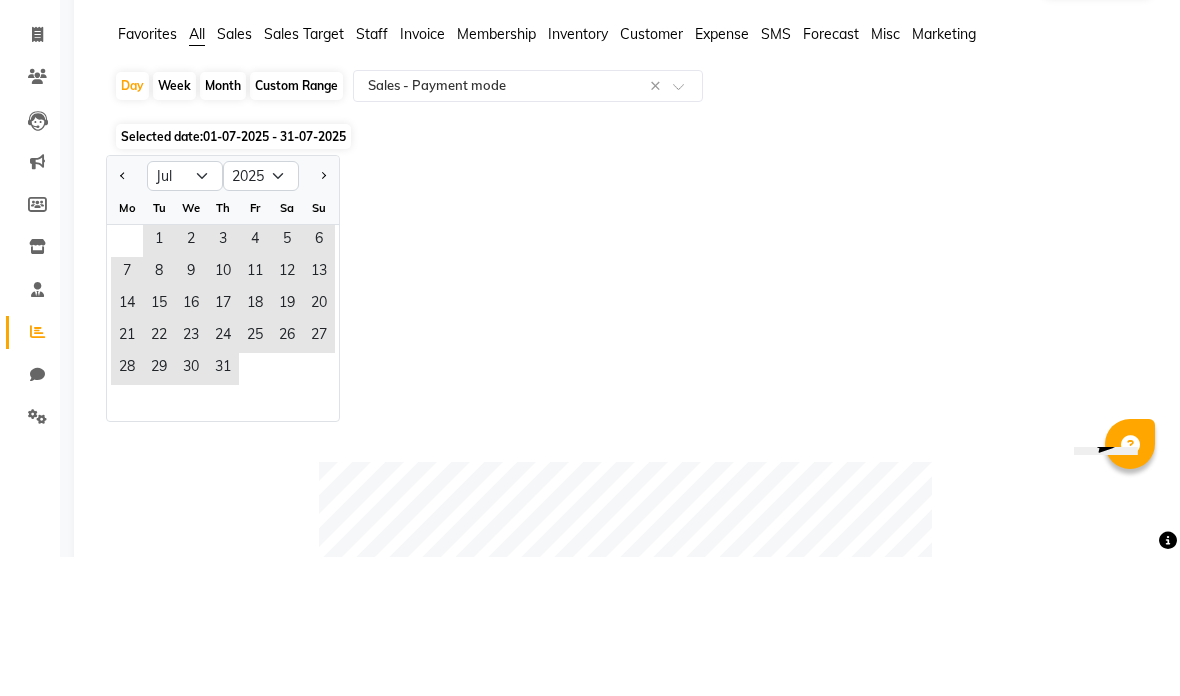 scroll, scrollTop: 139, scrollLeft: 0, axis: vertical 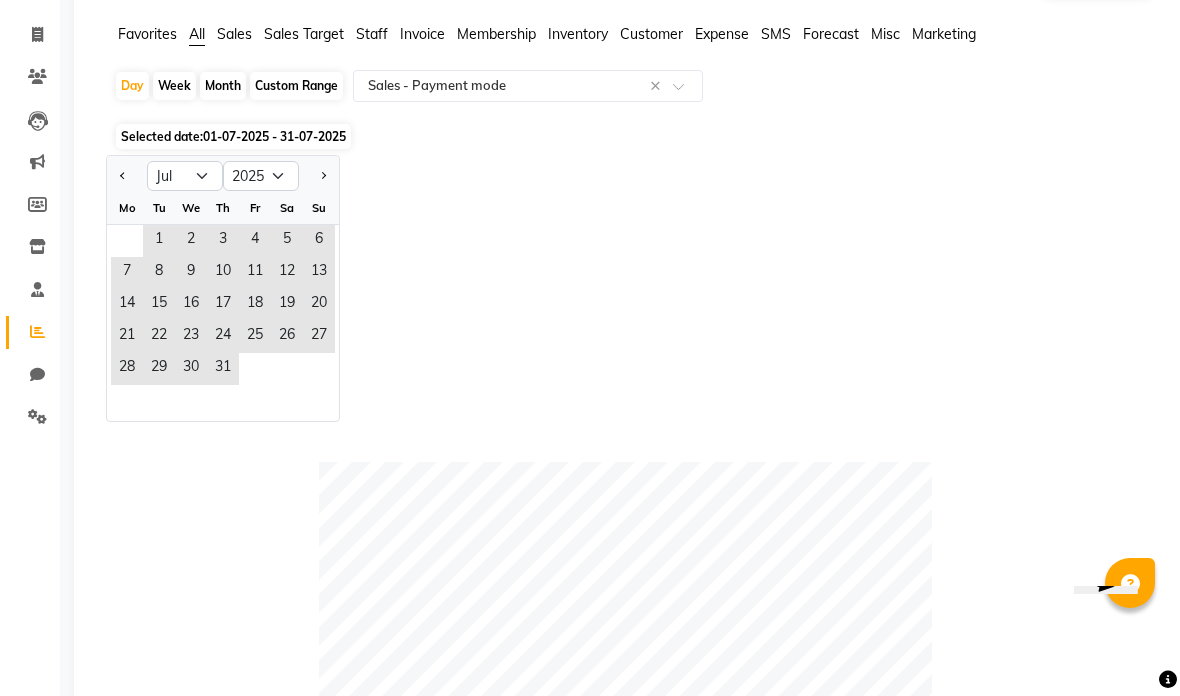 click on "1" 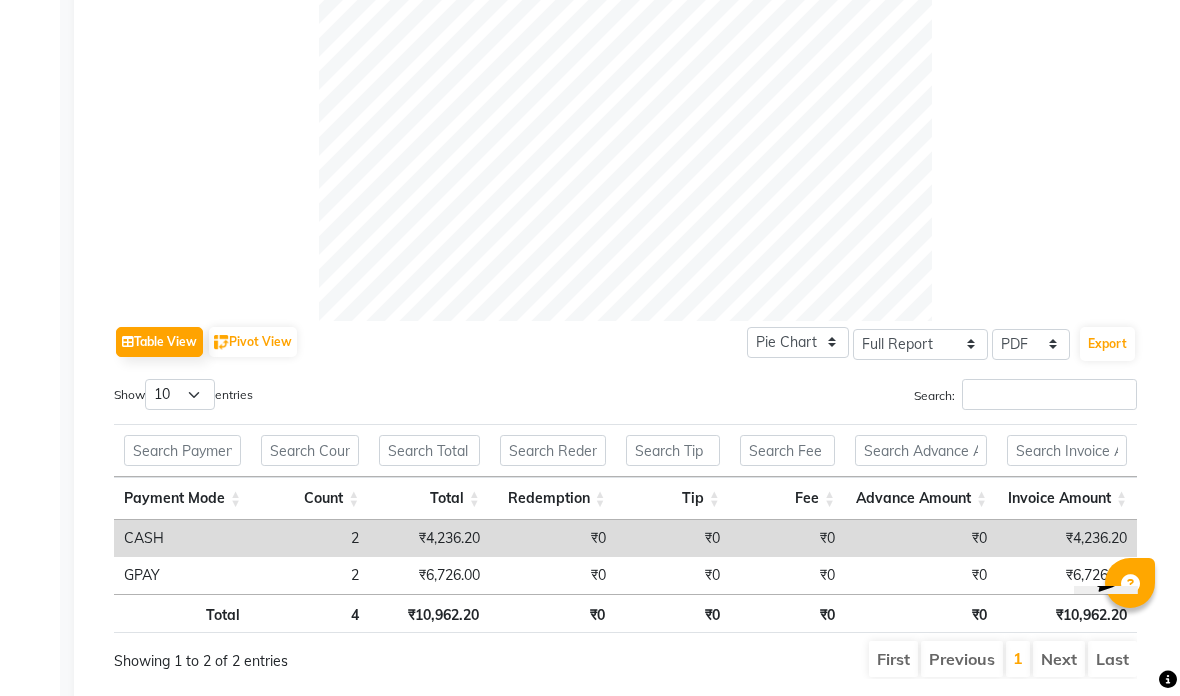 scroll, scrollTop: 0, scrollLeft: 0, axis: both 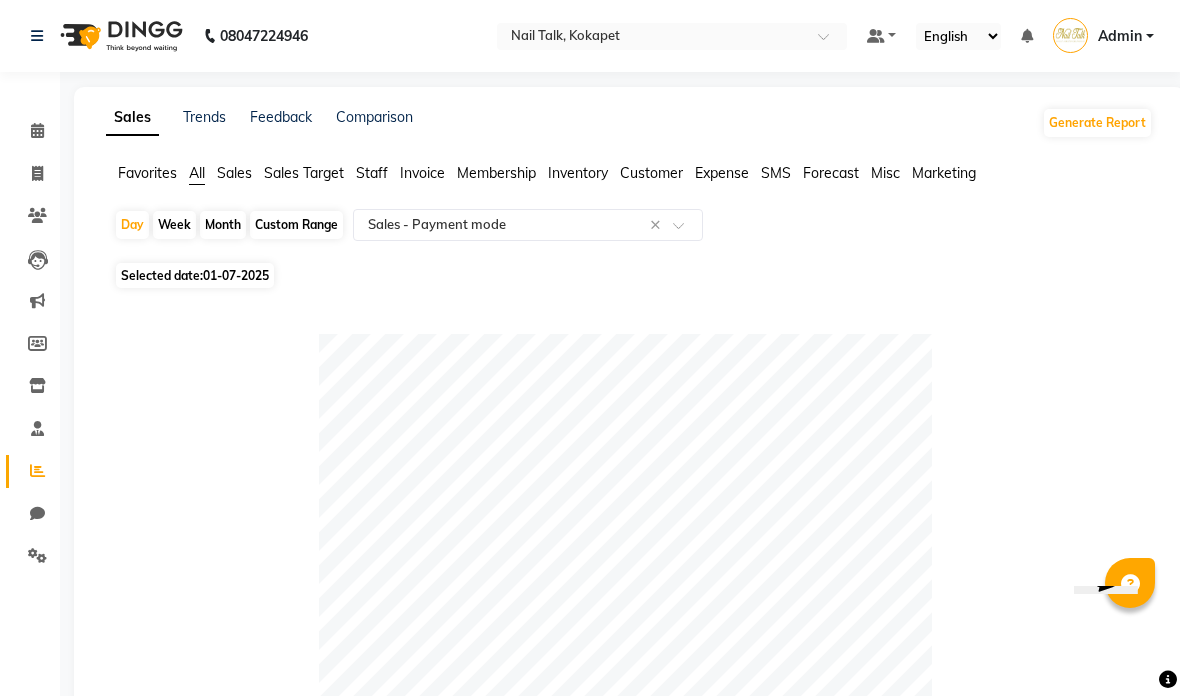 click on "01-07-2025" 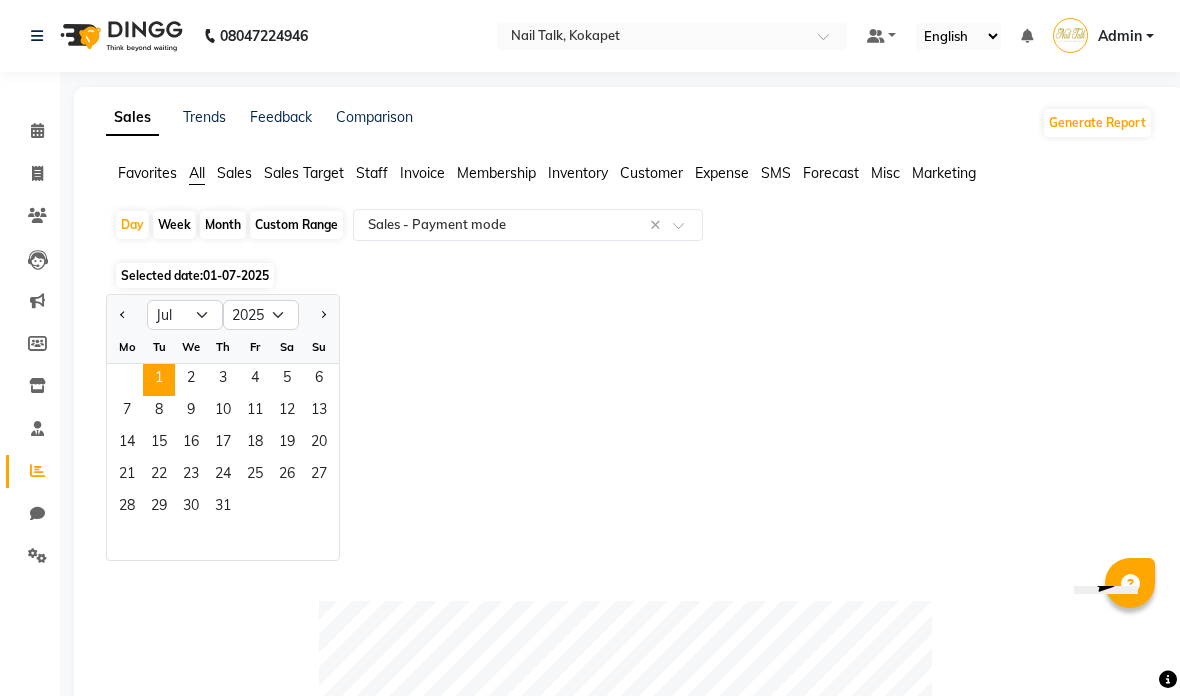 click on "Jan Feb Mar Apr May Jun Jul Aug Sep Oct Nov Dec 2015 2016 2017 2018 2019 2020 2021 2022 2023 2024 2025 2026 2027 2028 2029 2030 2031 2032 2033 2034 2035 Mo Tu We Th Fr Sa Su  1   2   3   4   5   6   7   8   9   10   11   12   13   14   15   16   17   18   19   20   21   22   23   24   25   26   27   28   29   30   31" 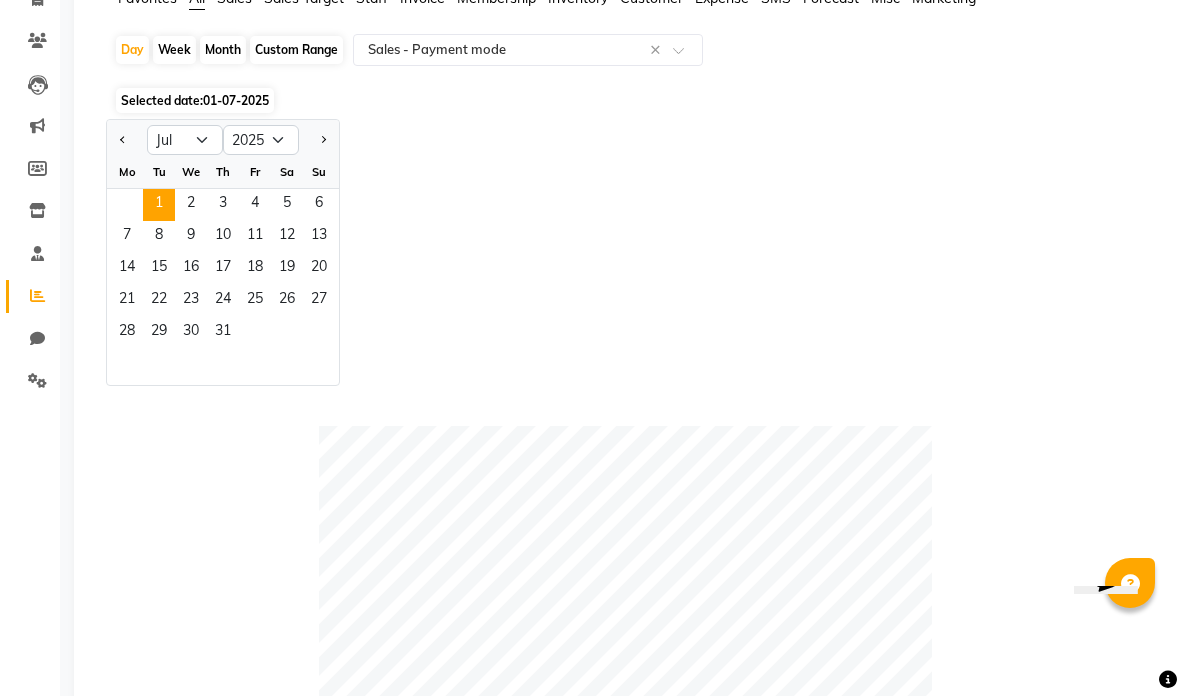 scroll, scrollTop: 0, scrollLeft: 0, axis: both 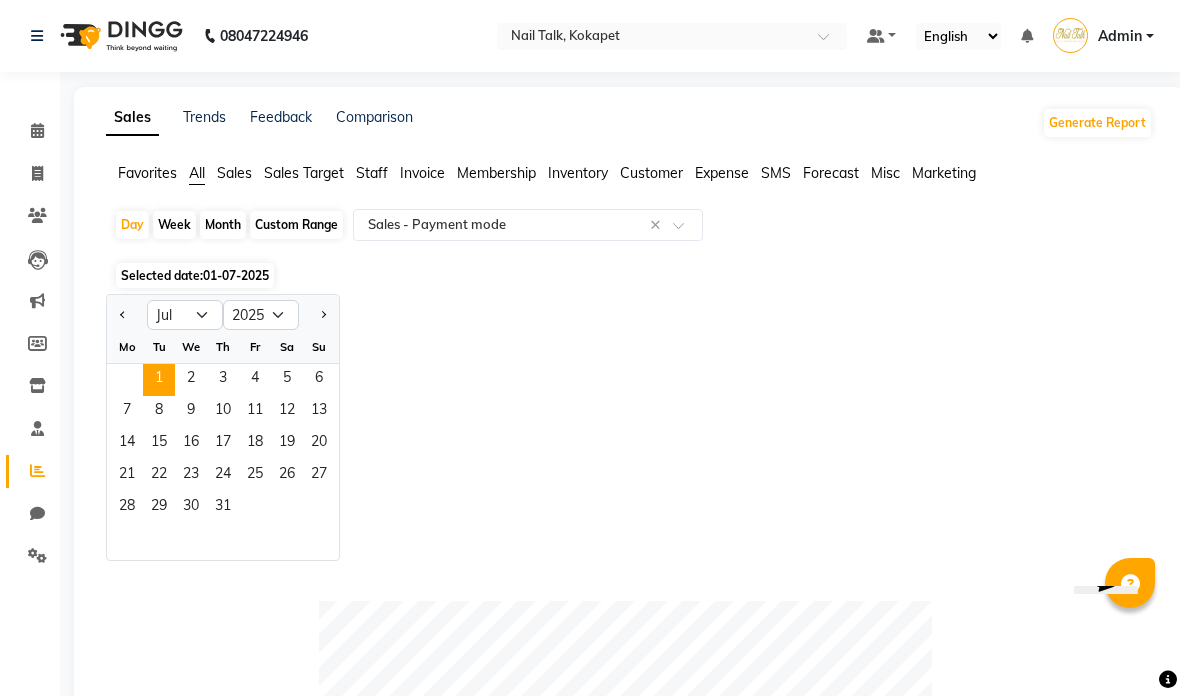 click on "Month" 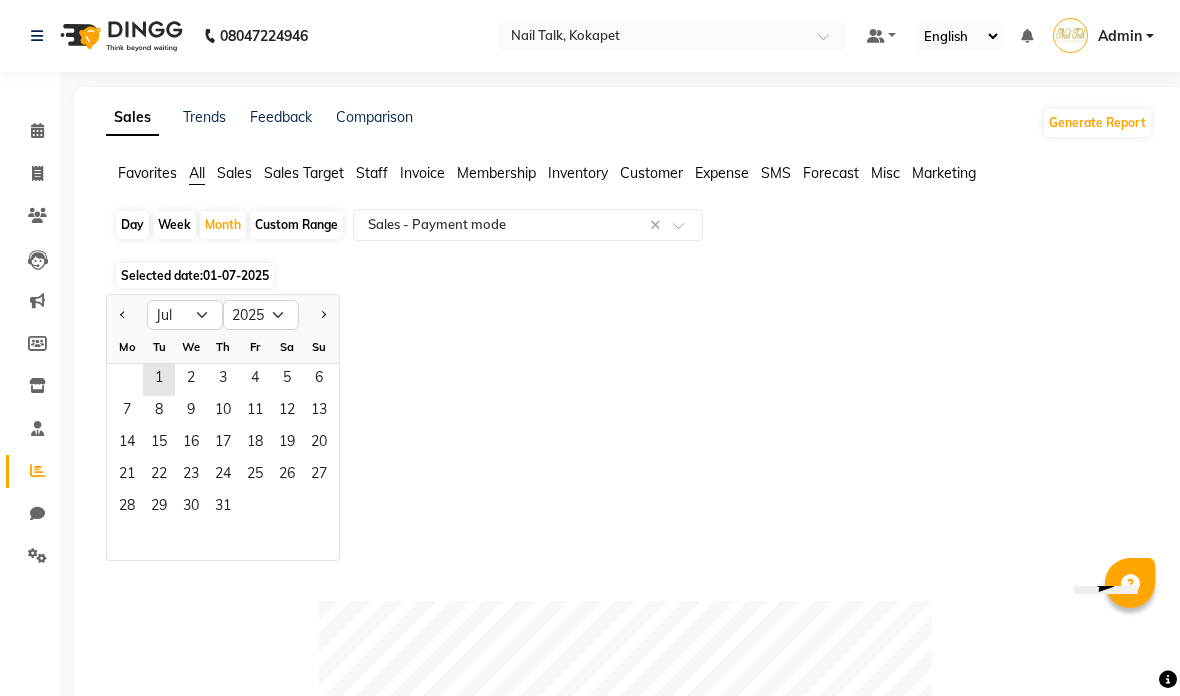 click on "Month" 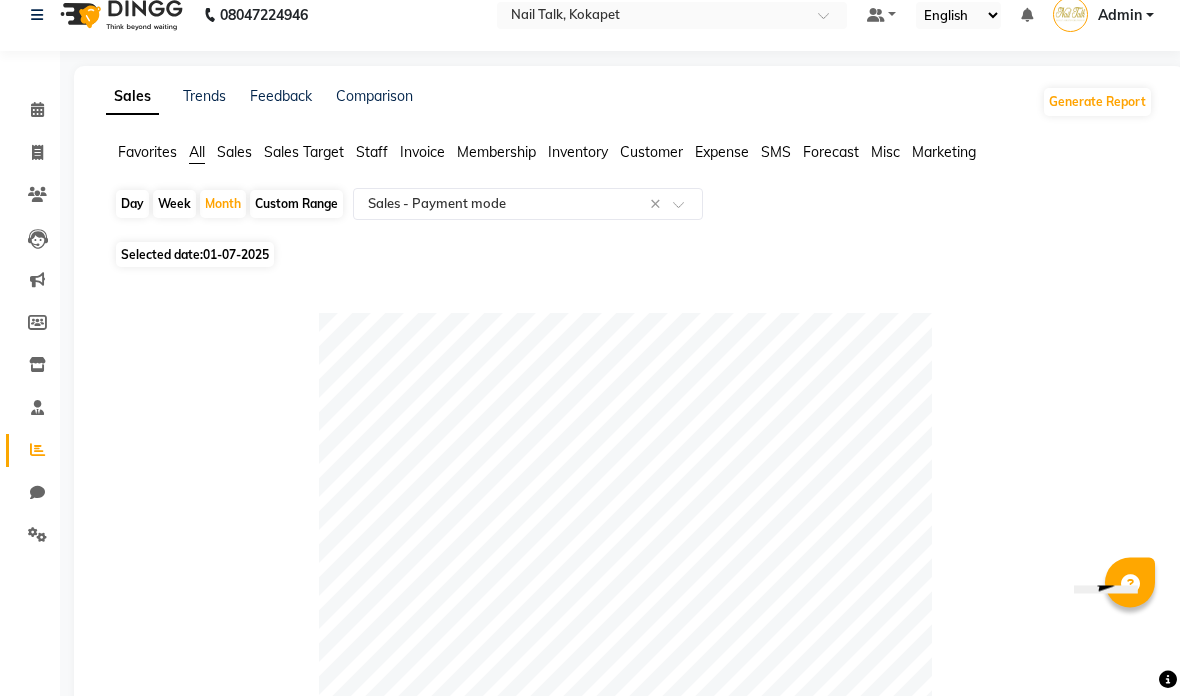 scroll, scrollTop: 0, scrollLeft: 0, axis: both 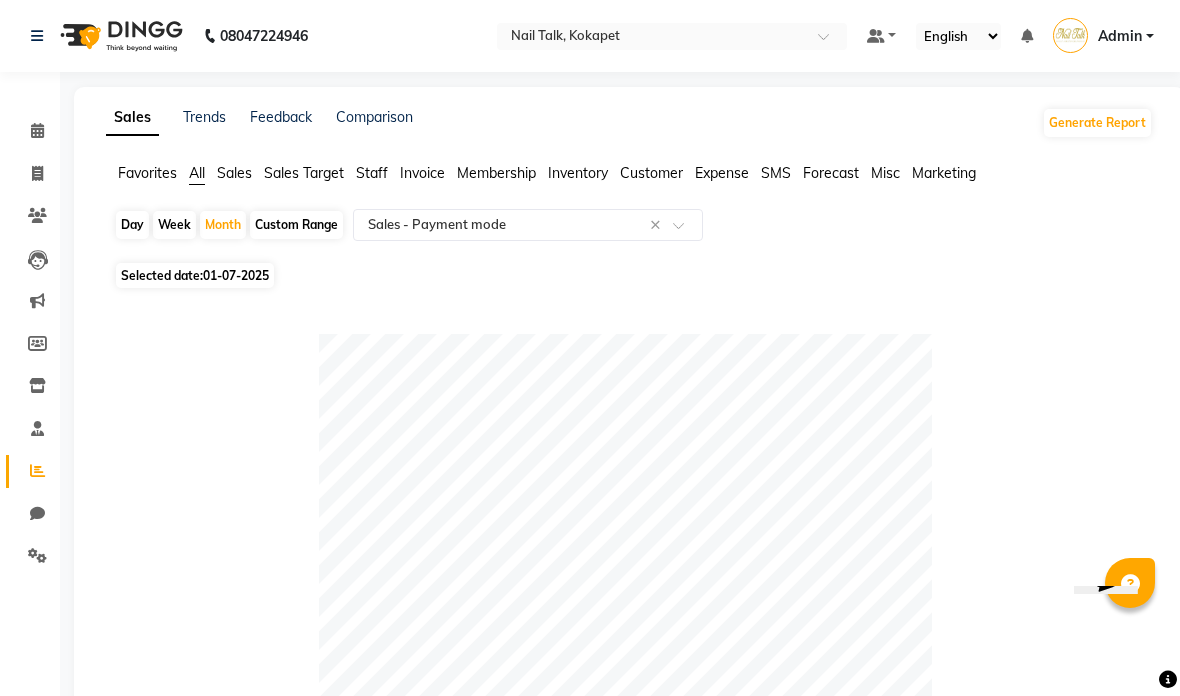 click on "Month" 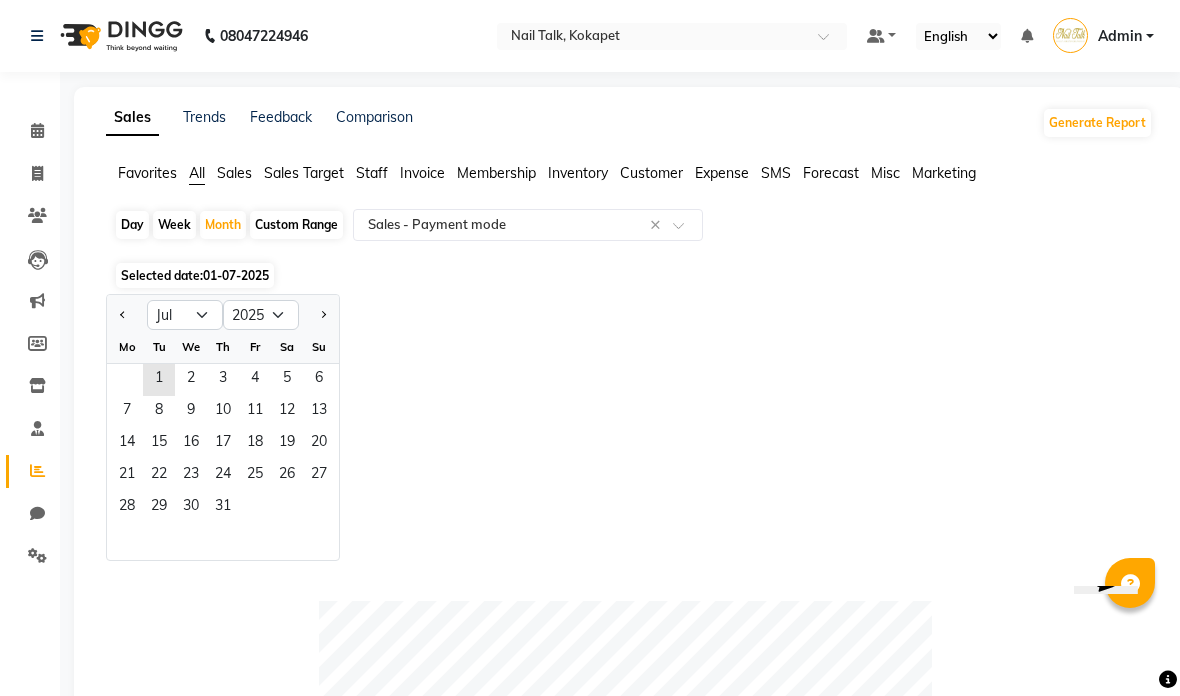 click on "1" 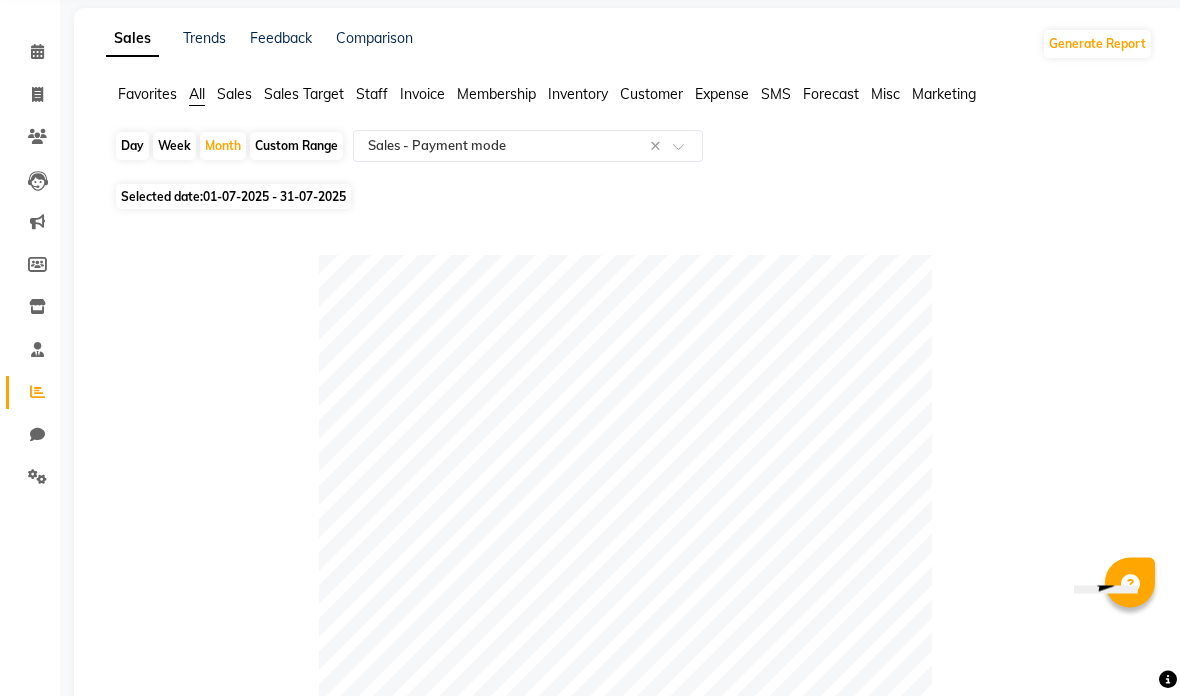 scroll, scrollTop: 0, scrollLeft: 0, axis: both 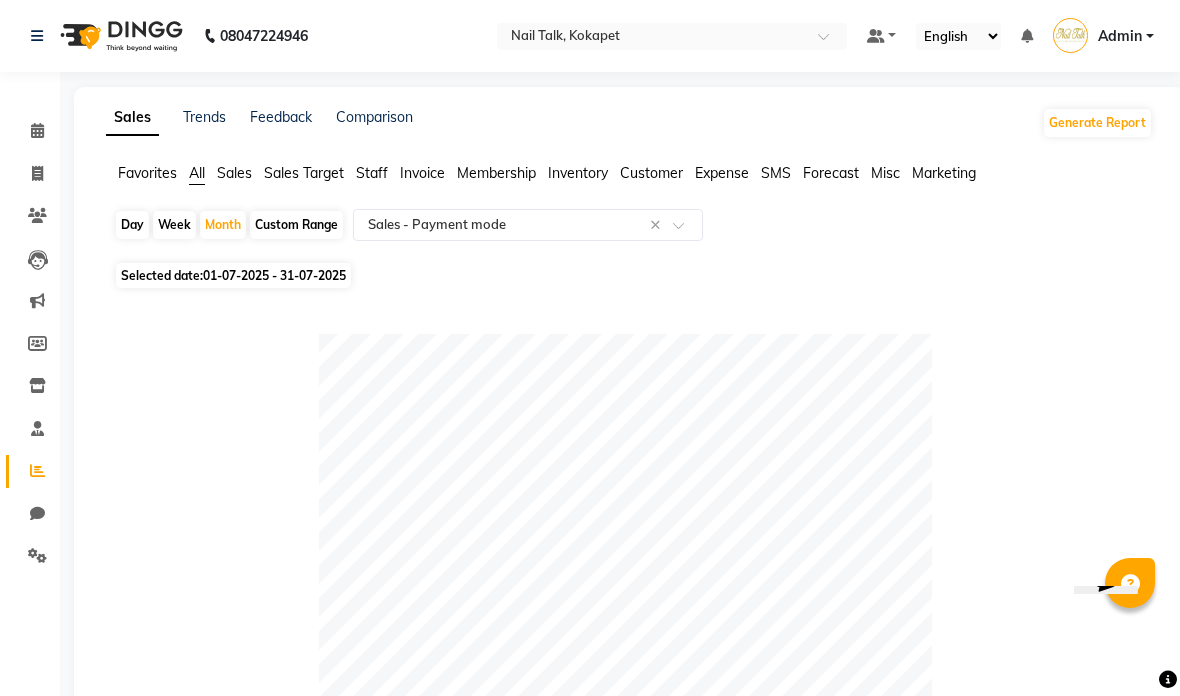 click on "Custom Range" 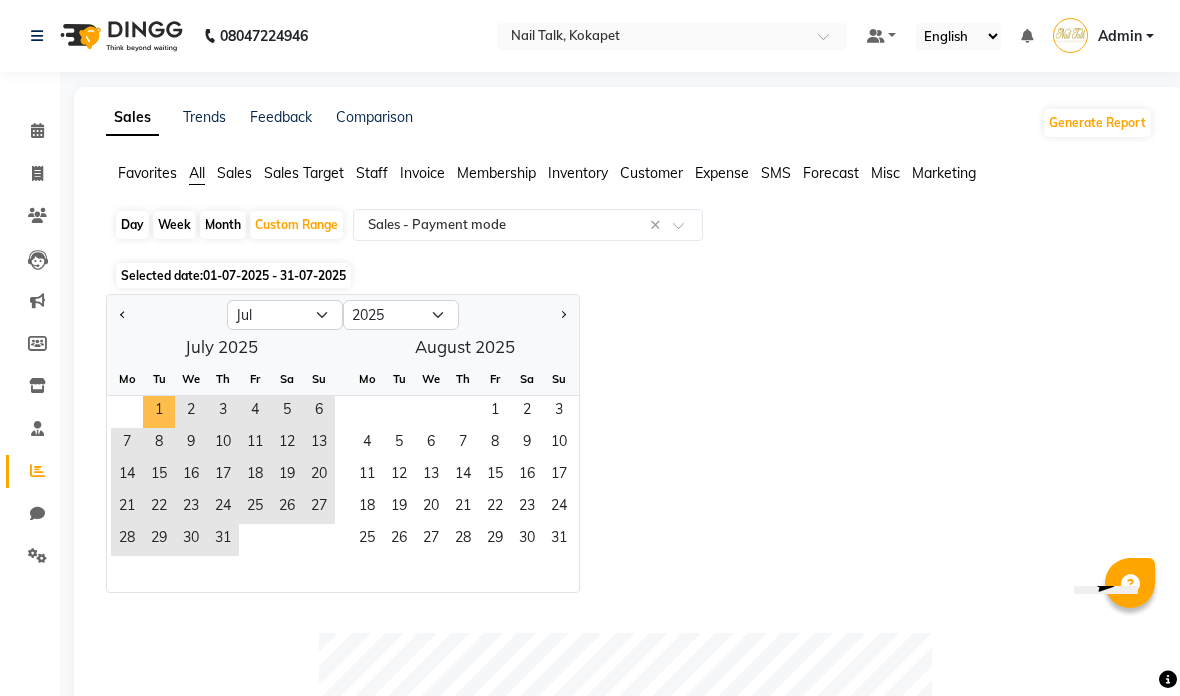click on "1" 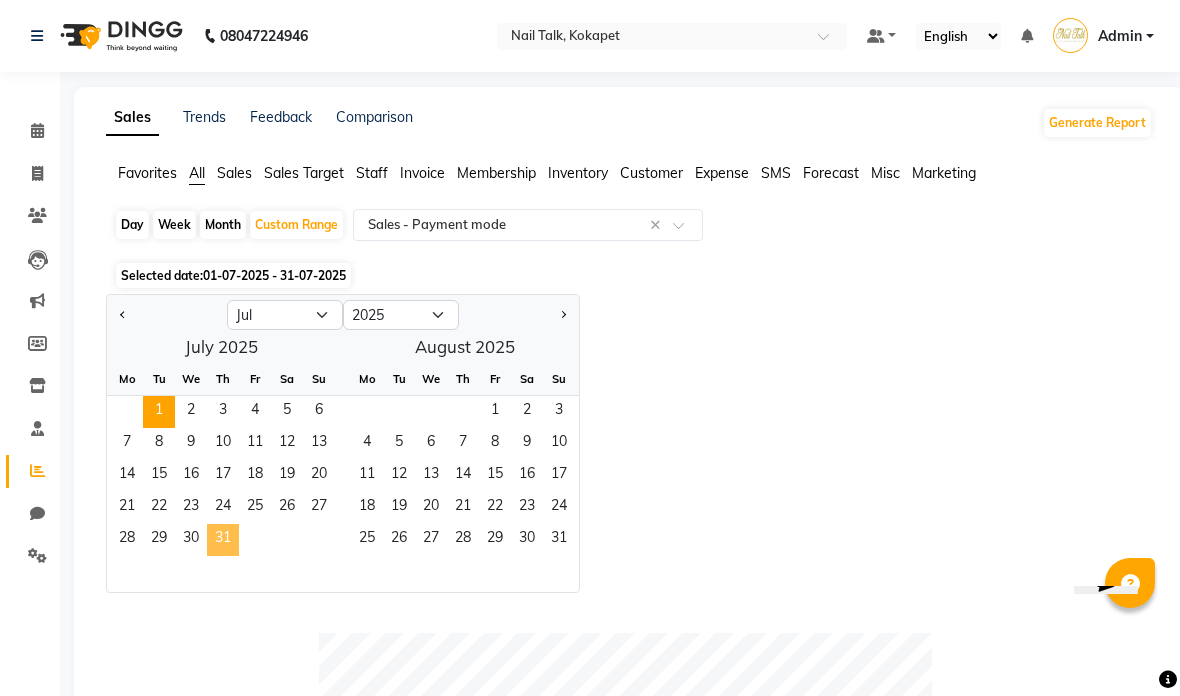 click on "31" 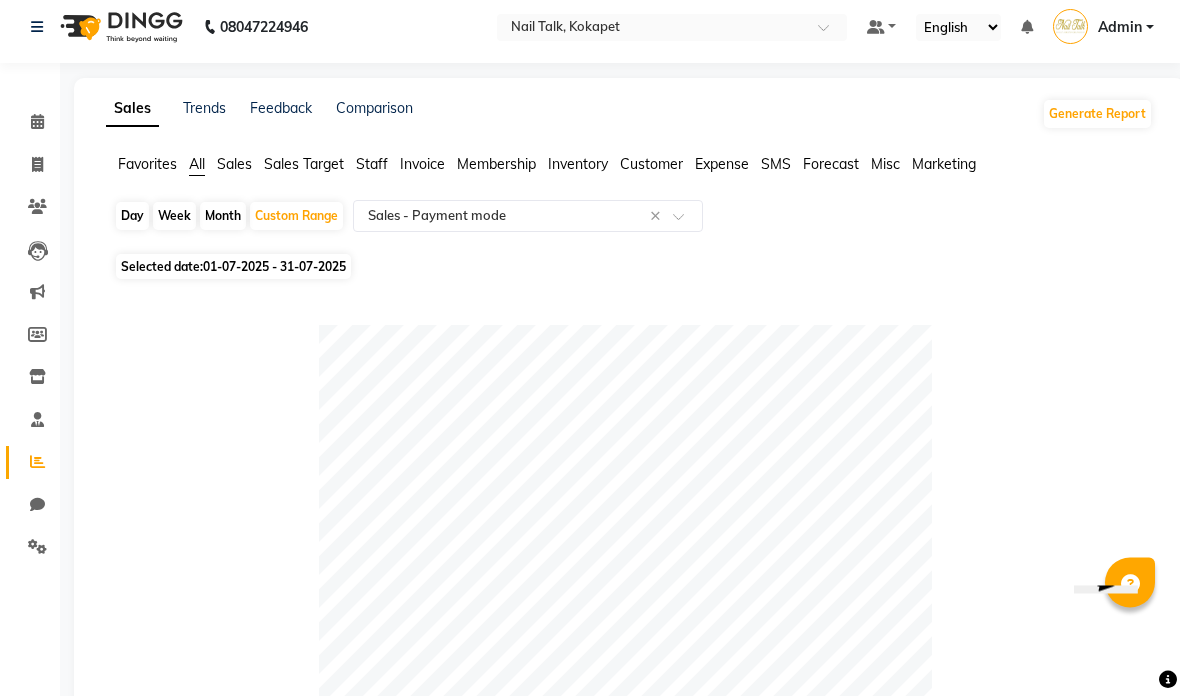 scroll, scrollTop: 0, scrollLeft: 0, axis: both 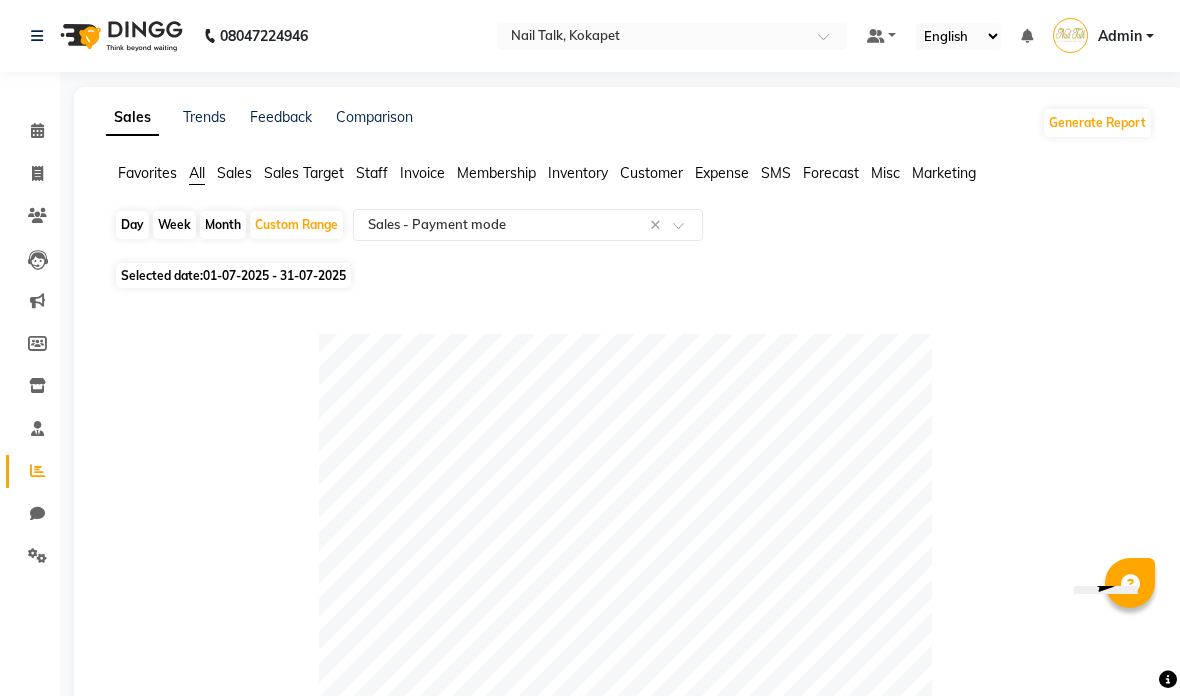 click on "Month" 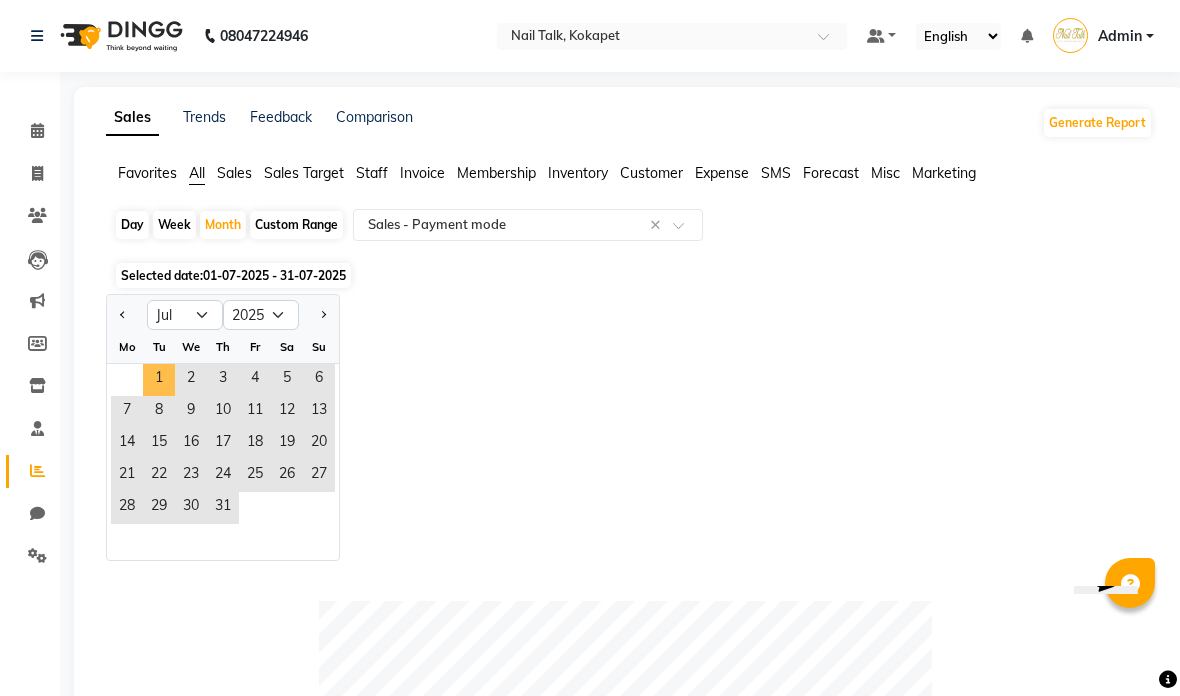 click on "1" 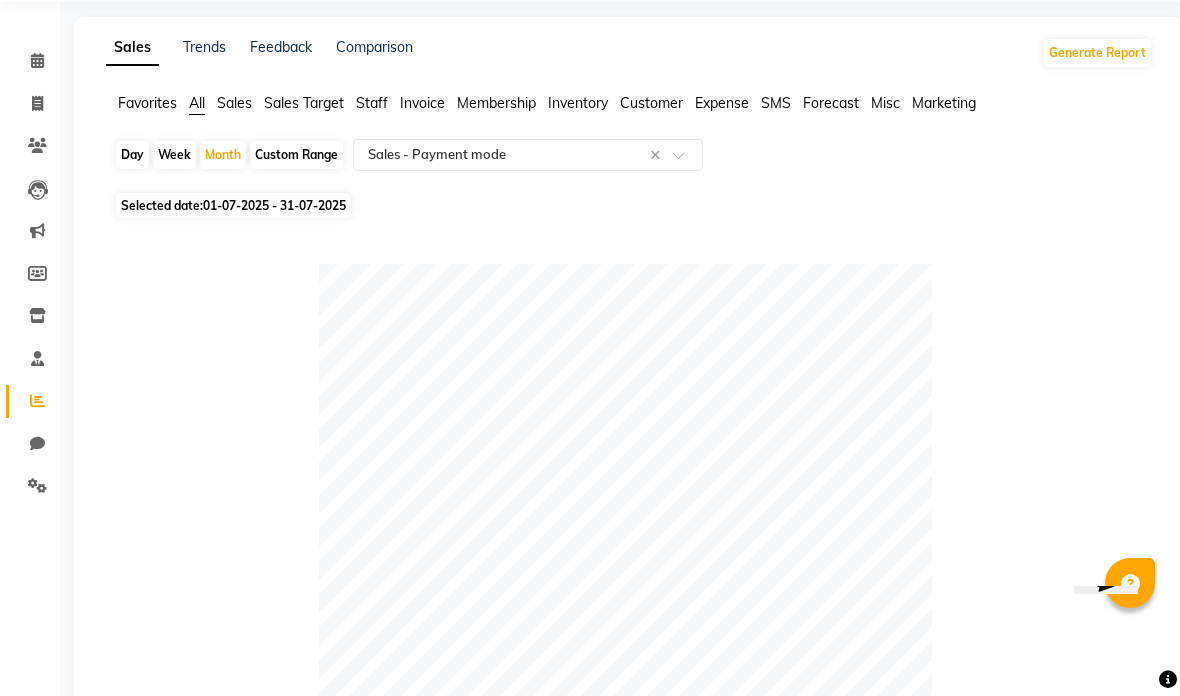 scroll, scrollTop: 69, scrollLeft: 0, axis: vertical 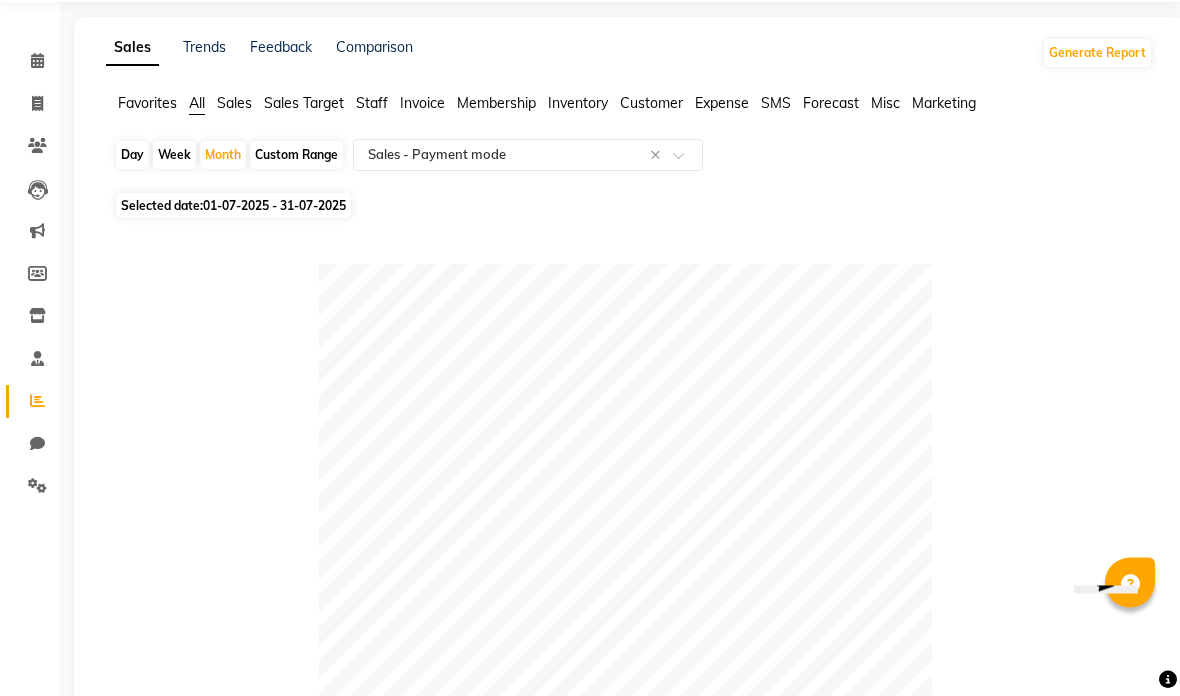 click on "Day" 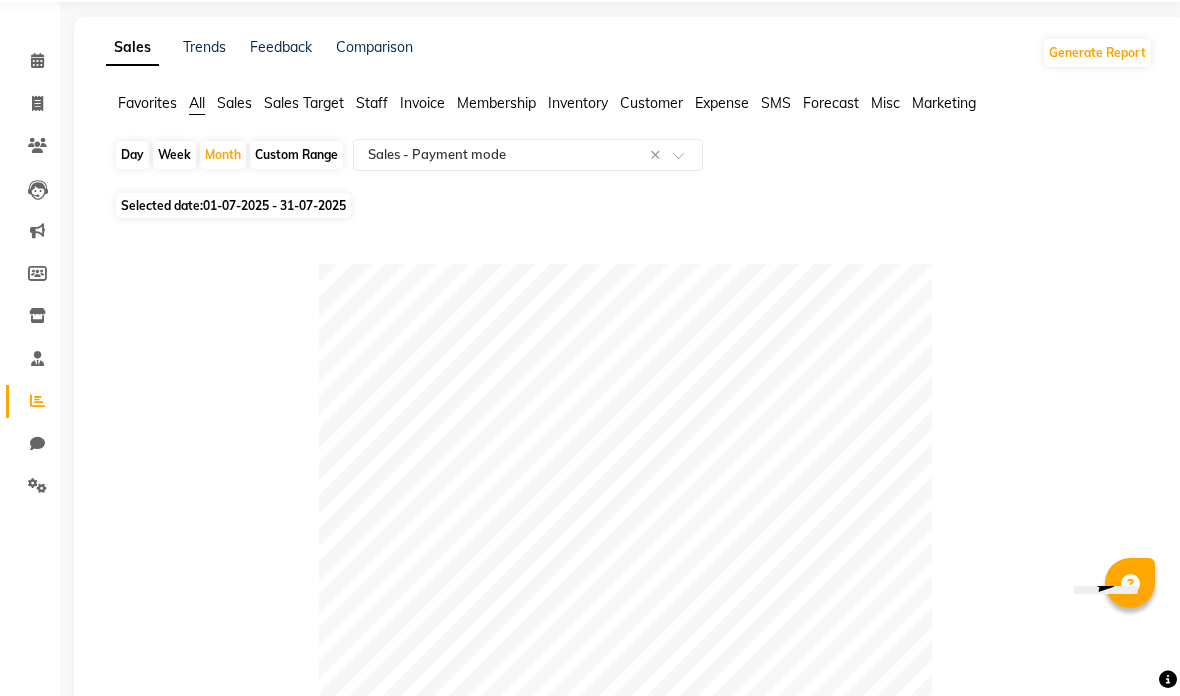 select on "7" 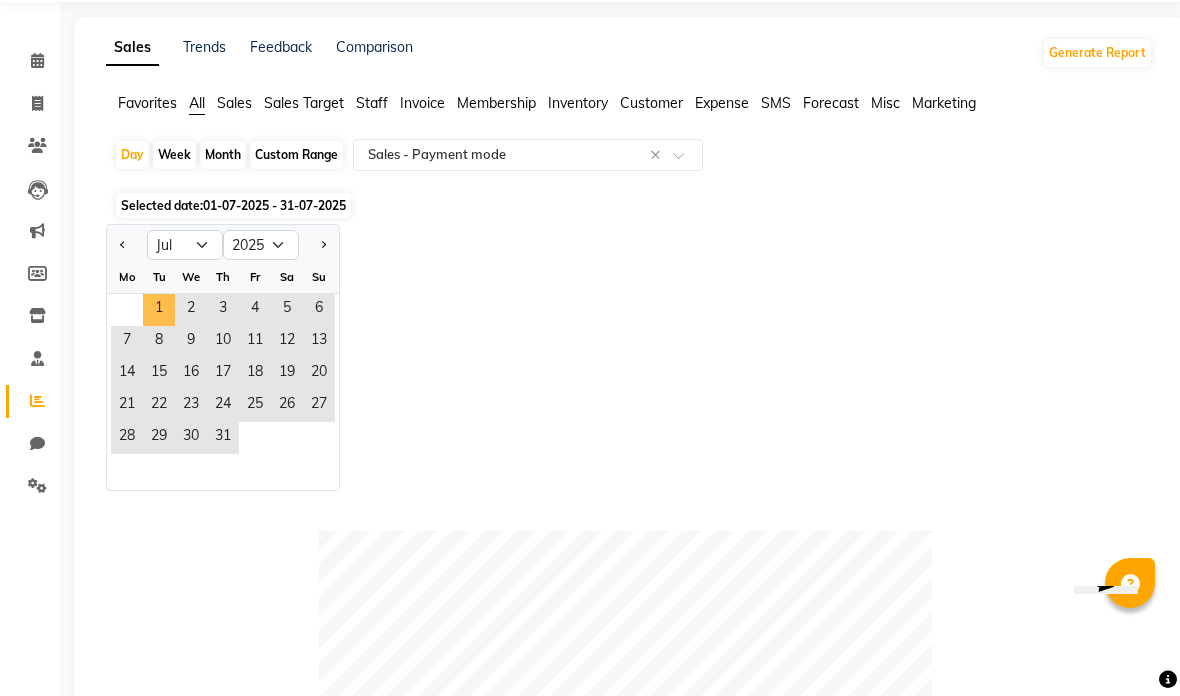 click on "1" 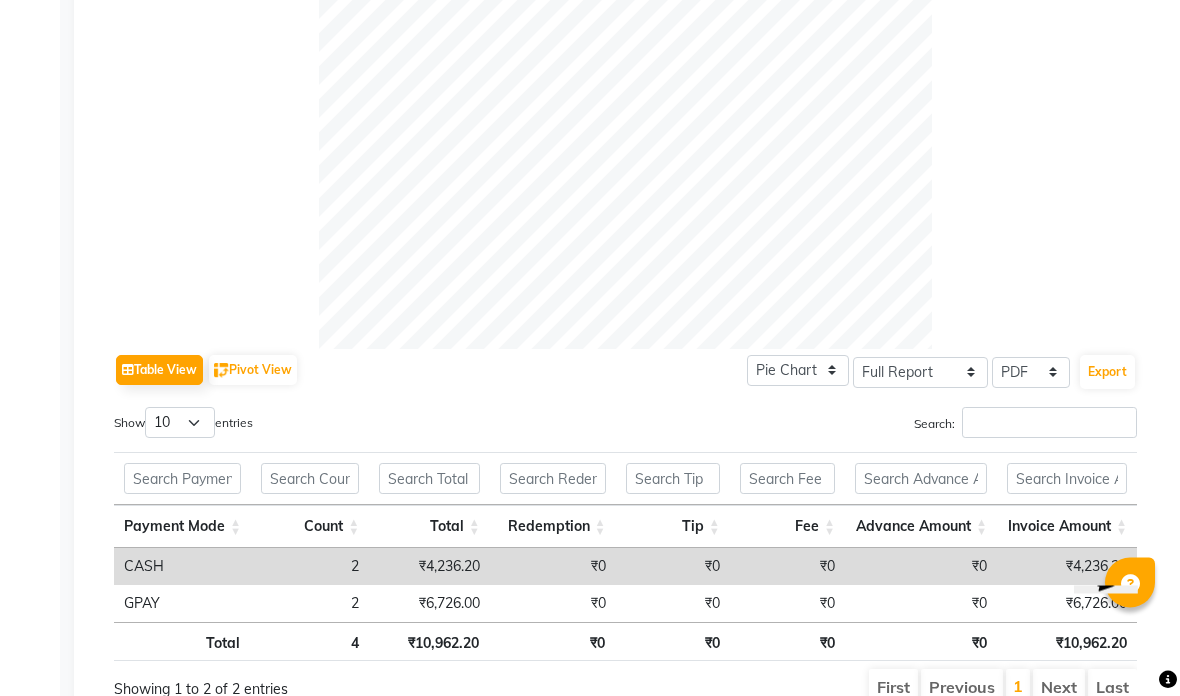 scroll, scrollTop: 704, scrollLeft: 0, axis: vertical 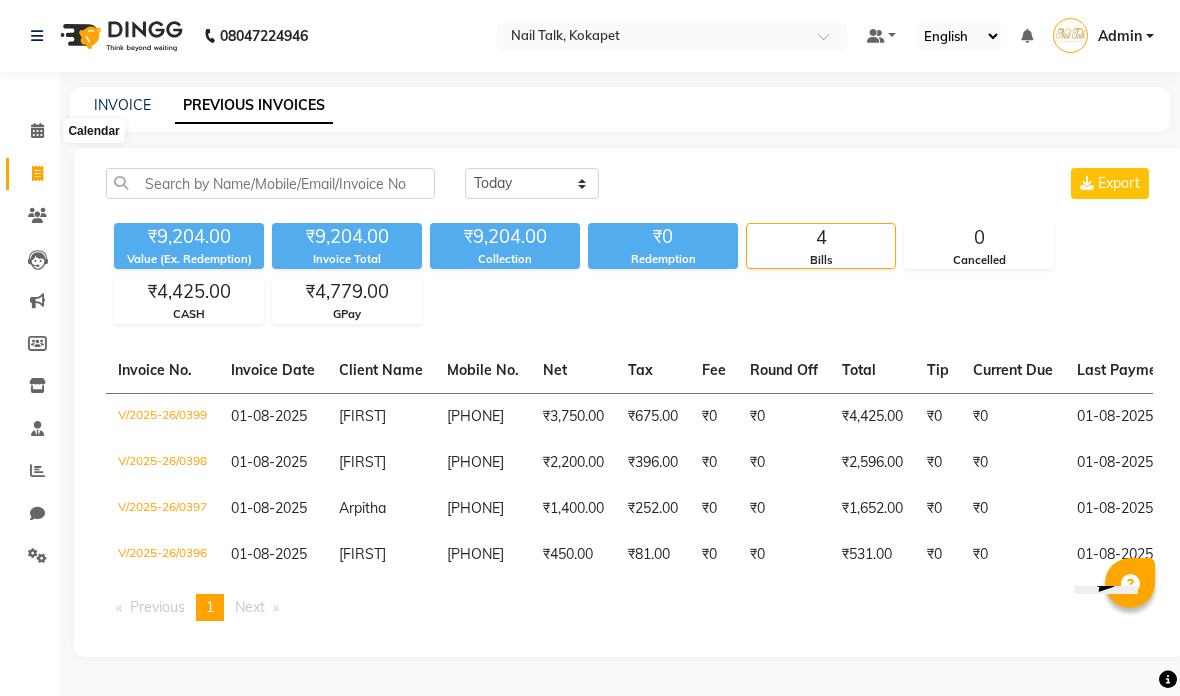 click 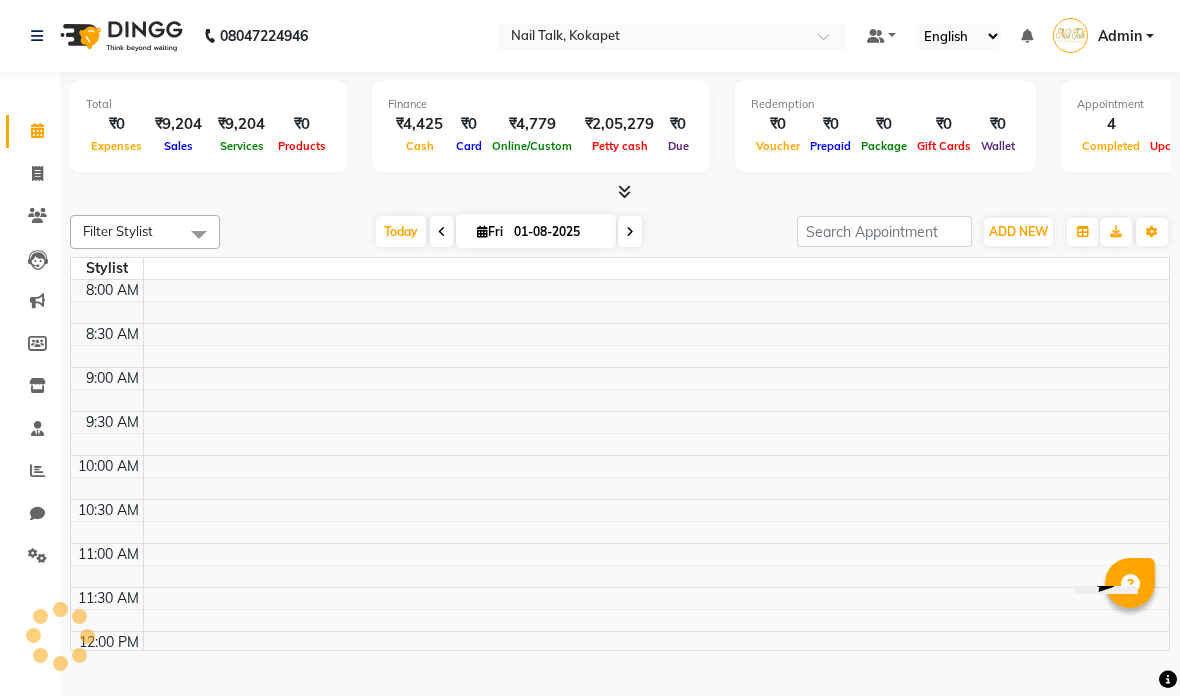 scroll, scrollTop: 617, scrollLeft: 0, axis: vertical 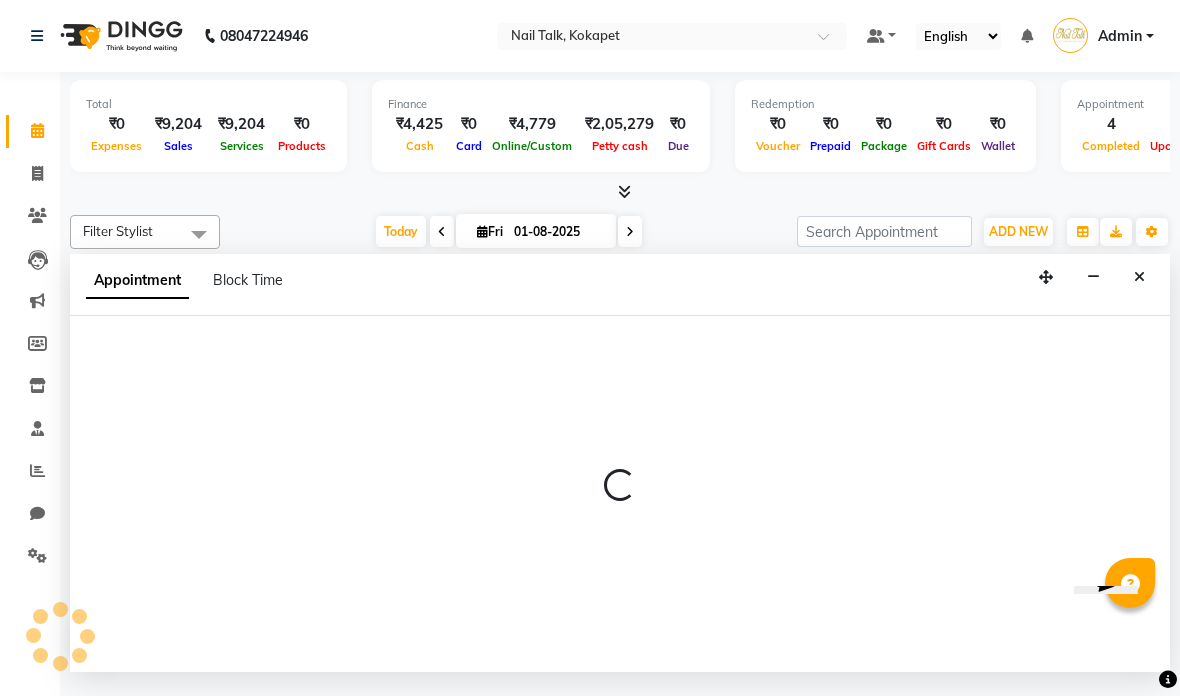select on "82630" 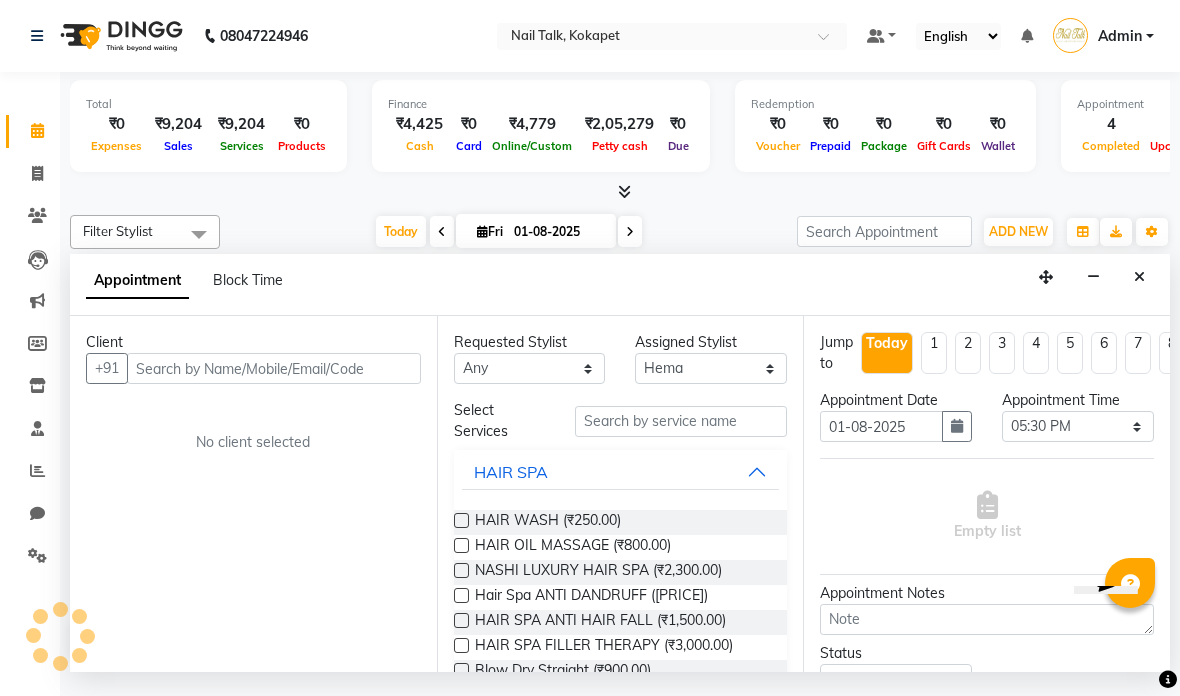scroll, scrollTop: 824, scrollLeft: 0, axis: vertical 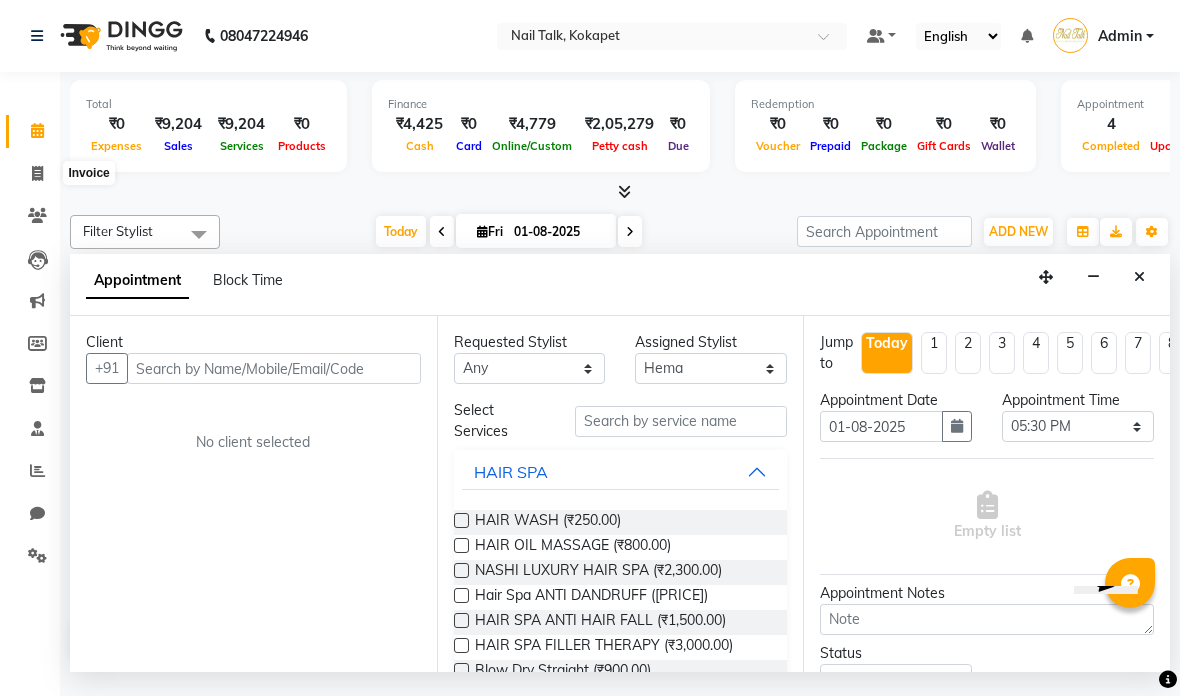 click 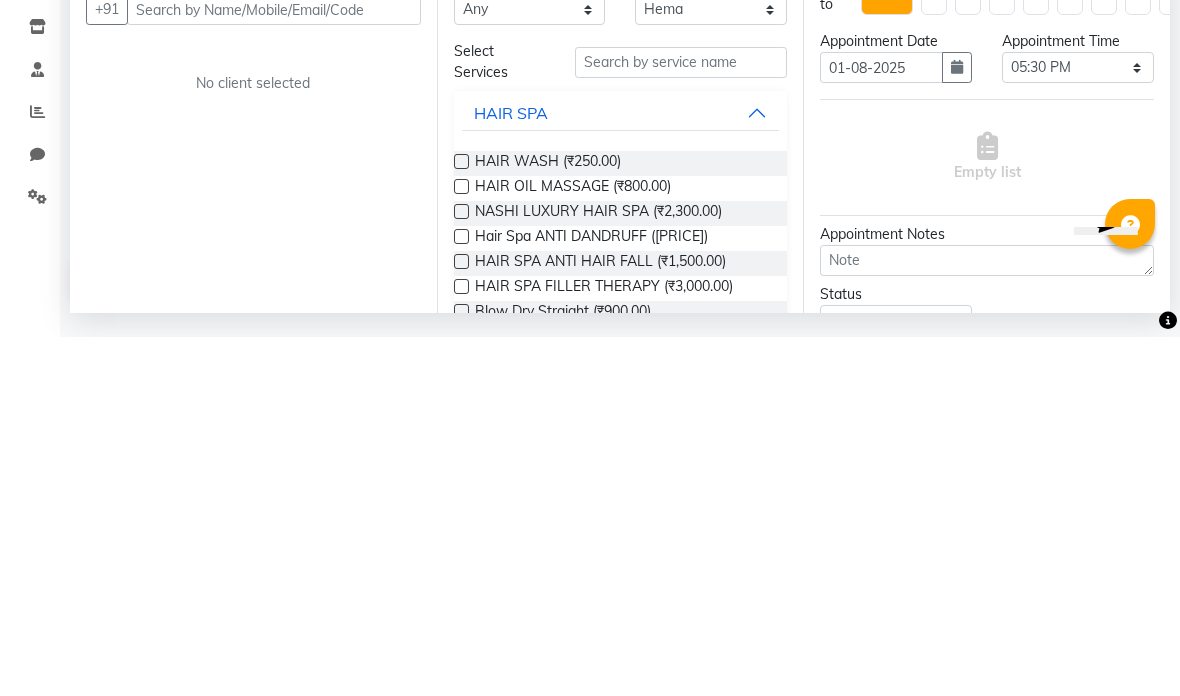 select on "service" 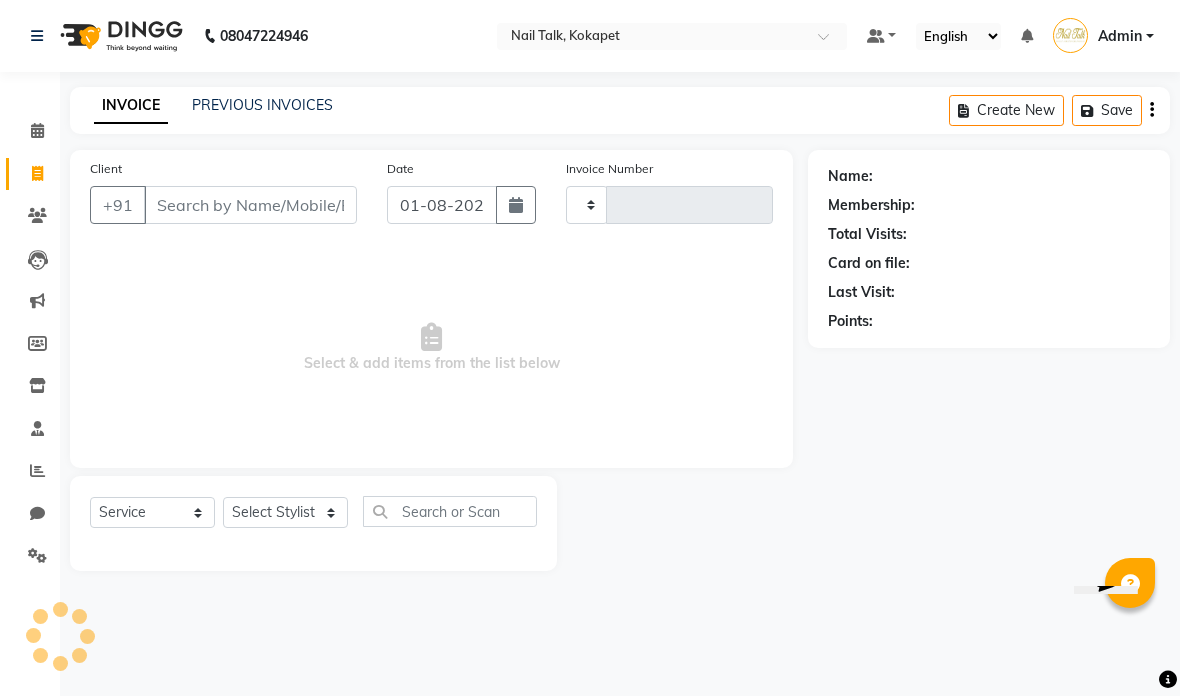 type on "0400" 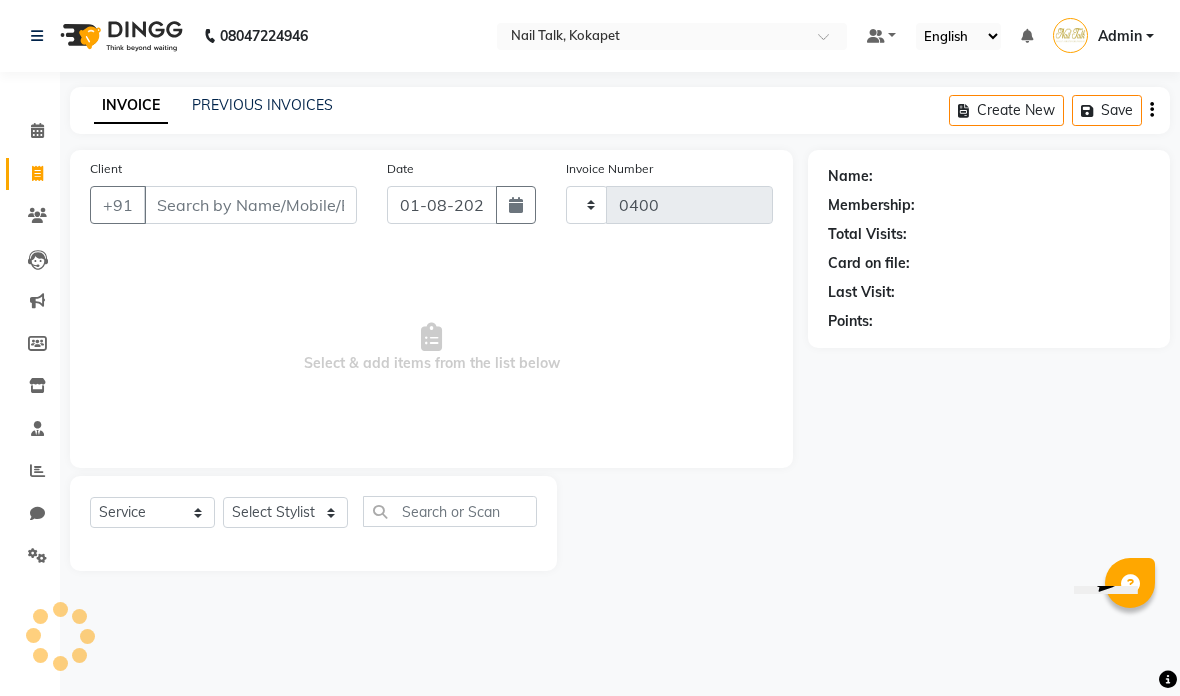 select on "8456" 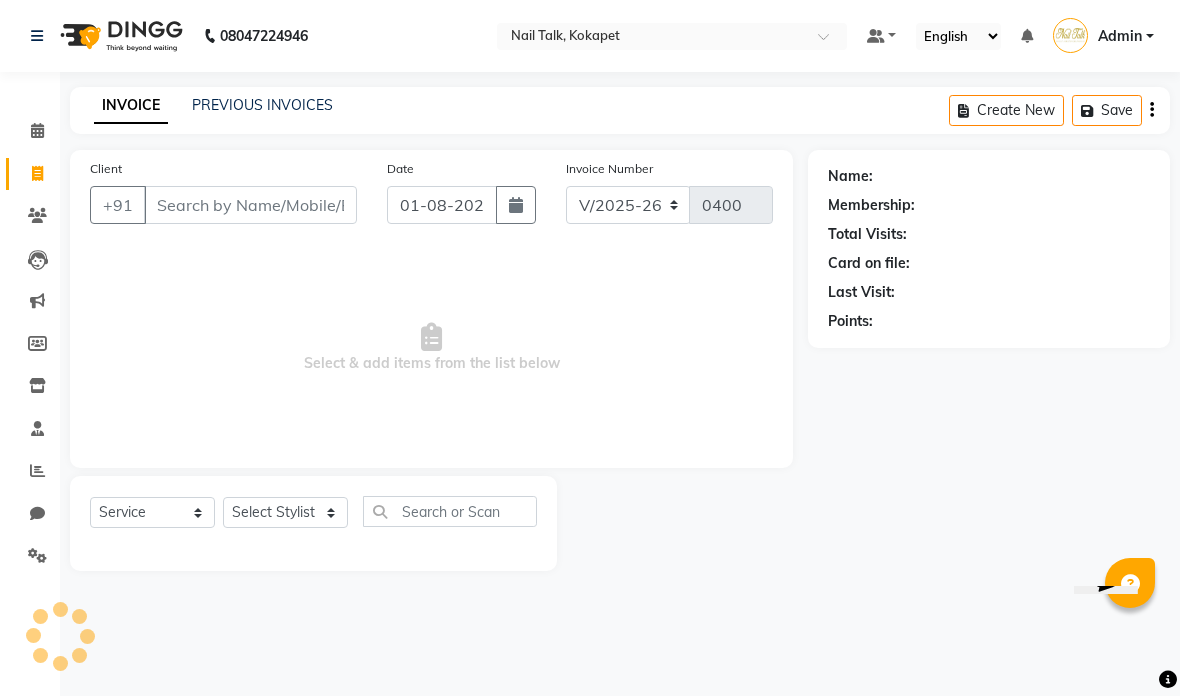 click 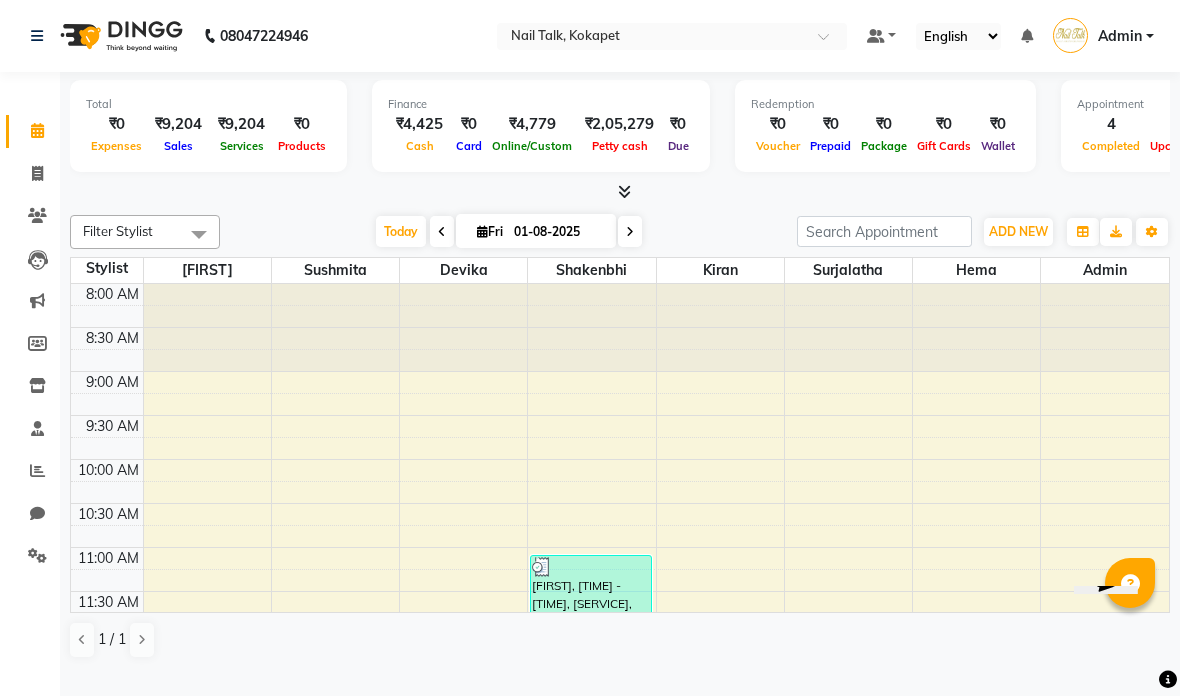 click 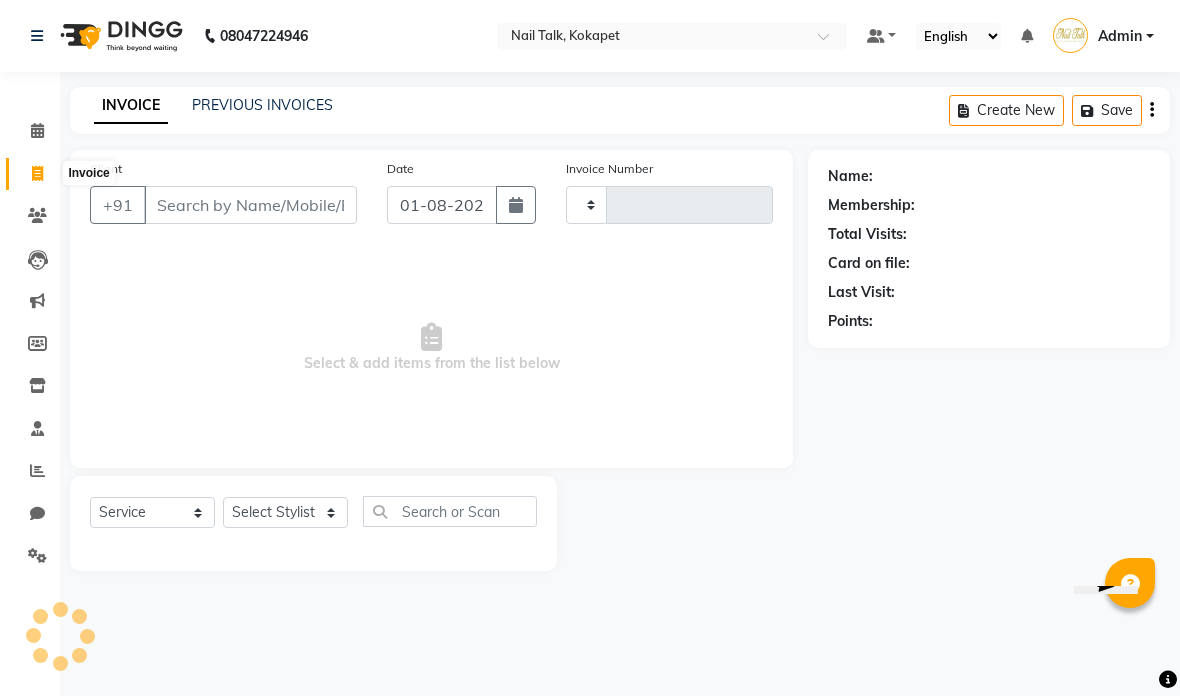 type on "0400" 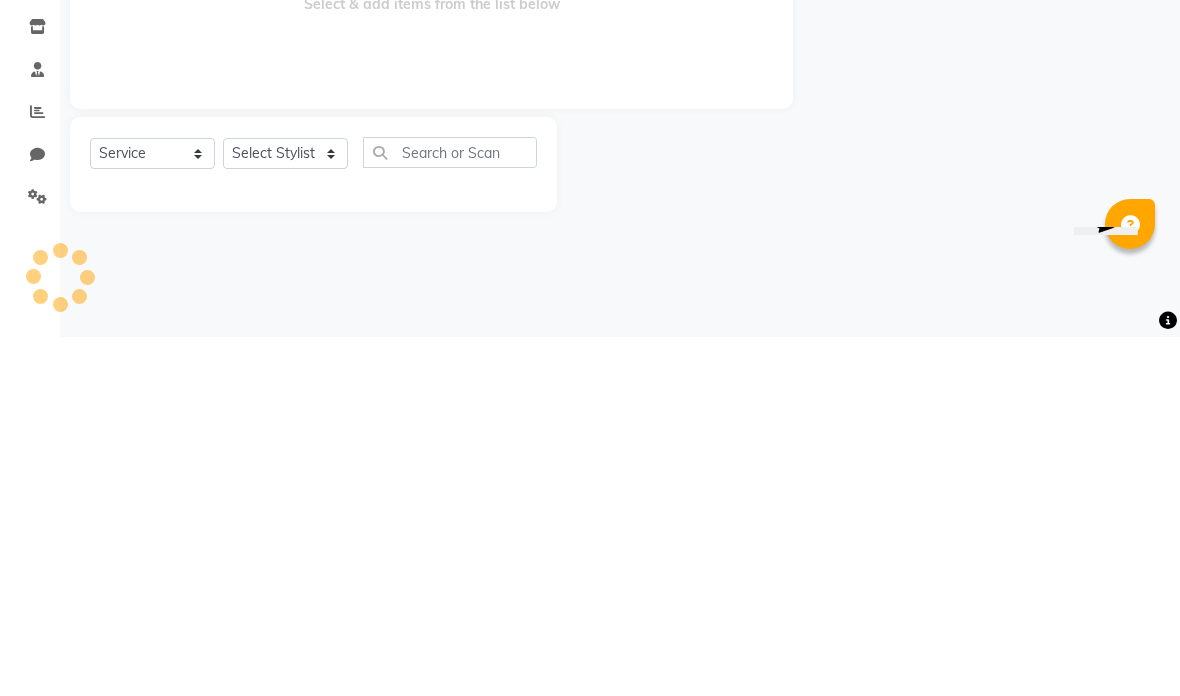 select on "8456" 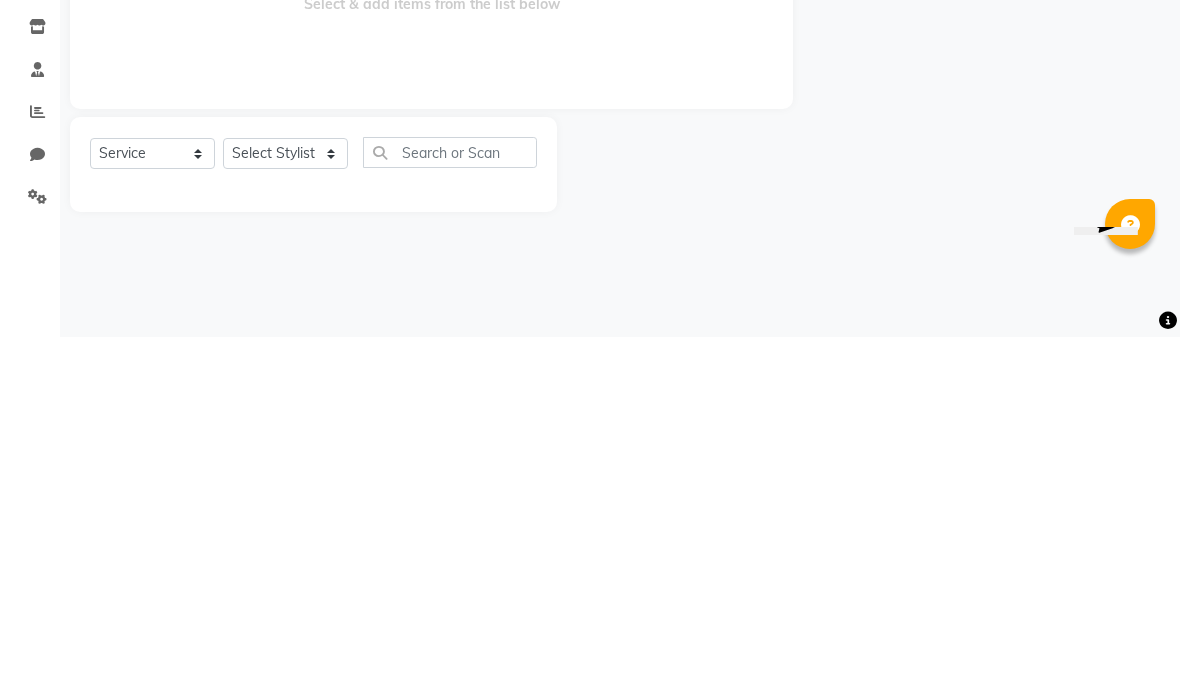 click on "Name: Membership: Total Visits: Card on file: Last Visit:  Points:" 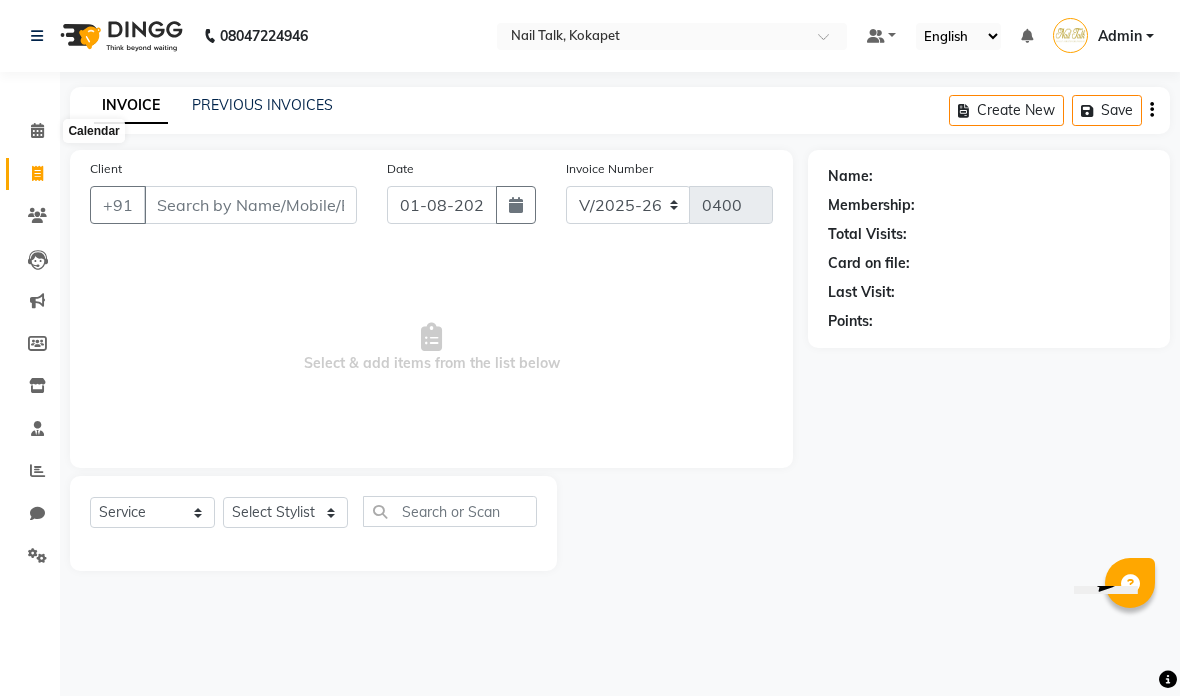 click 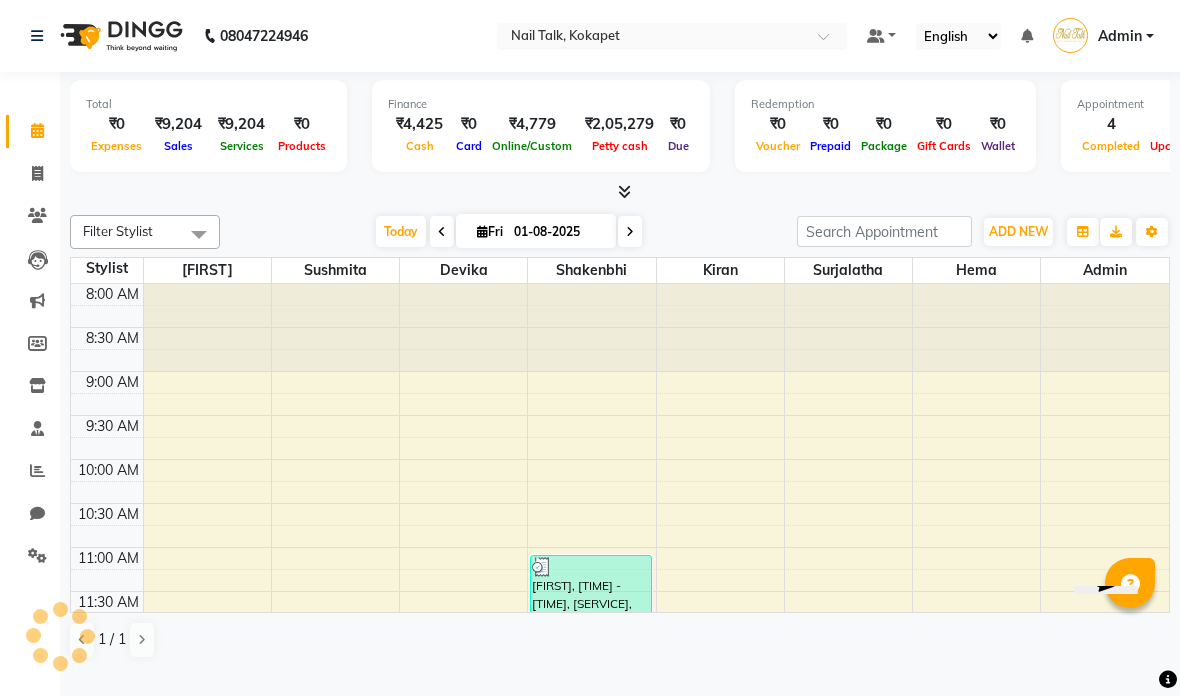 scroll, scrollTop: 0, scrollLeft: 0, axis: both 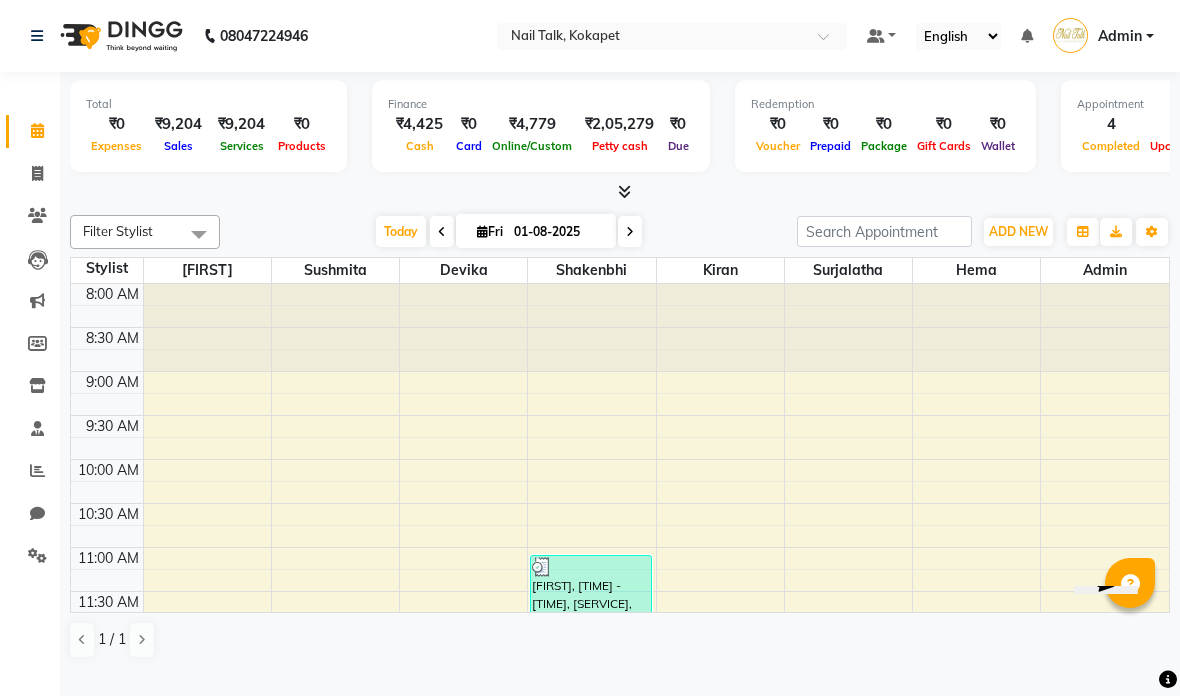click on "Clients" 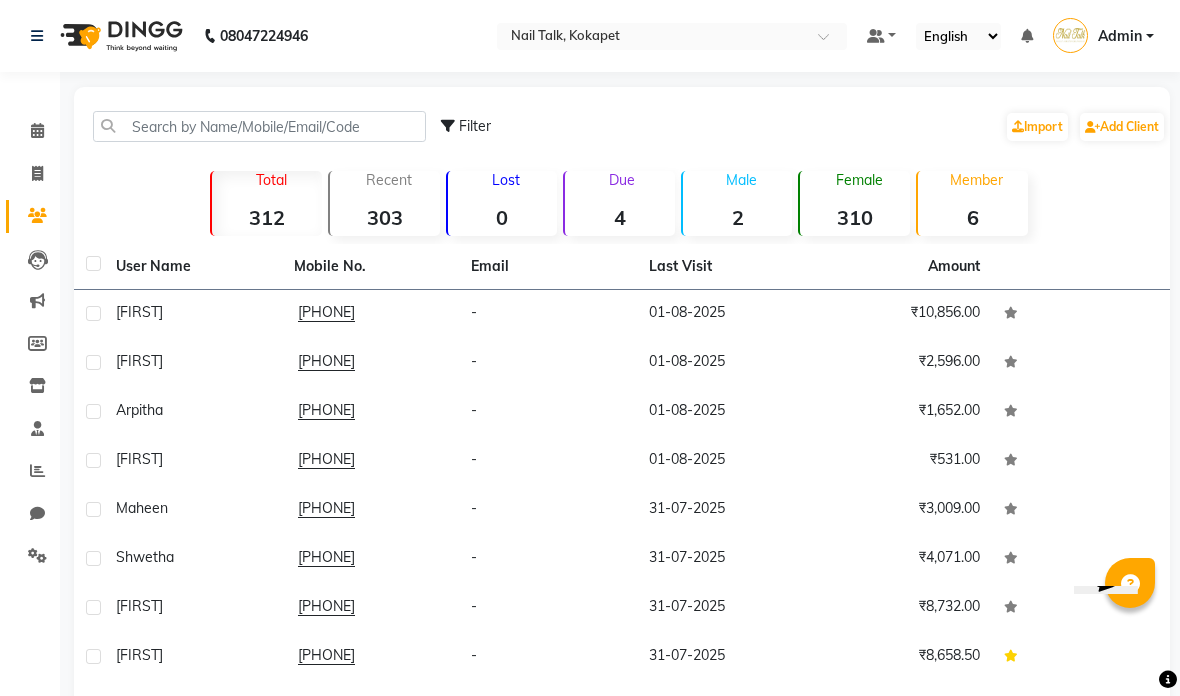 click on "01-08-2025" 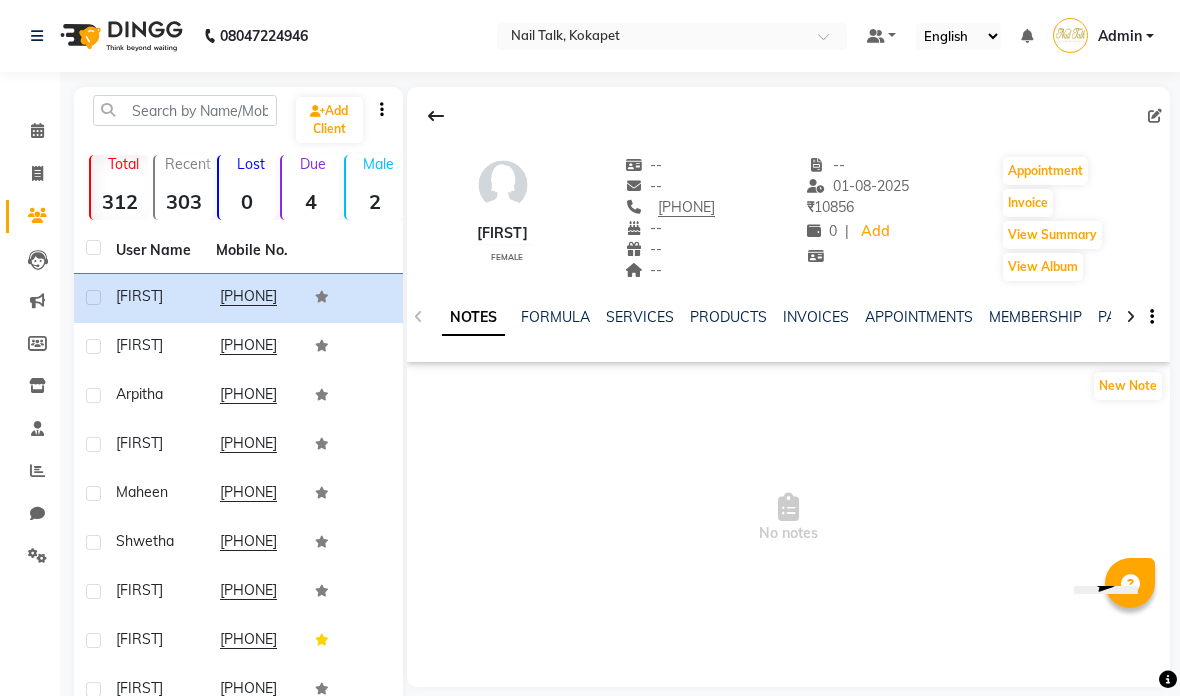 click on "INVOICES" 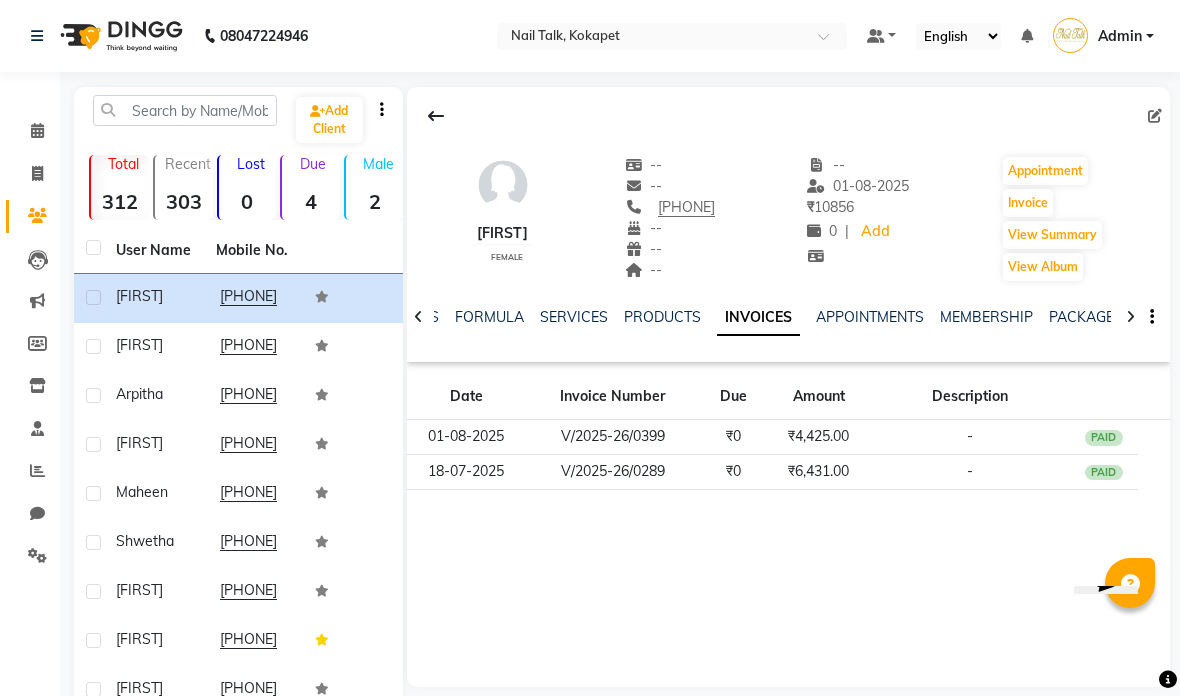 click 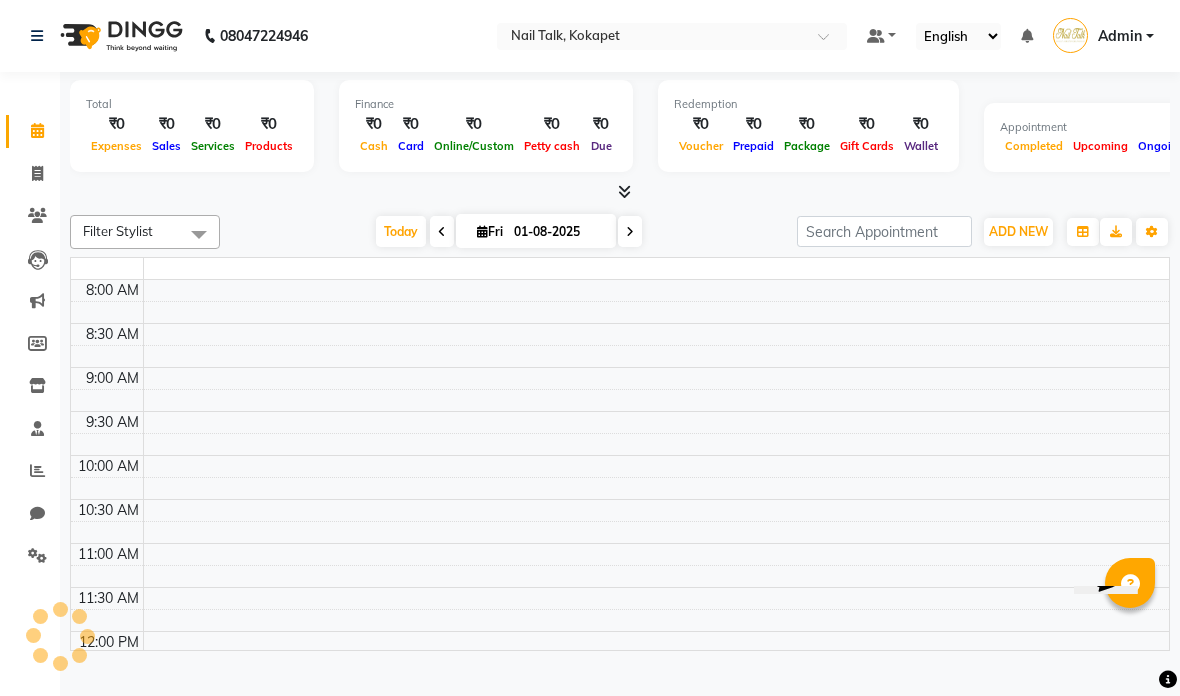 scroll, scrollTop: 617, scrollLeft: 0, axis: vertical 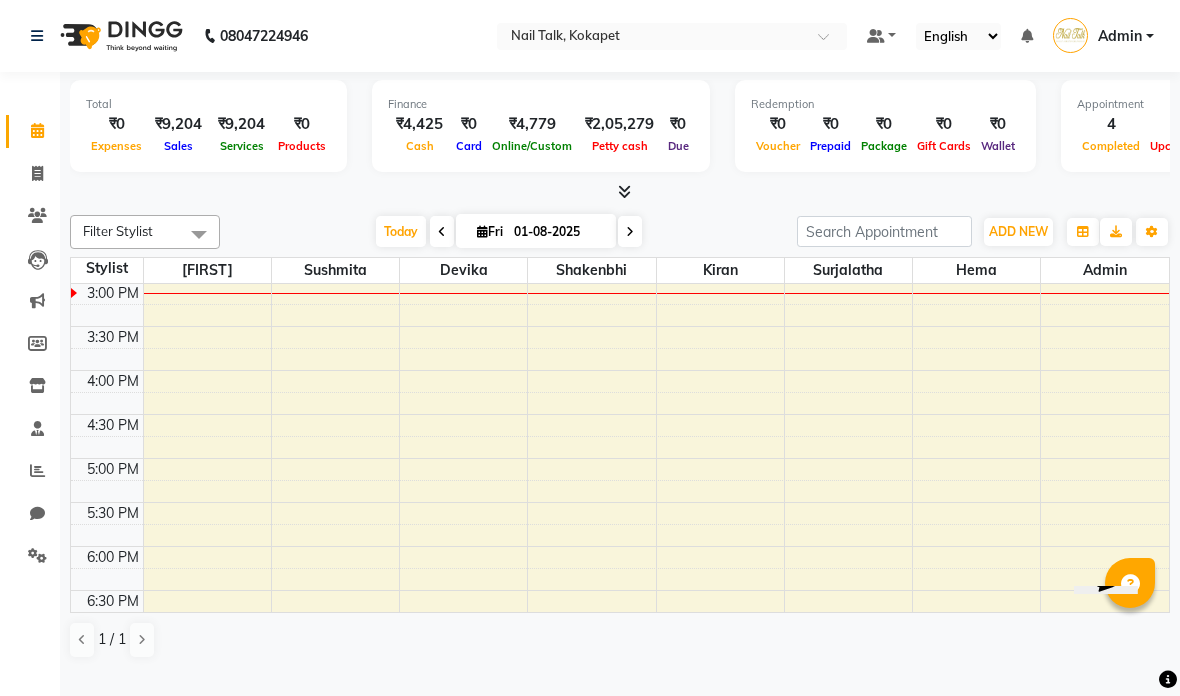click on "Invoice" 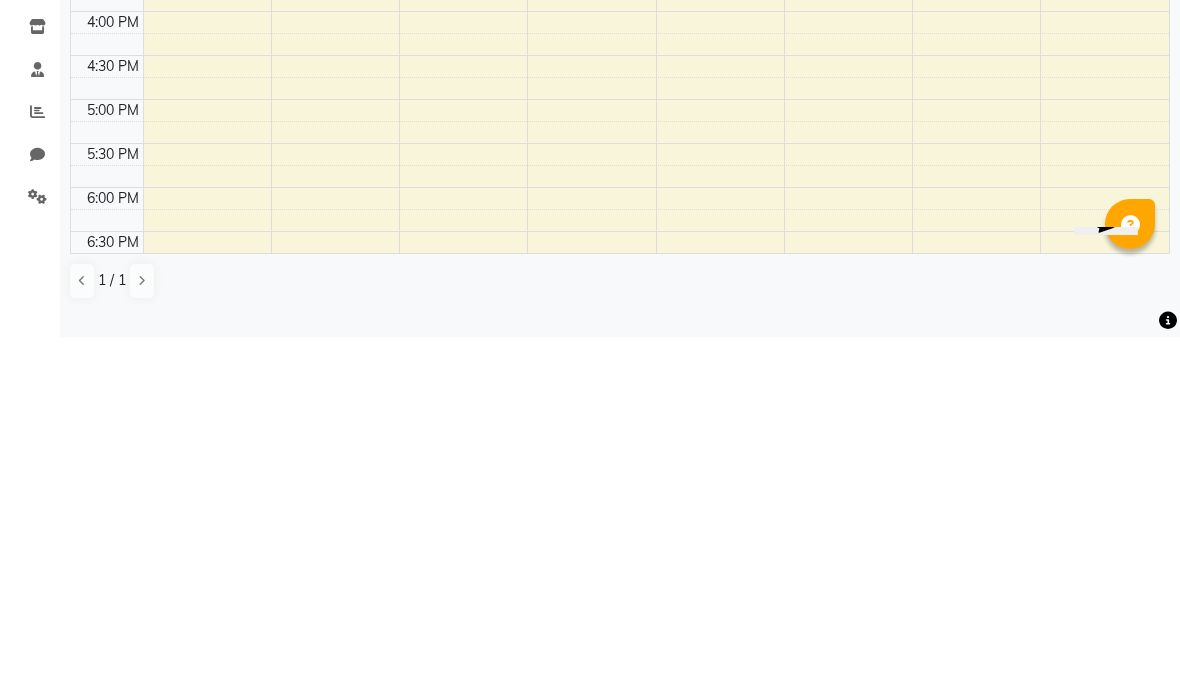 select on "8456" 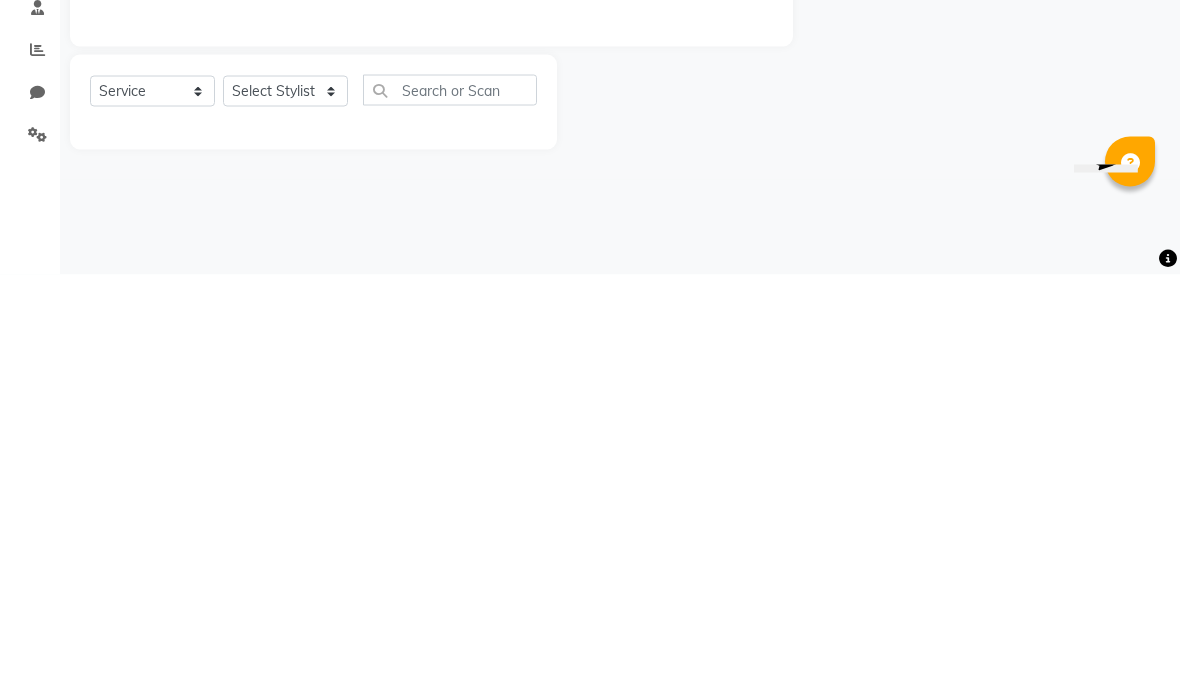 click on "Reports" 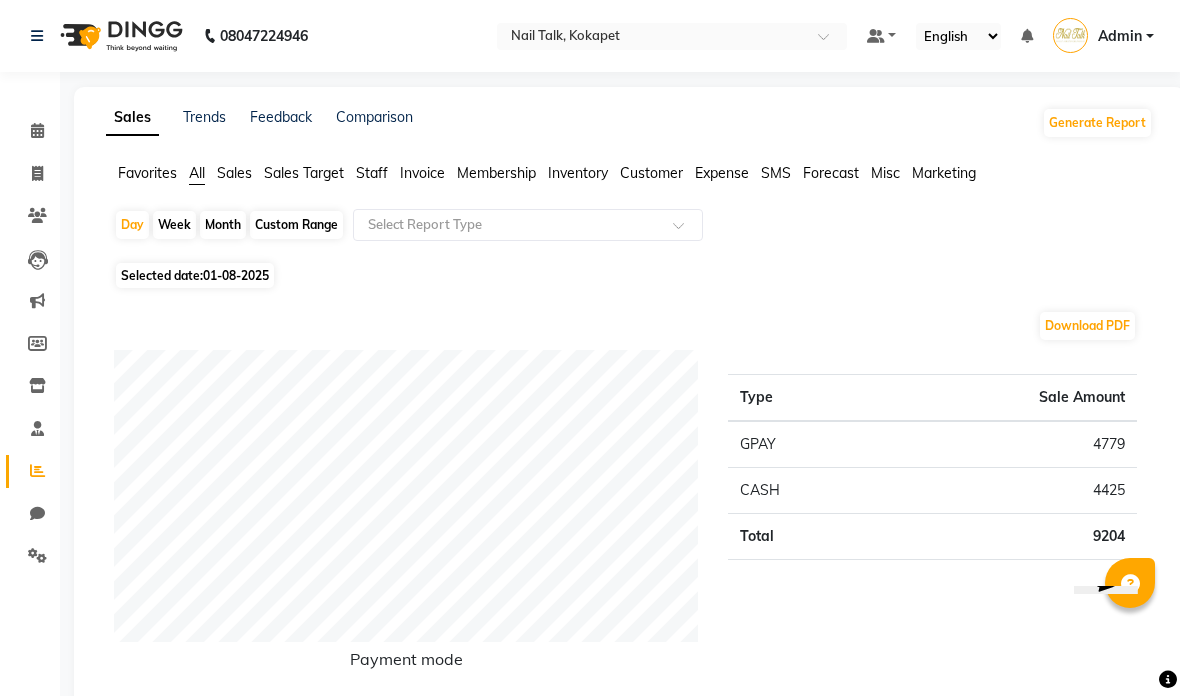 click on "Day" 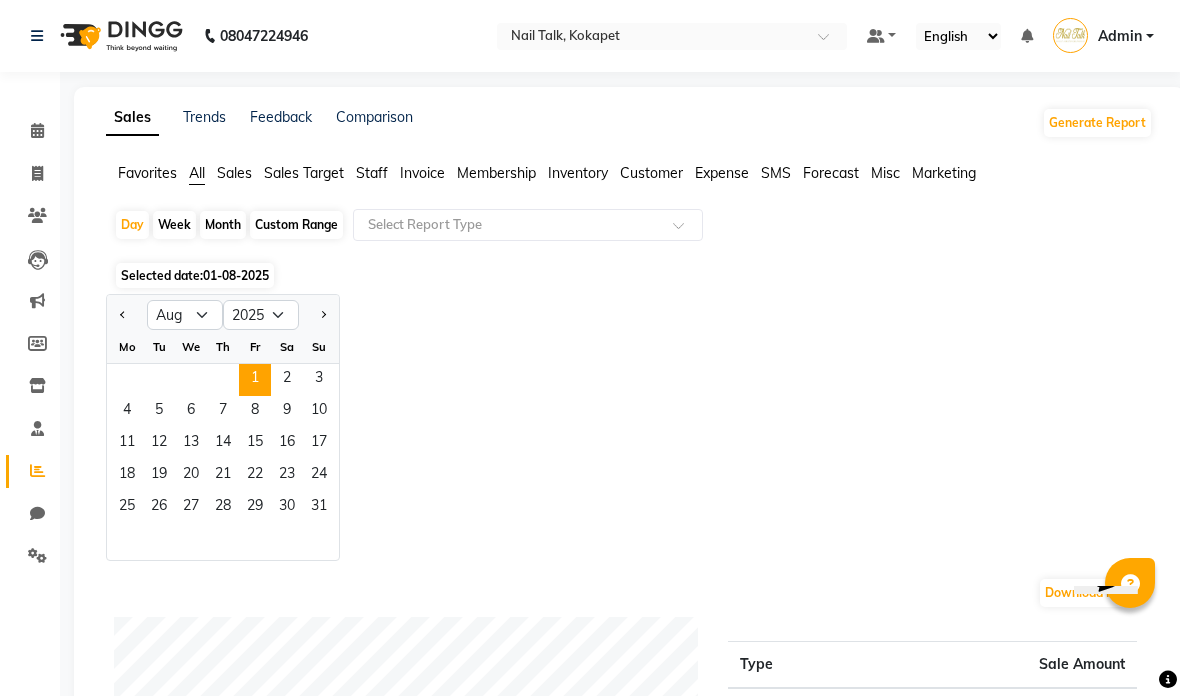 click on "29" 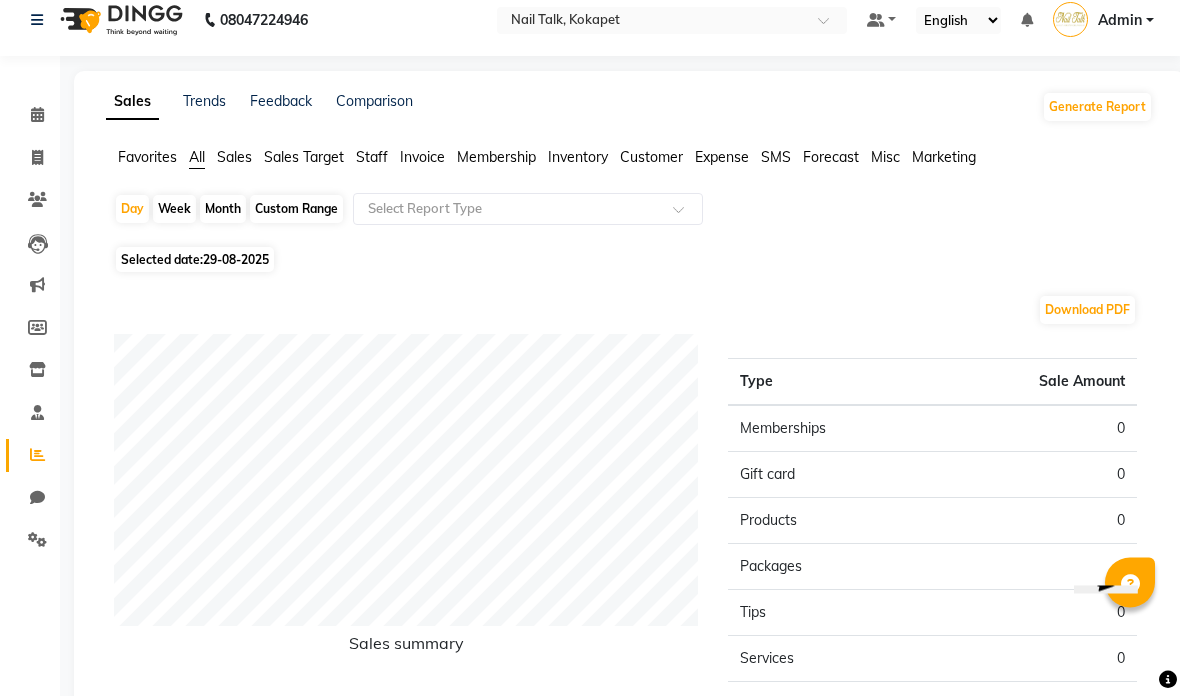 scroll, scrollTop: 13, scrollLeft: 0, axis: vertical 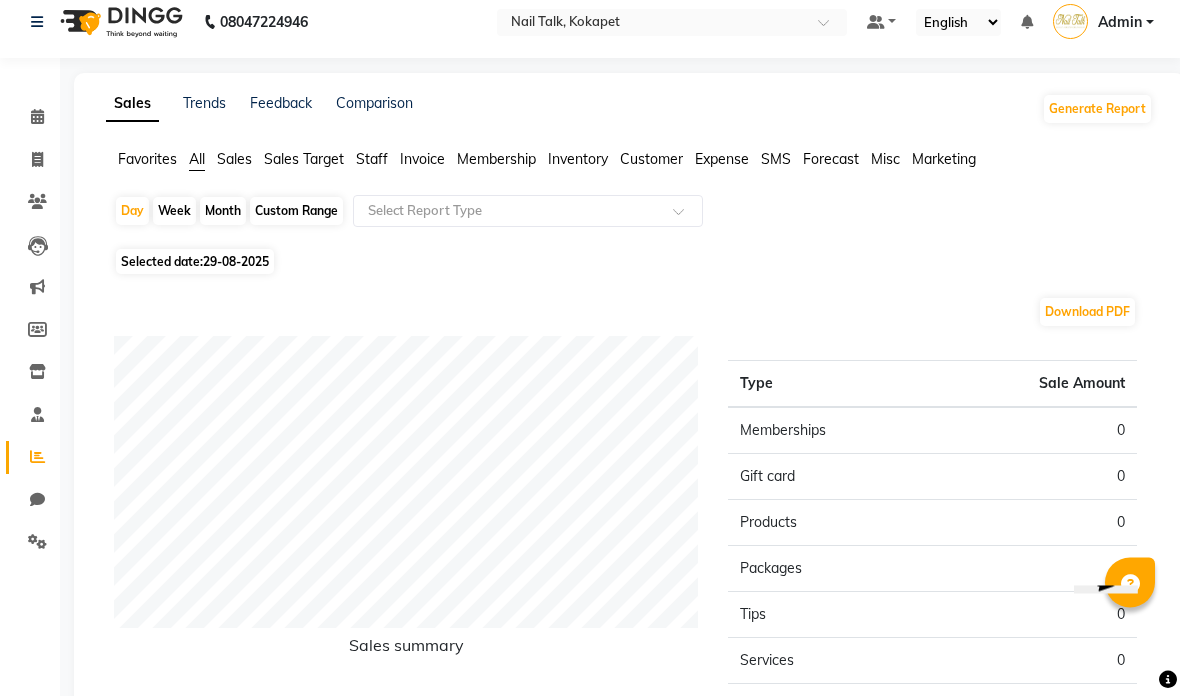 click on "Month" 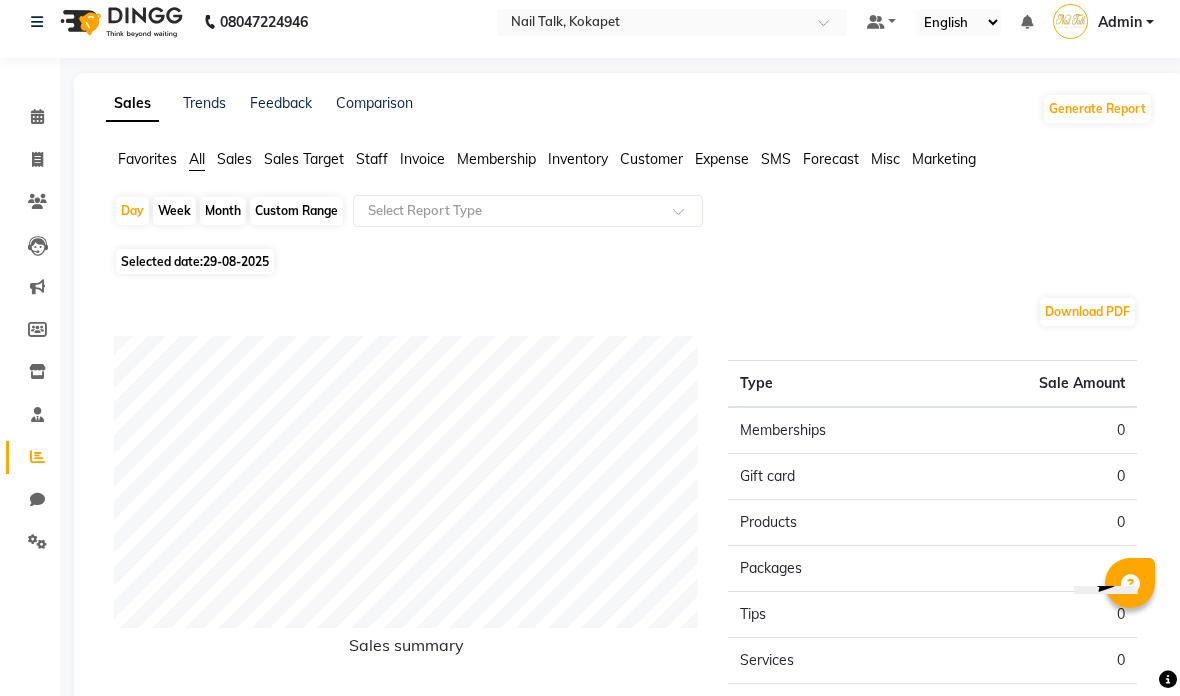 select on "8" 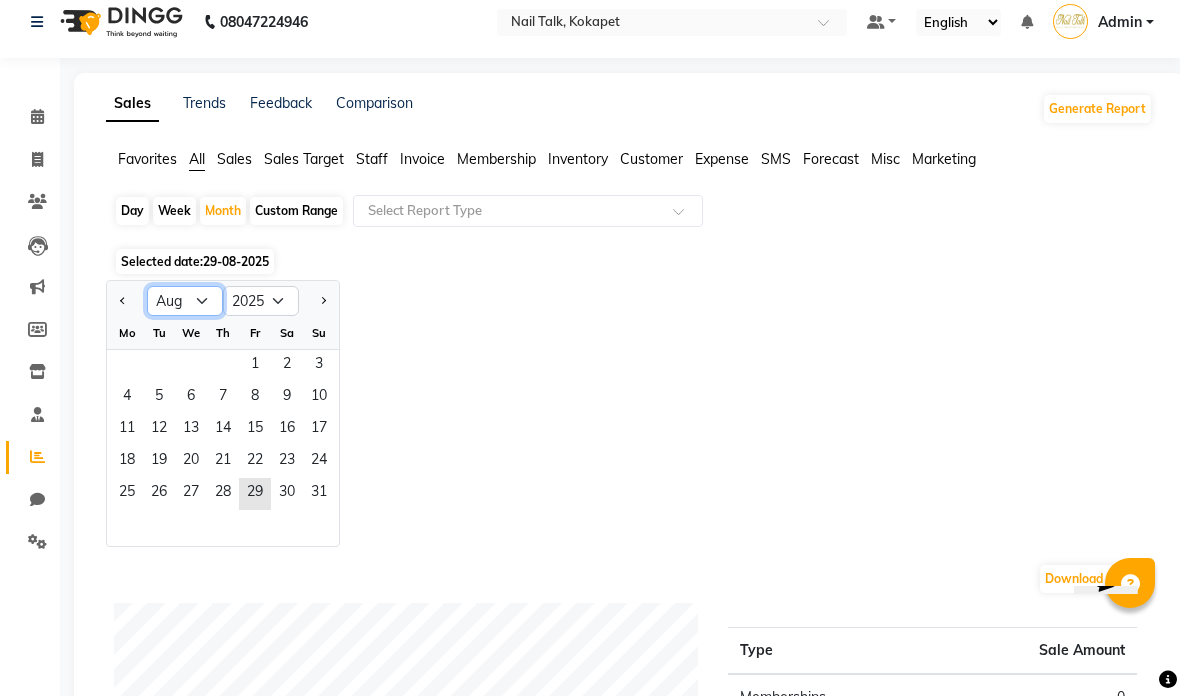 click on "Jan Feb Mar Apr May Jun Jul Aug Sep Oct Nov Dec" 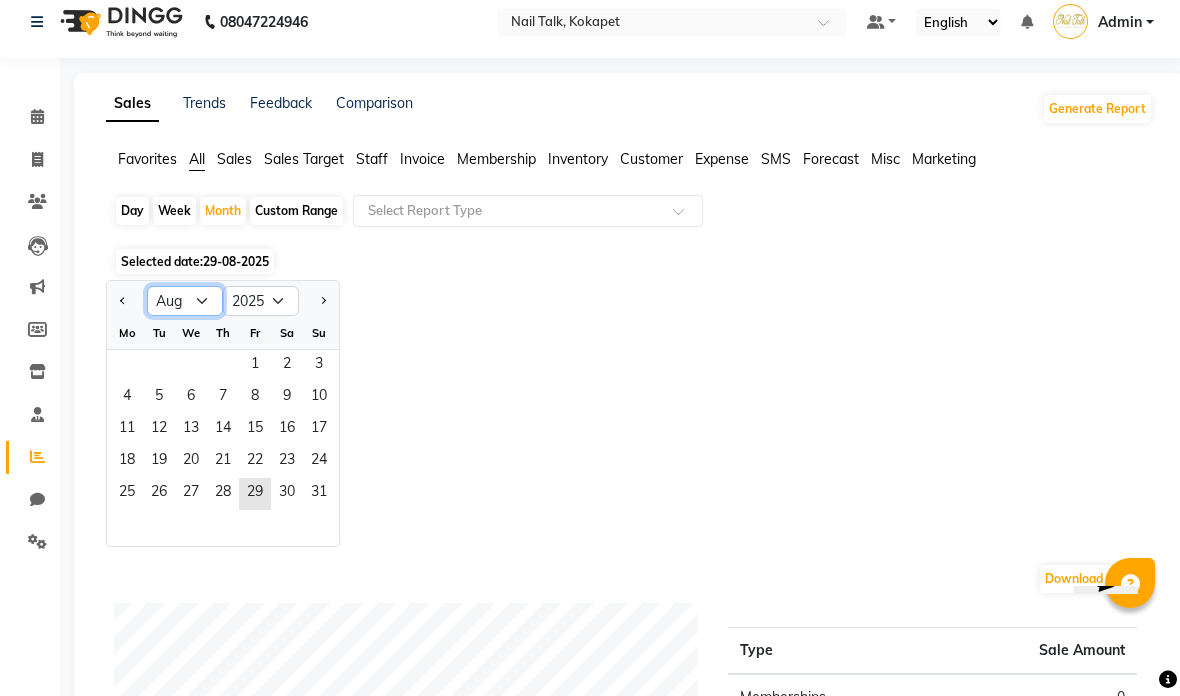 select on "7" 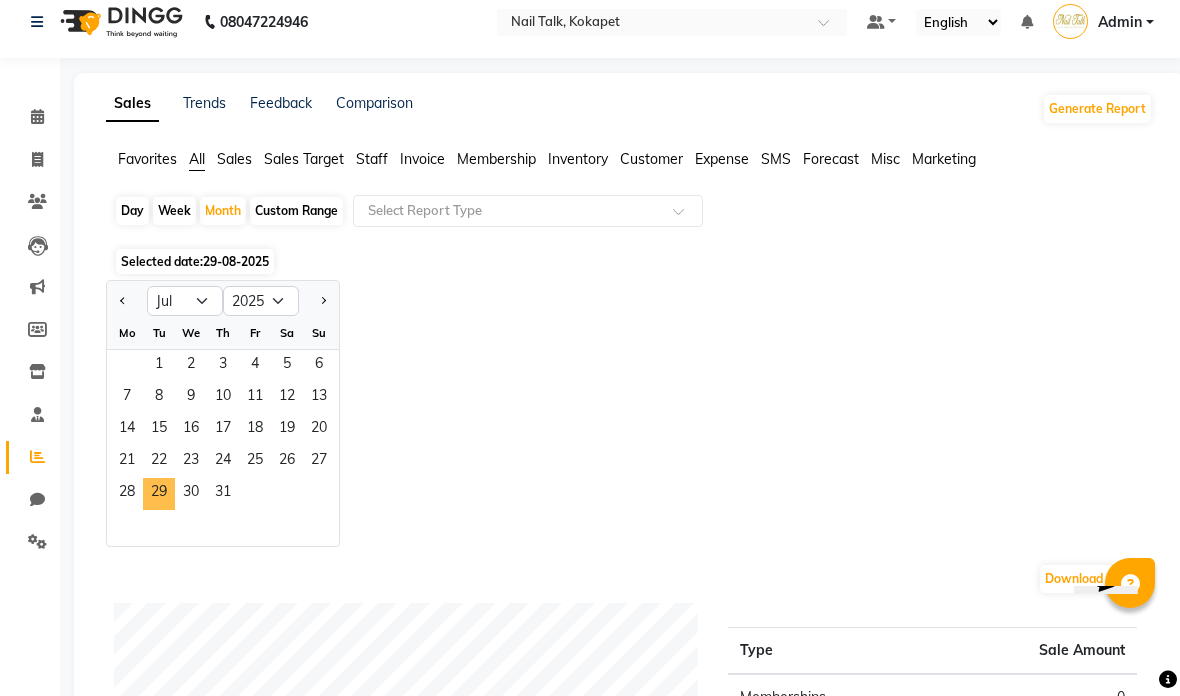 click on "29" 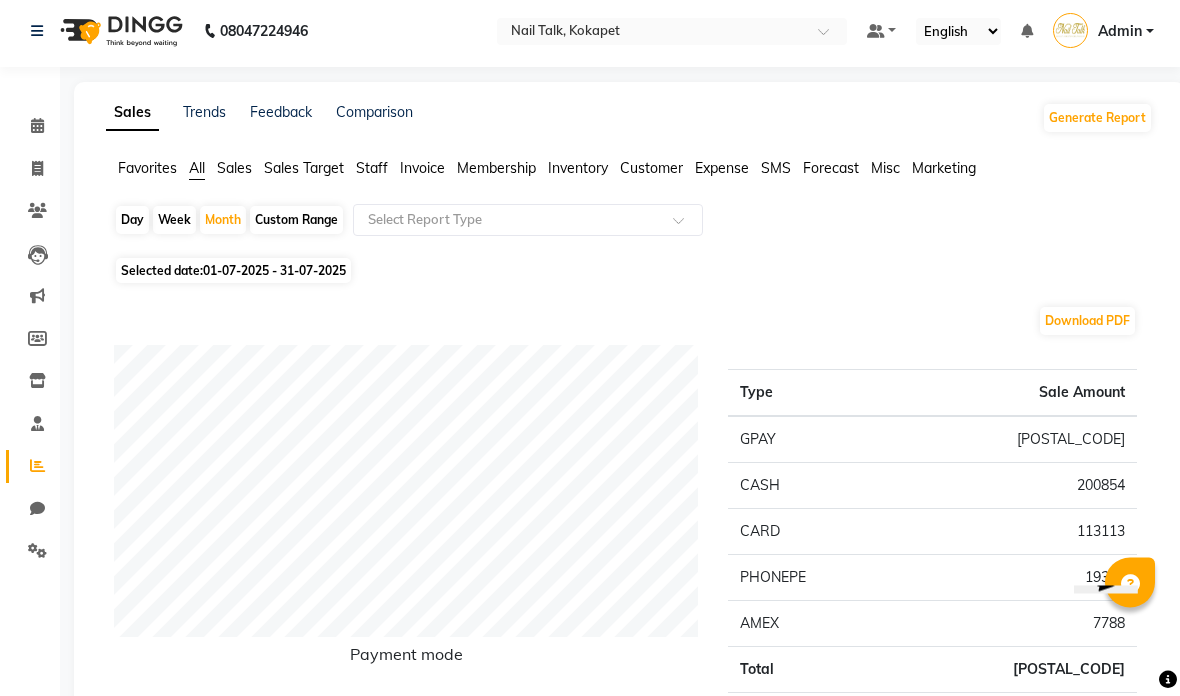 scroll, scrollTop: 0, scrollLeft: 0, axis: both 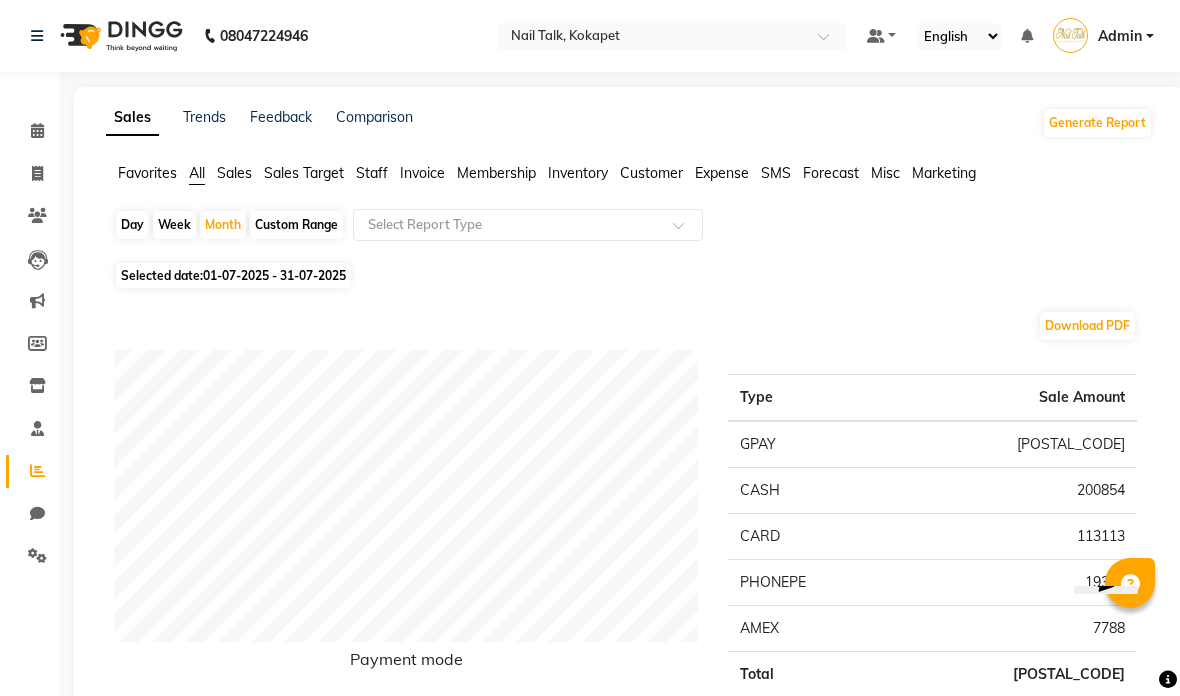 click on "Day" 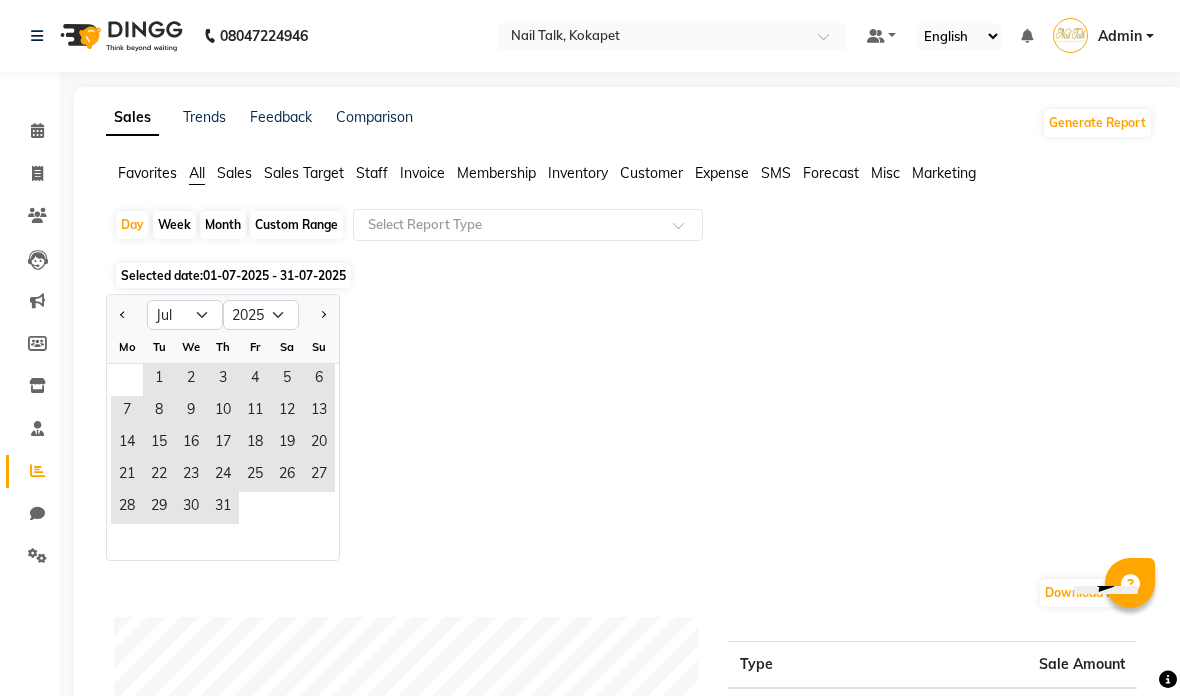 click on "29" 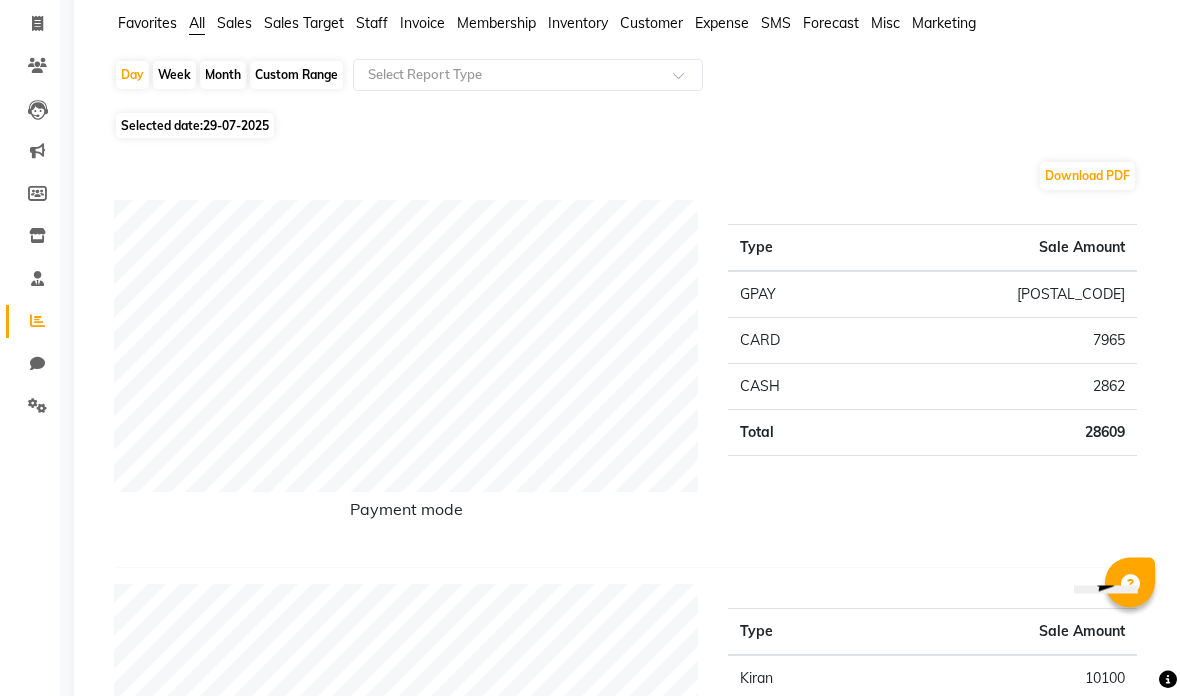 scroll, scrollTop: 0, scrollLeft: 0, axis: both 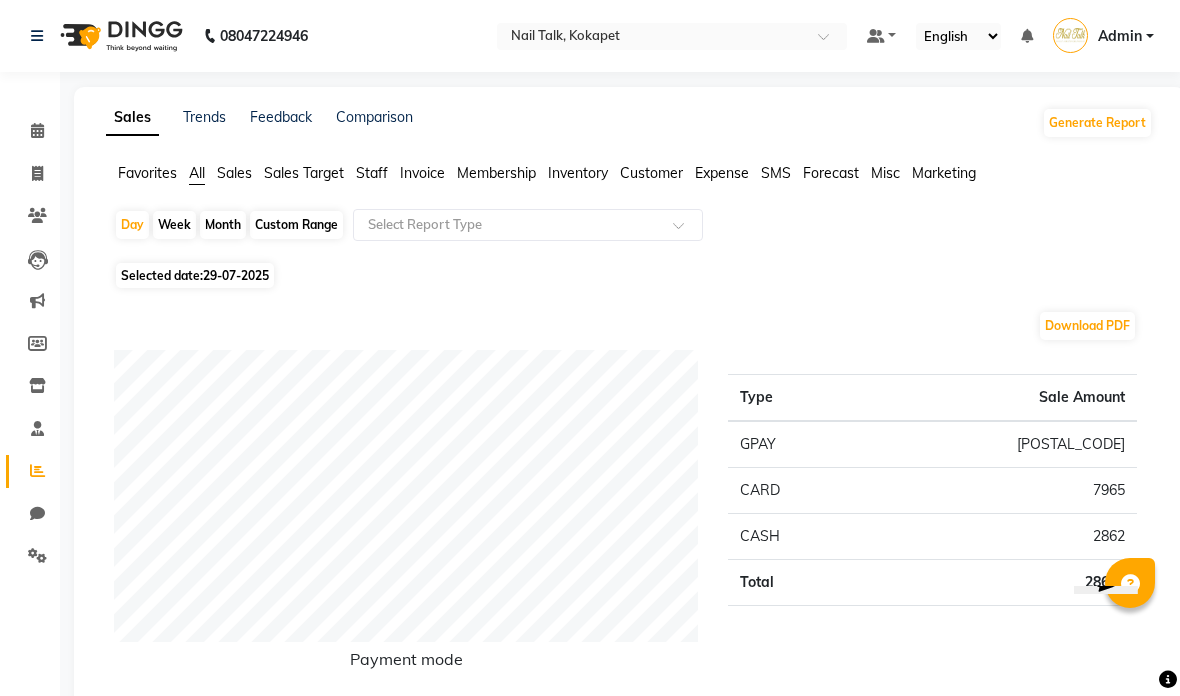 click on "Day" 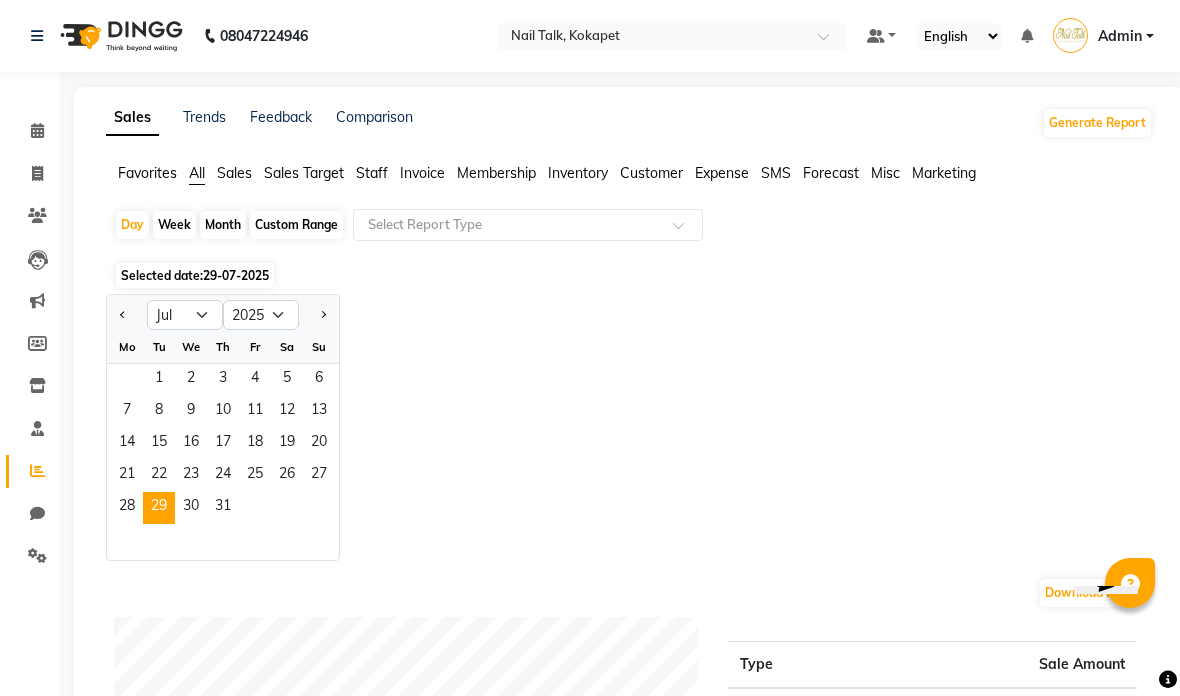 click 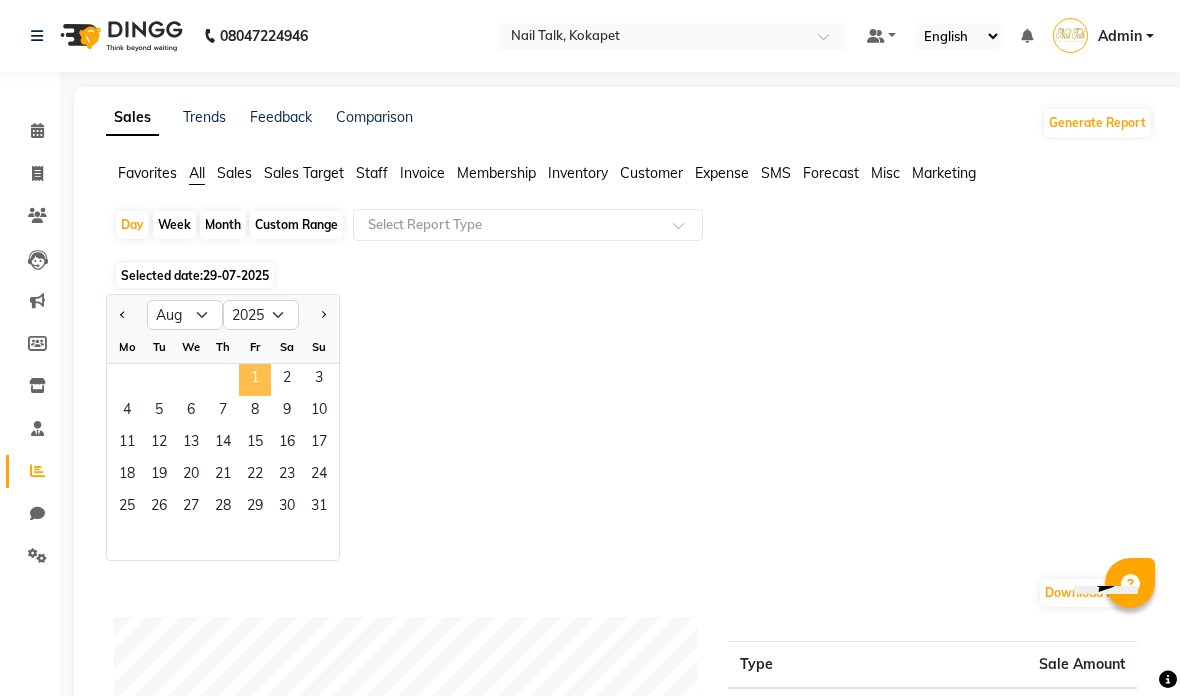 click on "1" 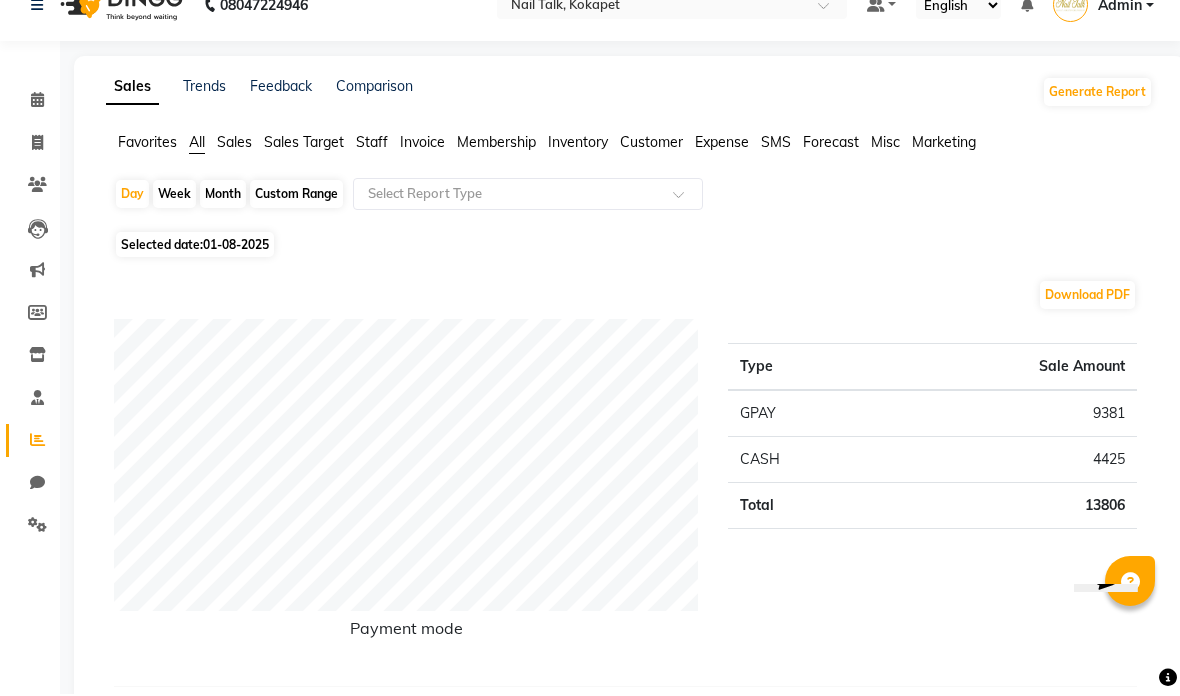 scroll, scrollTop: 31, scrollLeft: 0, axis: vertical 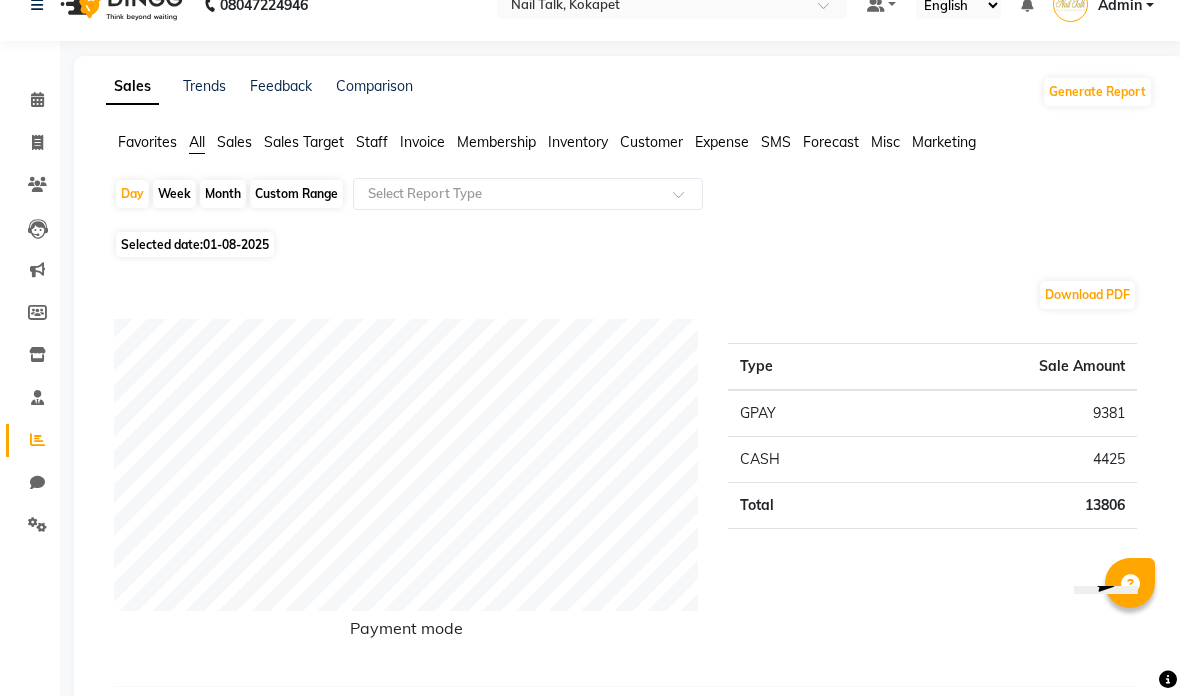click on "Invoice" 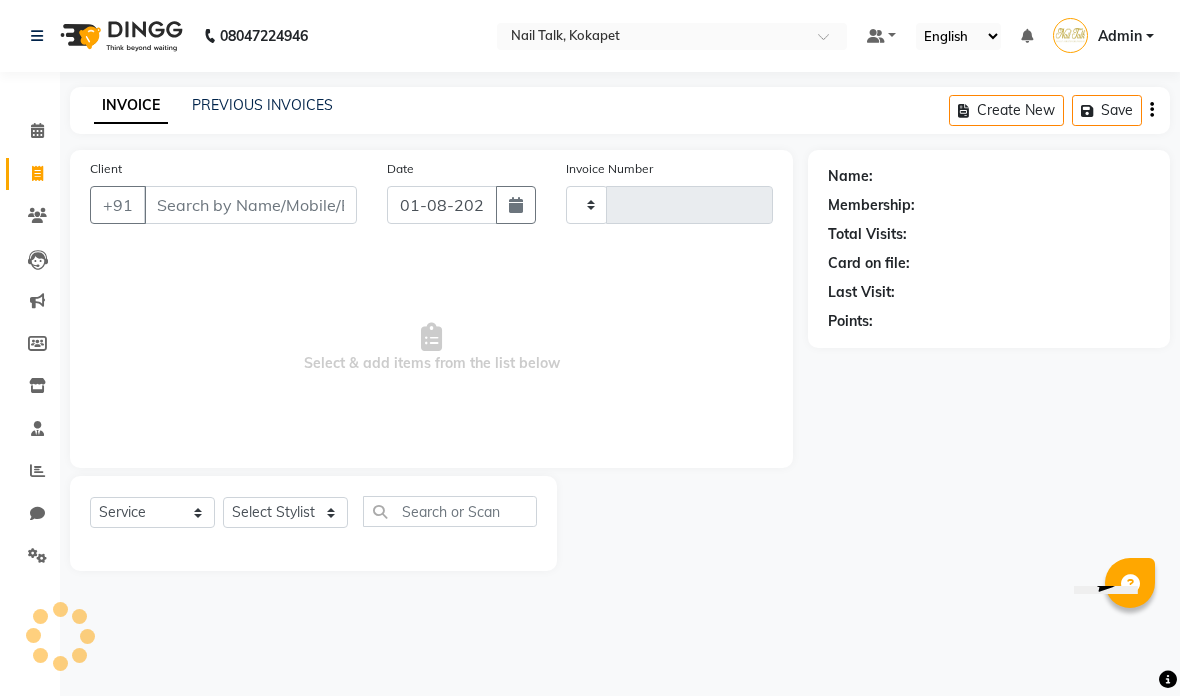 type on "0401" 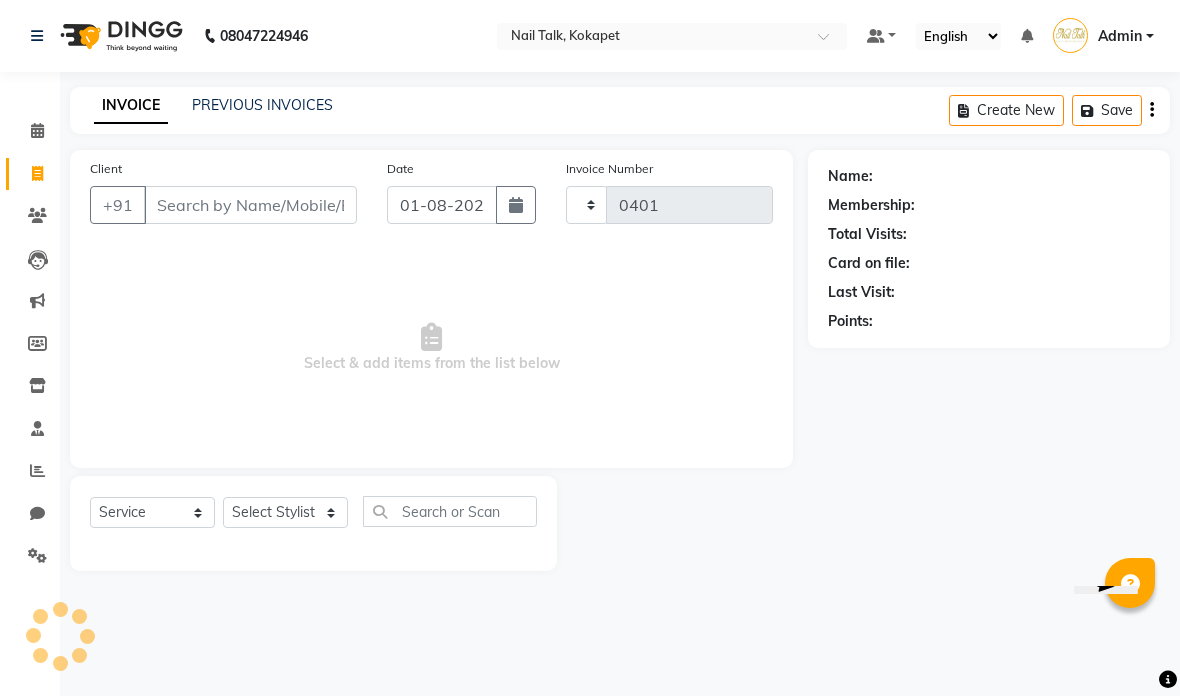 scroll, scrollTop: 0, scrollLeft: 0, axis: both 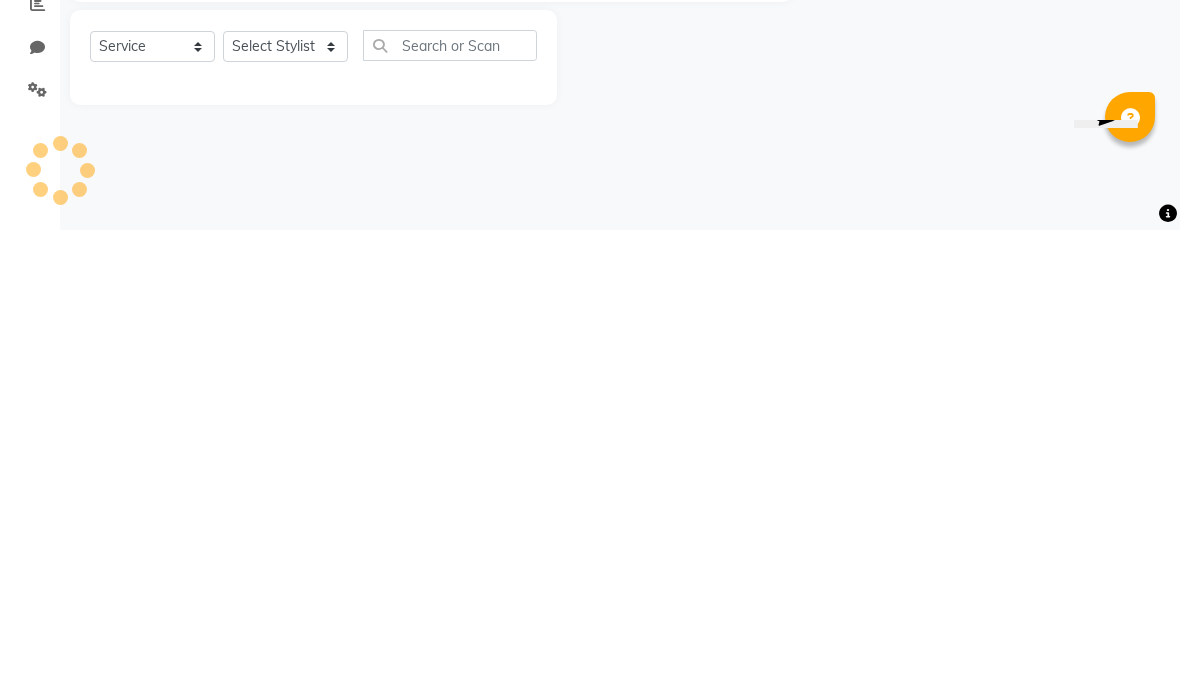select on "8456" 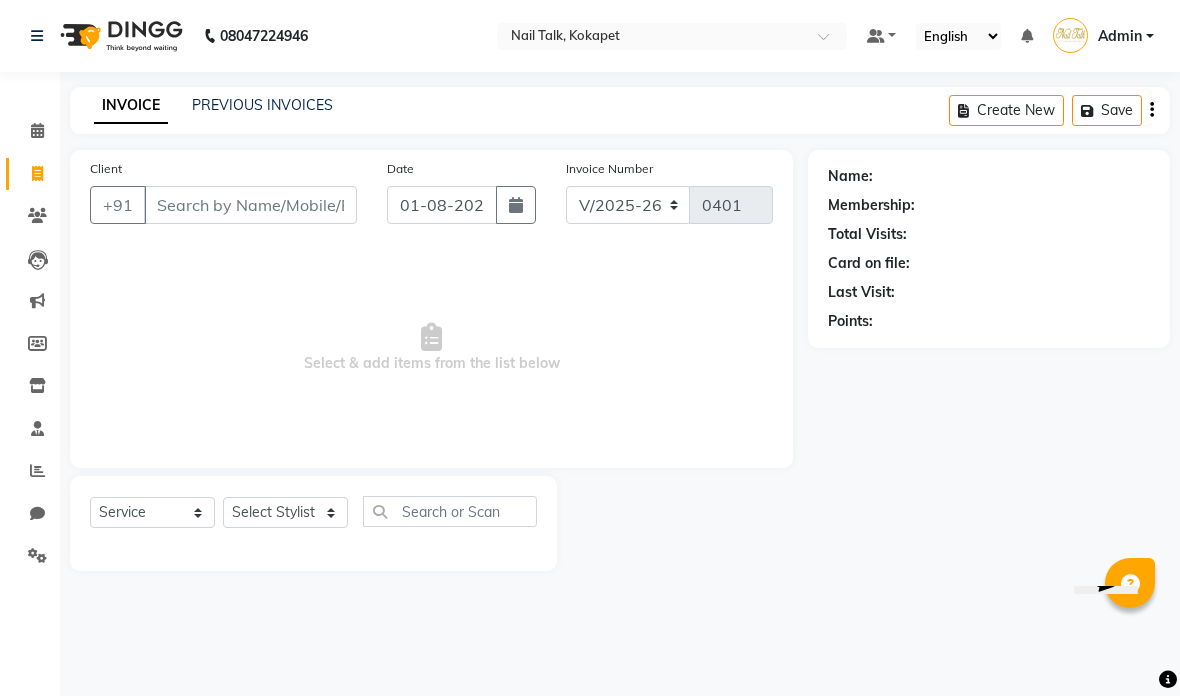 click on "PREVIOUS INVOICES" 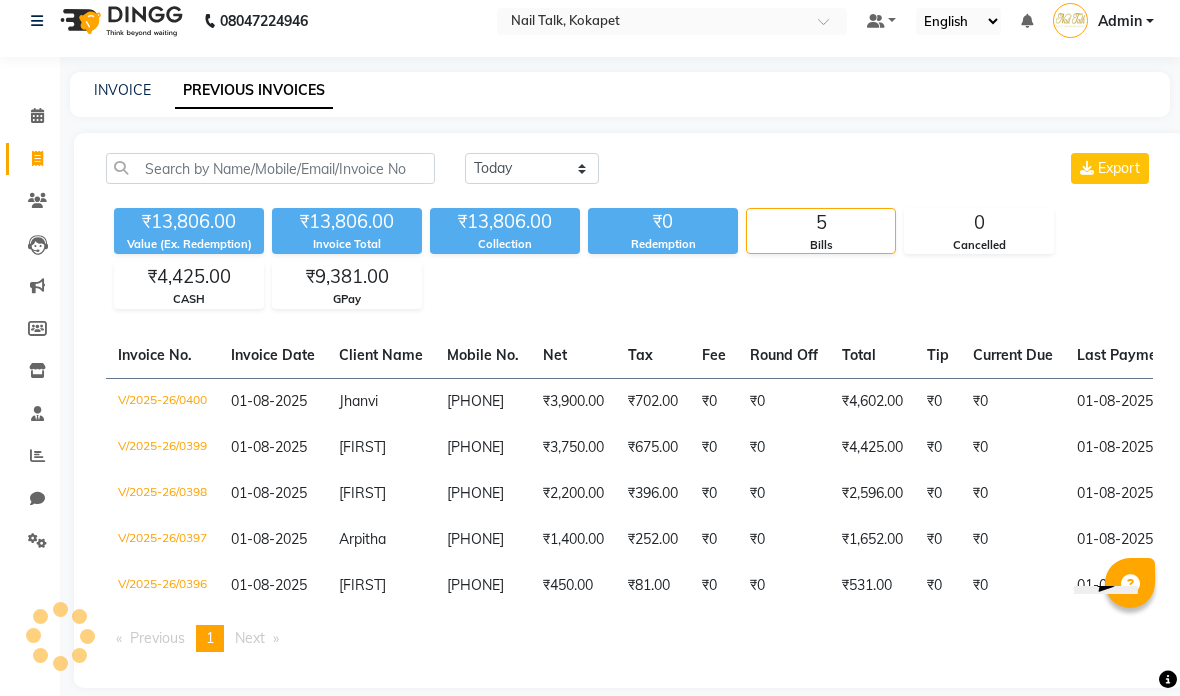 scroll, scrollTop: 62, scrollLeft: 0, axis: vertical 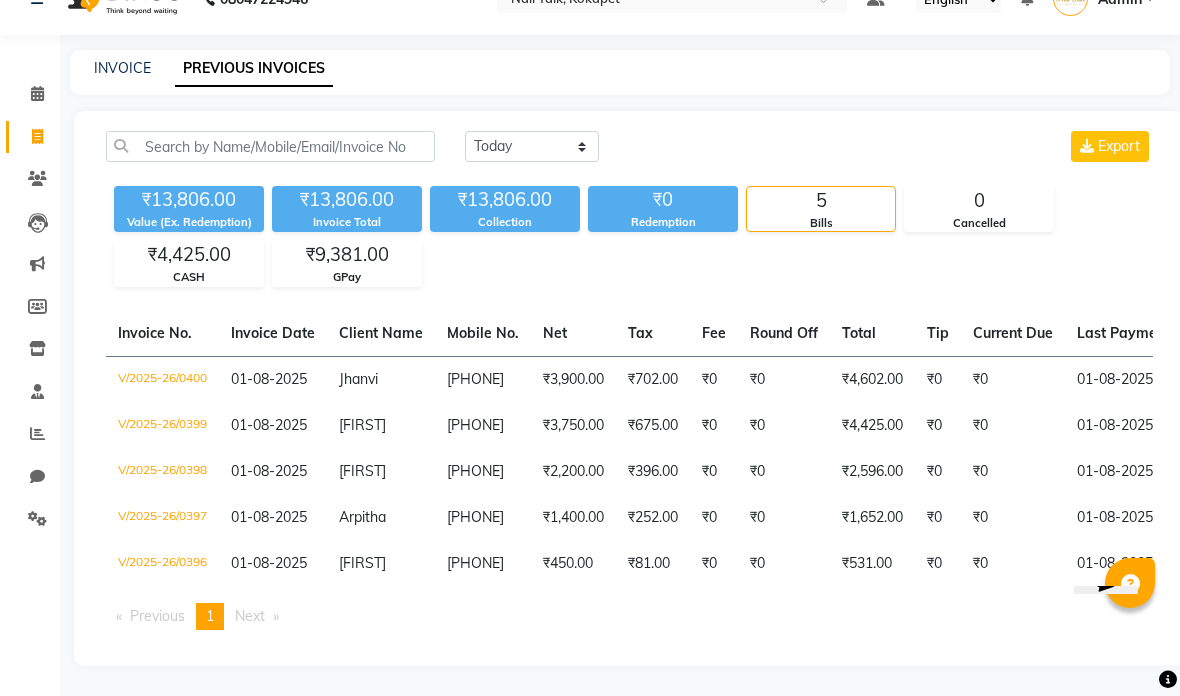 click on "GPay" 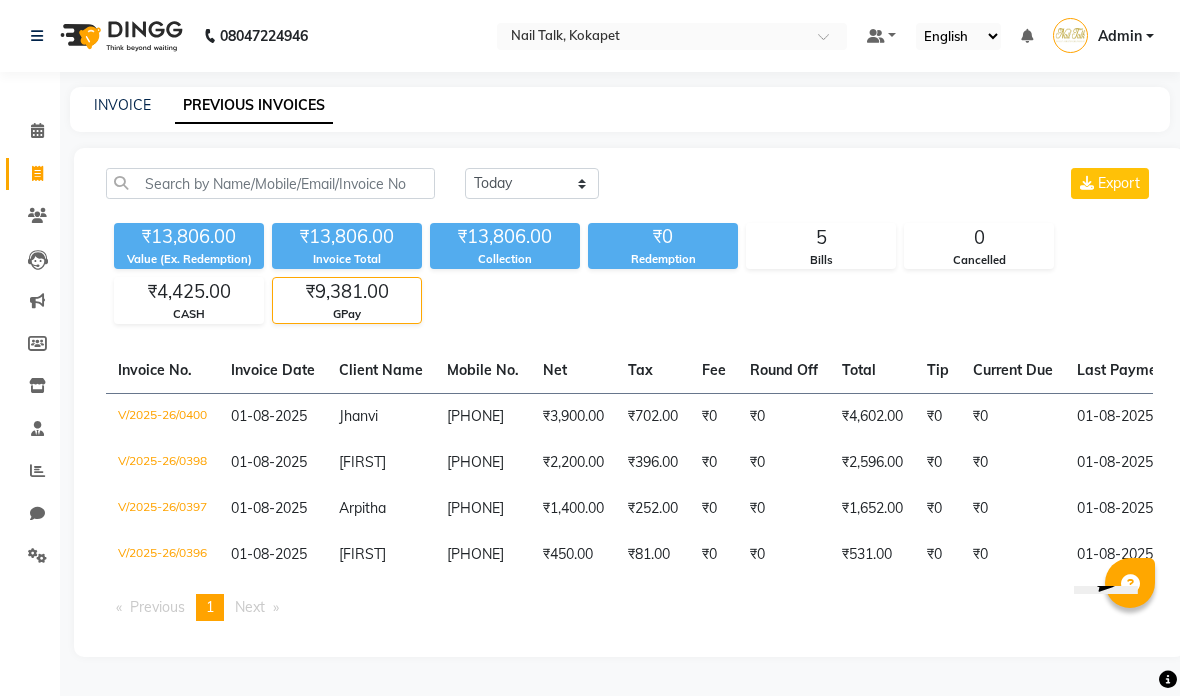 scroll, scrollTop: 16, scrollLeft: 0, axis: vertical 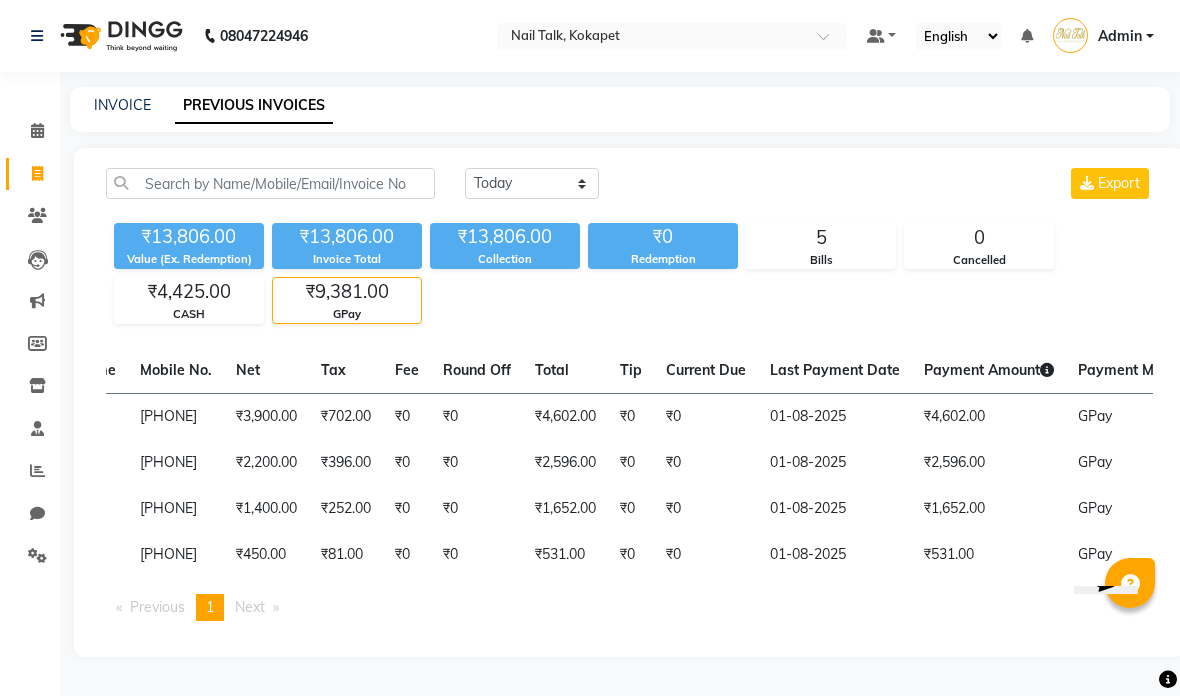 click 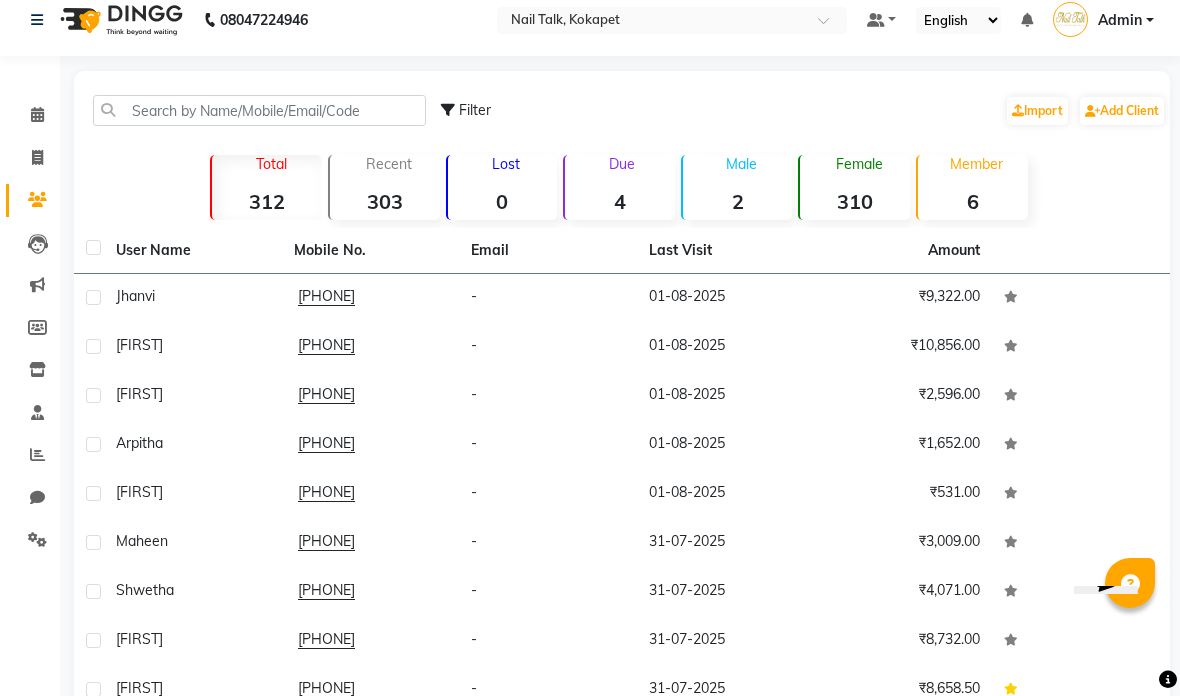 scroll, scrollTop: 47, scrollLeft: 0, axis: vertical 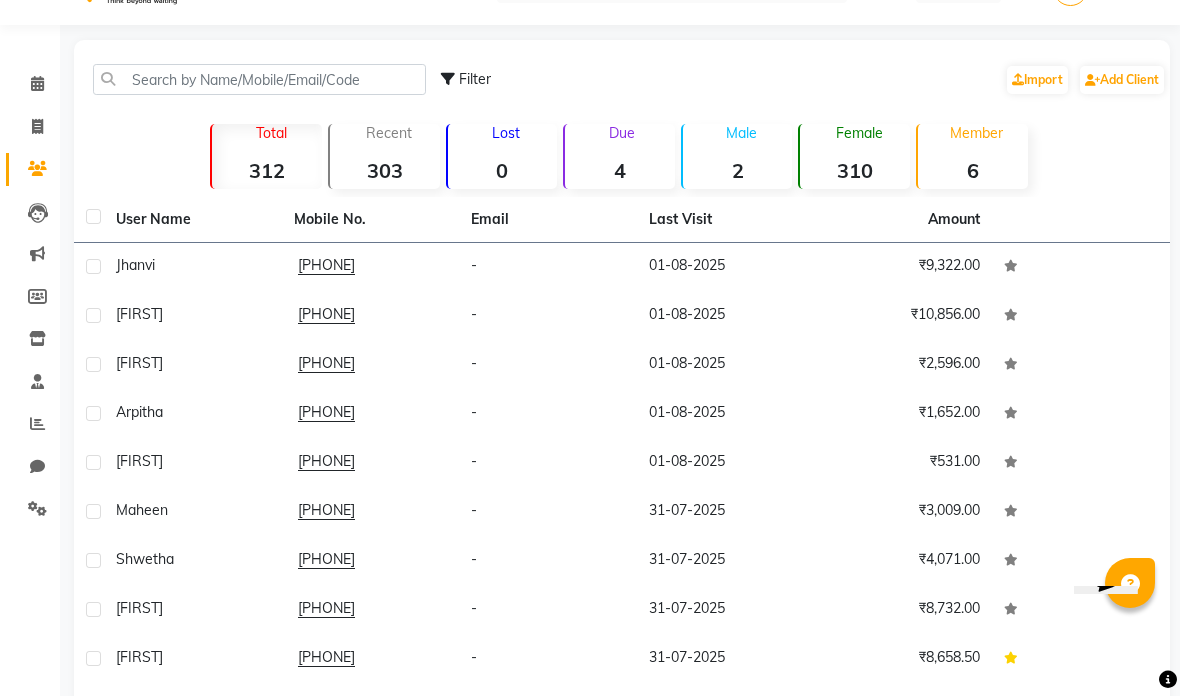 click on "Jhanvi" 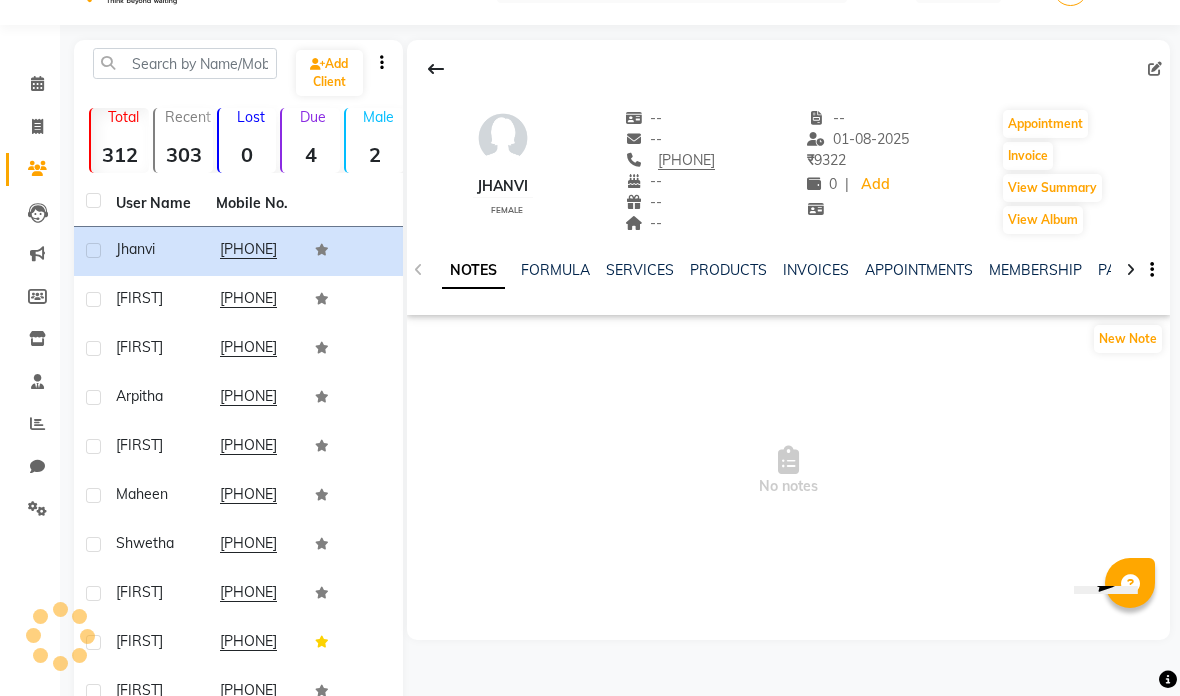 click on "INVOICES" 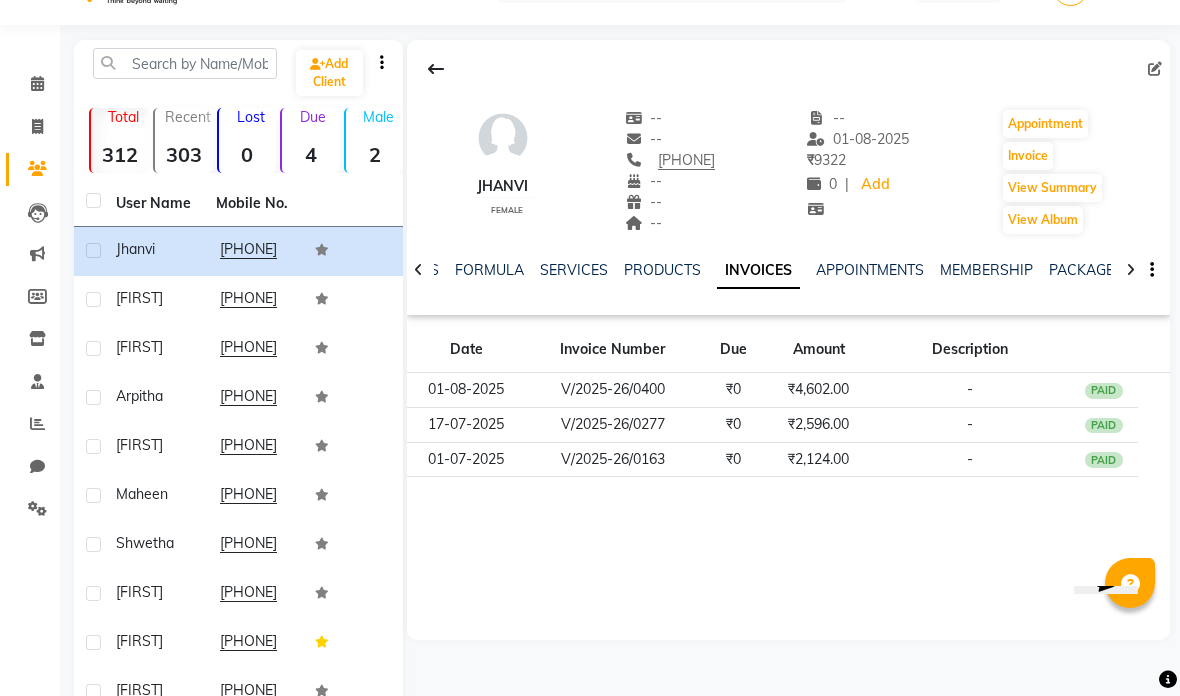 click on "V/2025-26/0400" 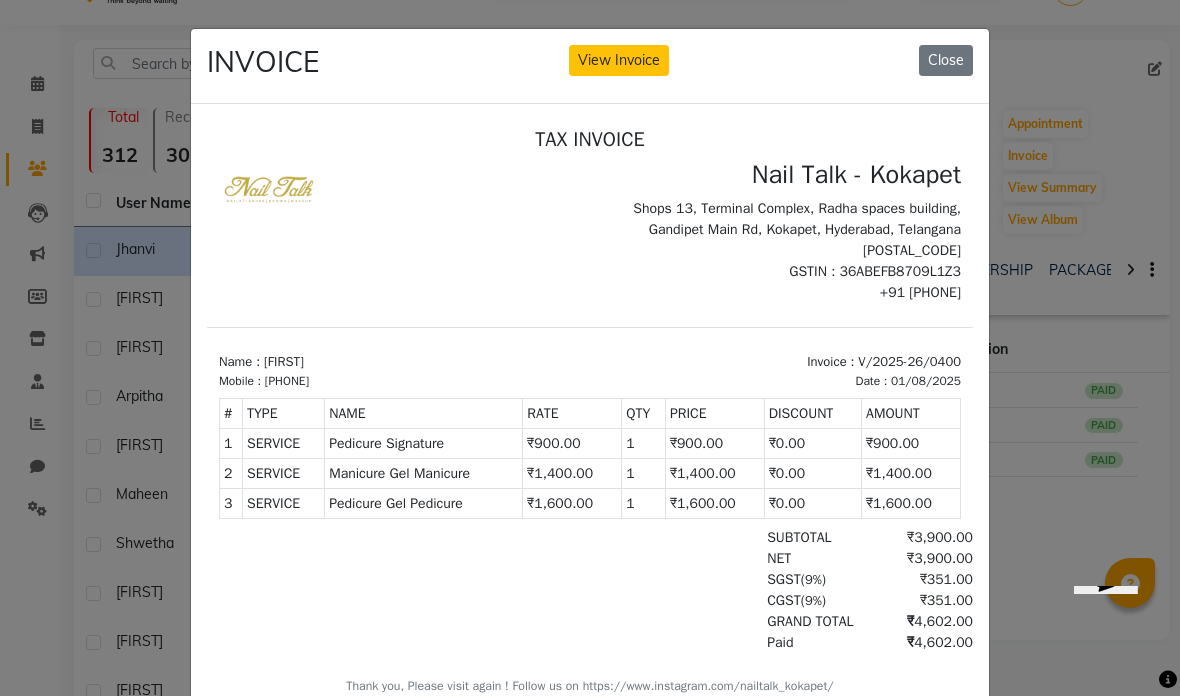 scroll, scrollTop: 16, scrollLeft: 0, axis: vertical 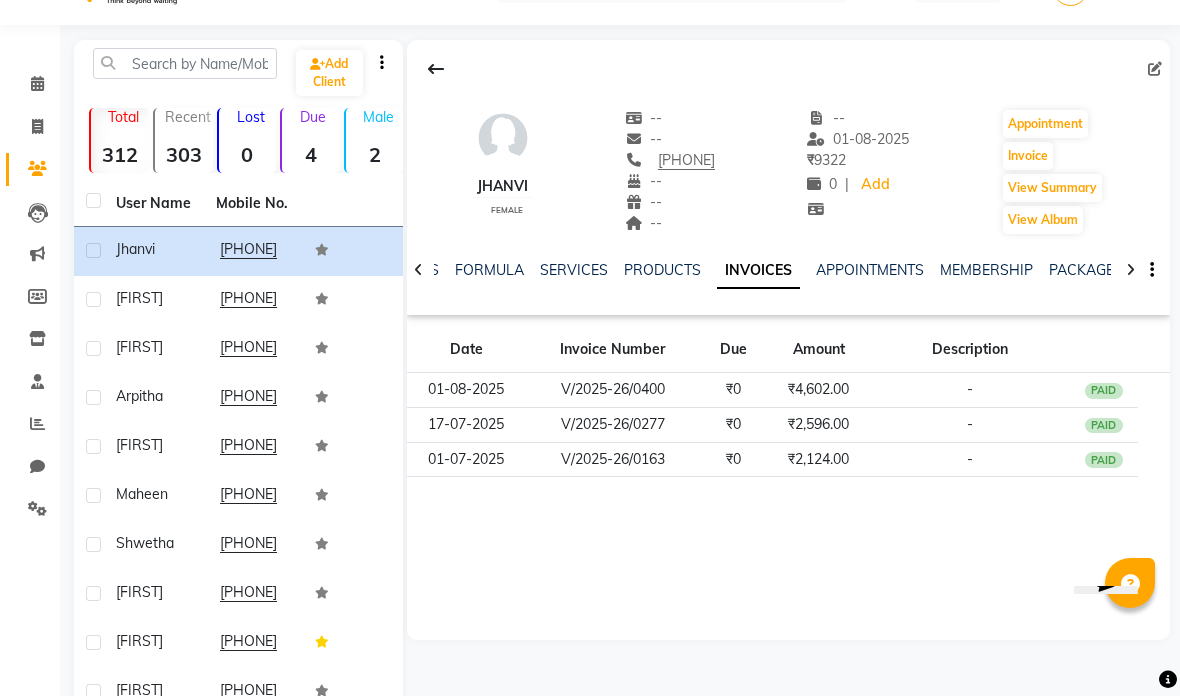 click on "[PHONE]" 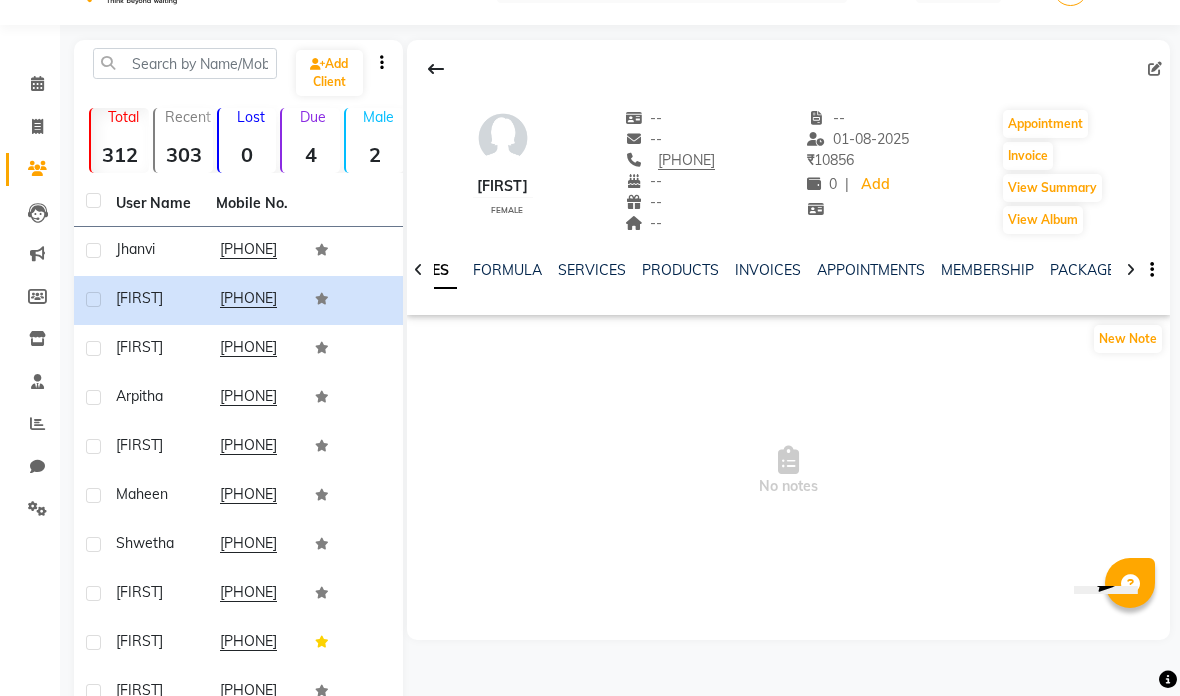 click on "NOTES FORMULA SERVICES PRODUCTS INVOICES APPOINTMENTS MEMBERSHIP PACKAGES VOUCHERS GIFTCARDS POINTS FORMS FAMILY CARDS WALLET" 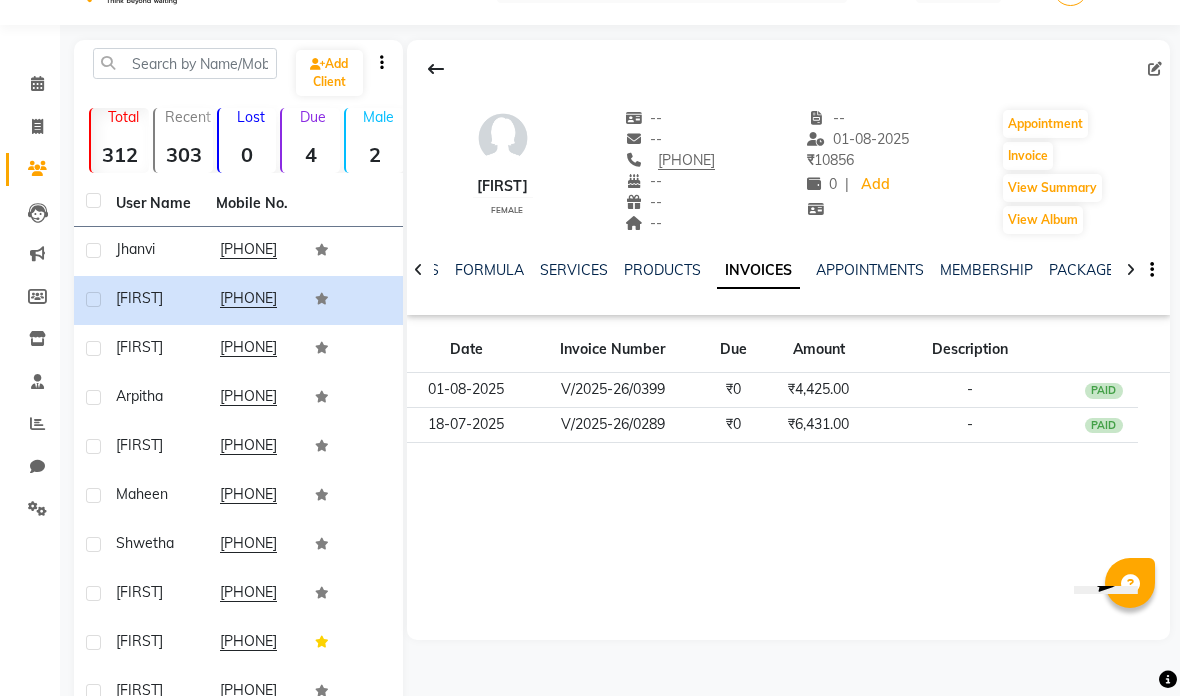 click on "V/2025-26/0399" 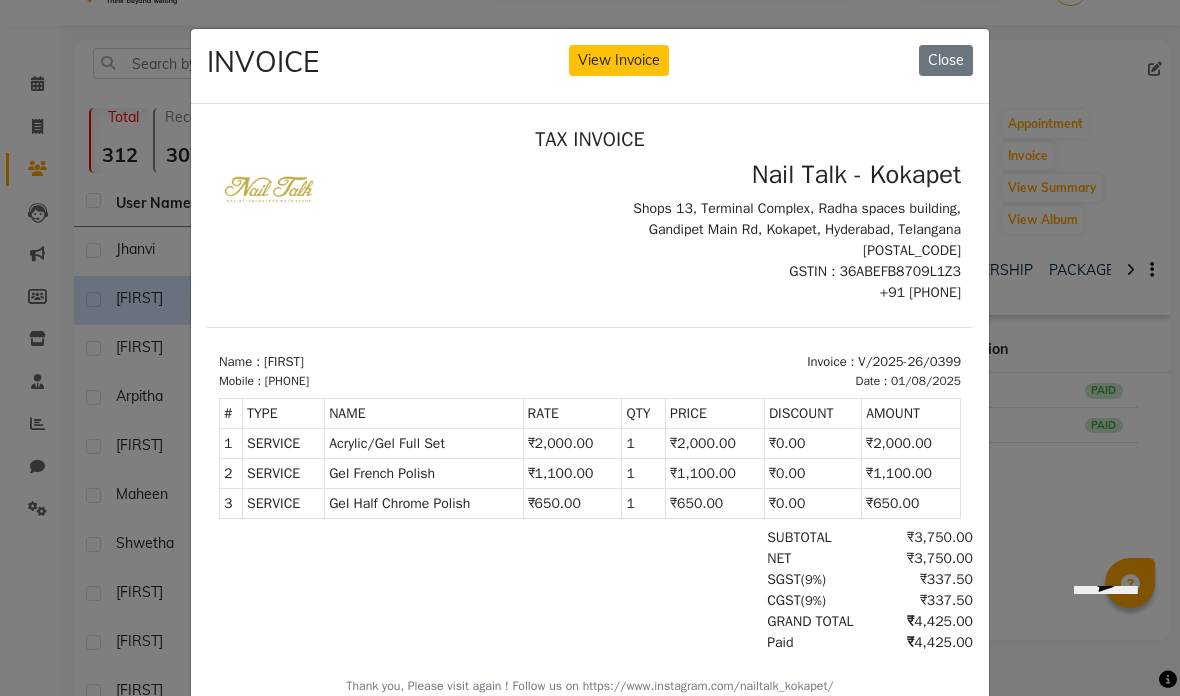 scroll, scrollTop: 16, scrollLeft: 0, axis: vertical 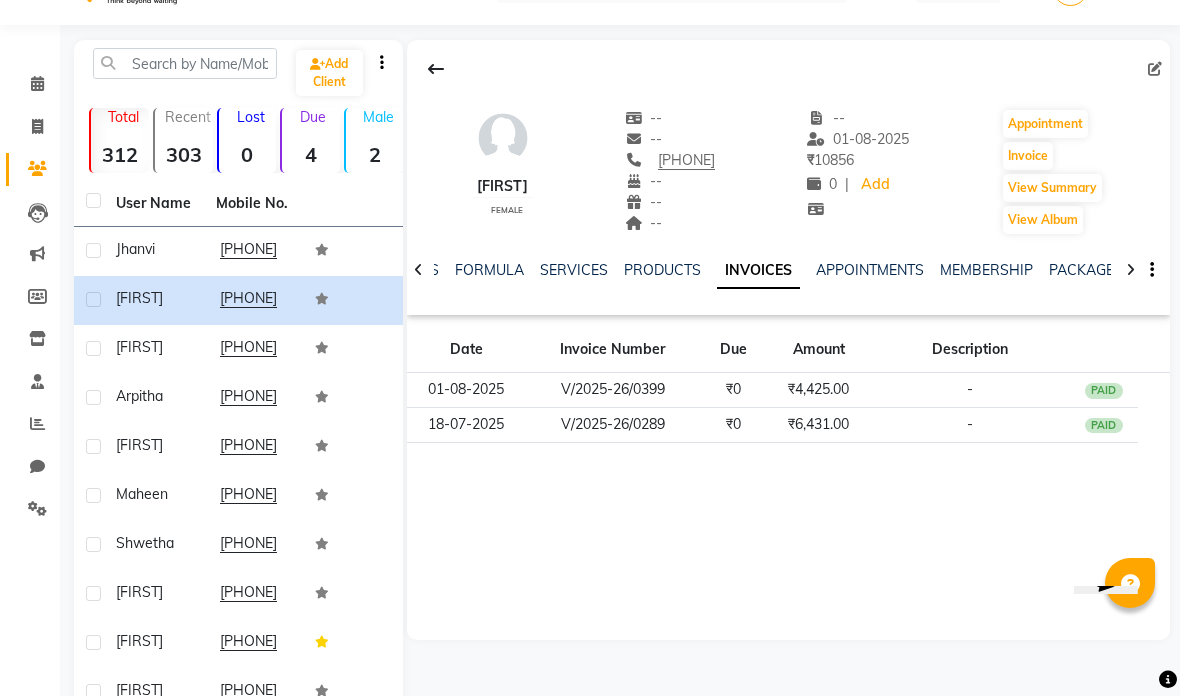 click 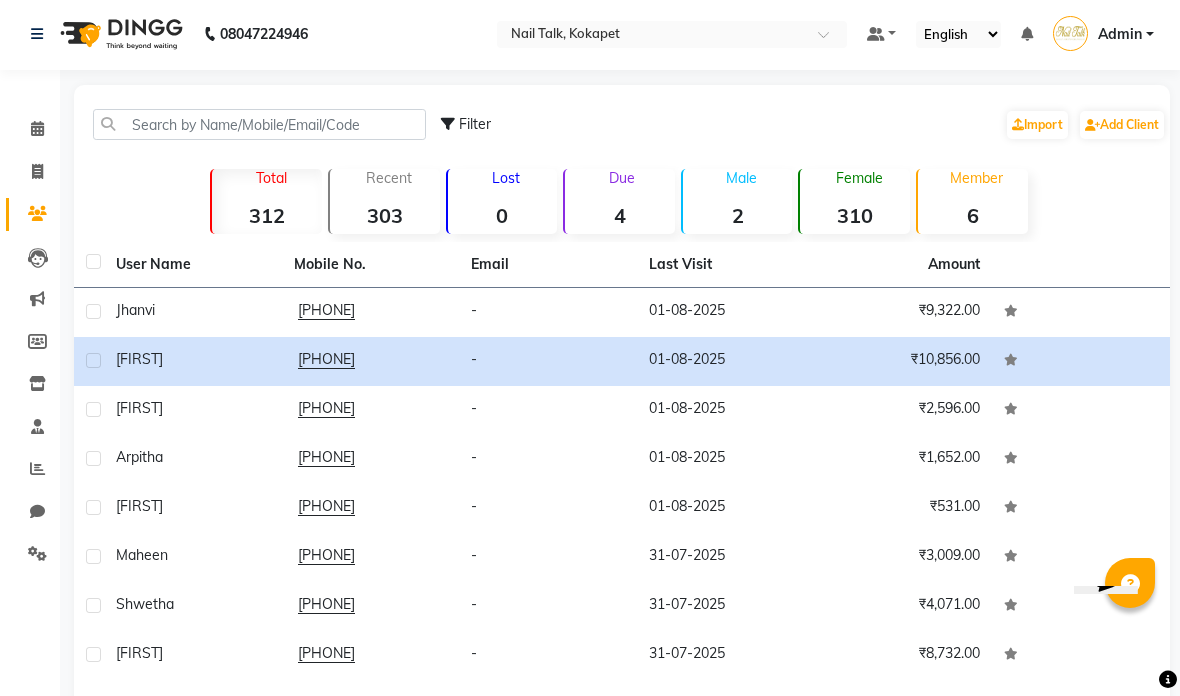 scroll, scrollTop: 3, scrollLeft: 0, axis: vertical 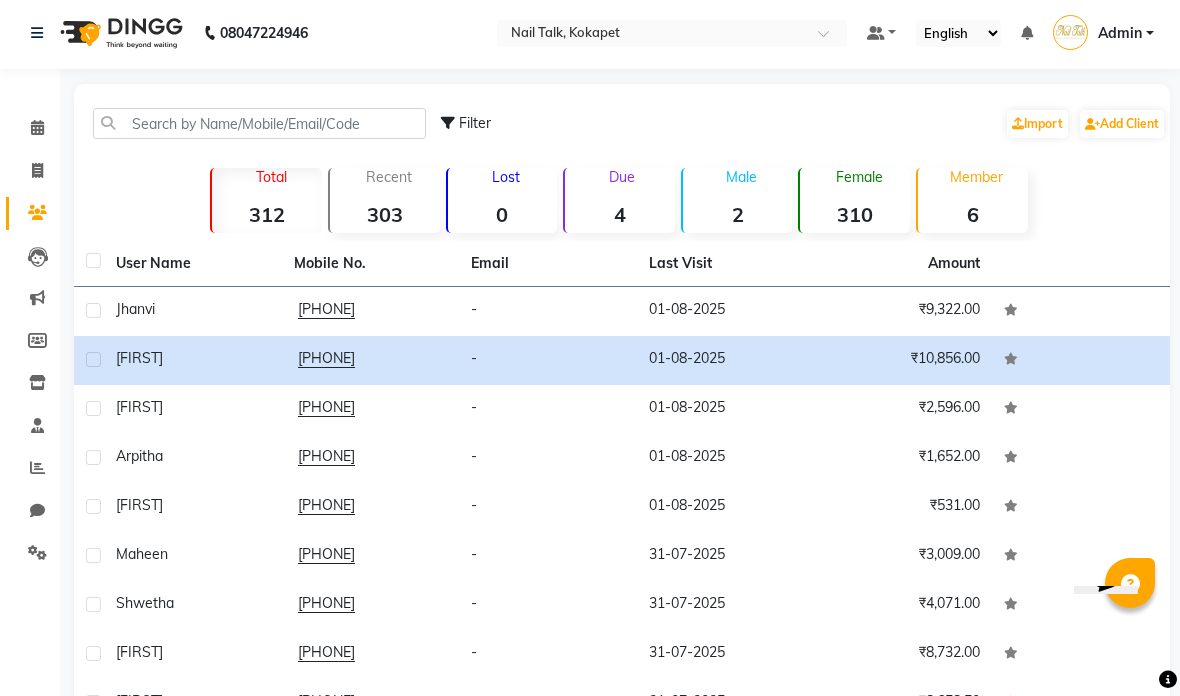 click on "01-08-2025" 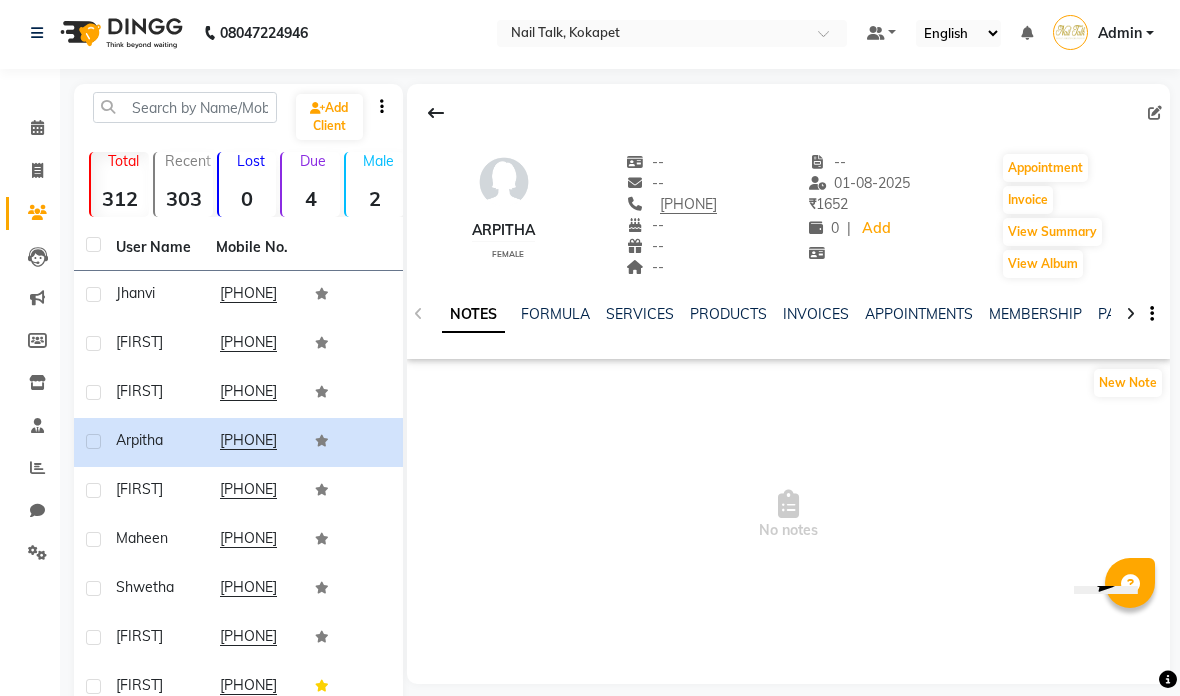 click on "INVOICES" 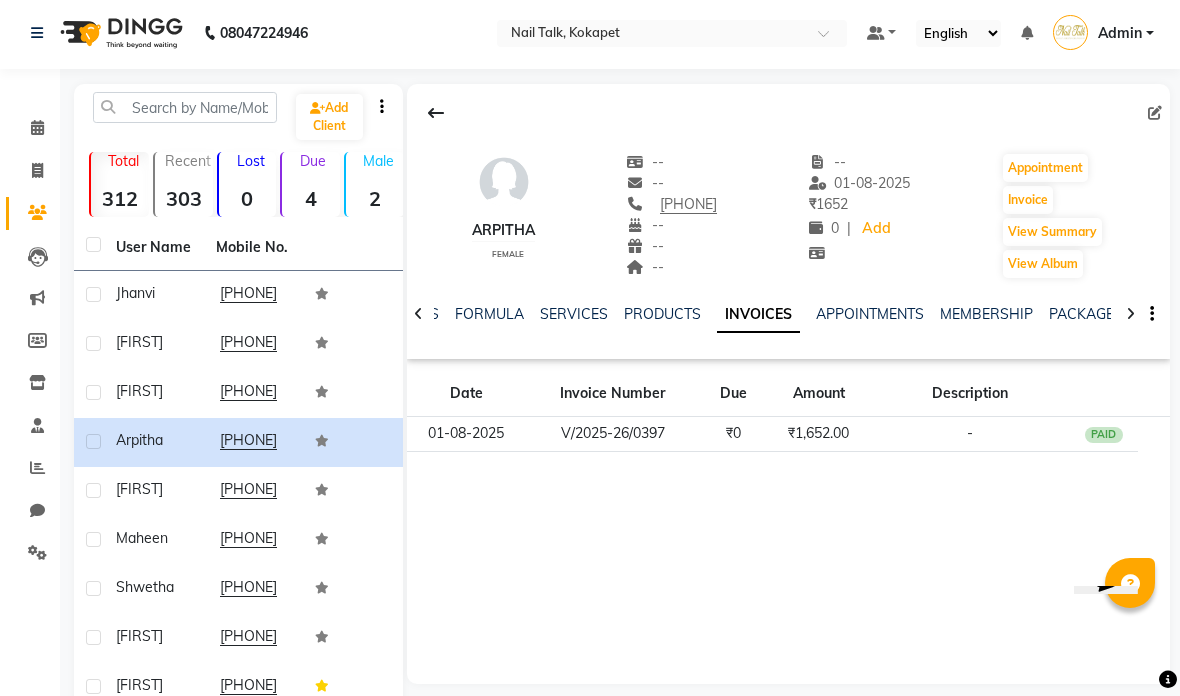 click on "V/2025-26/0397" 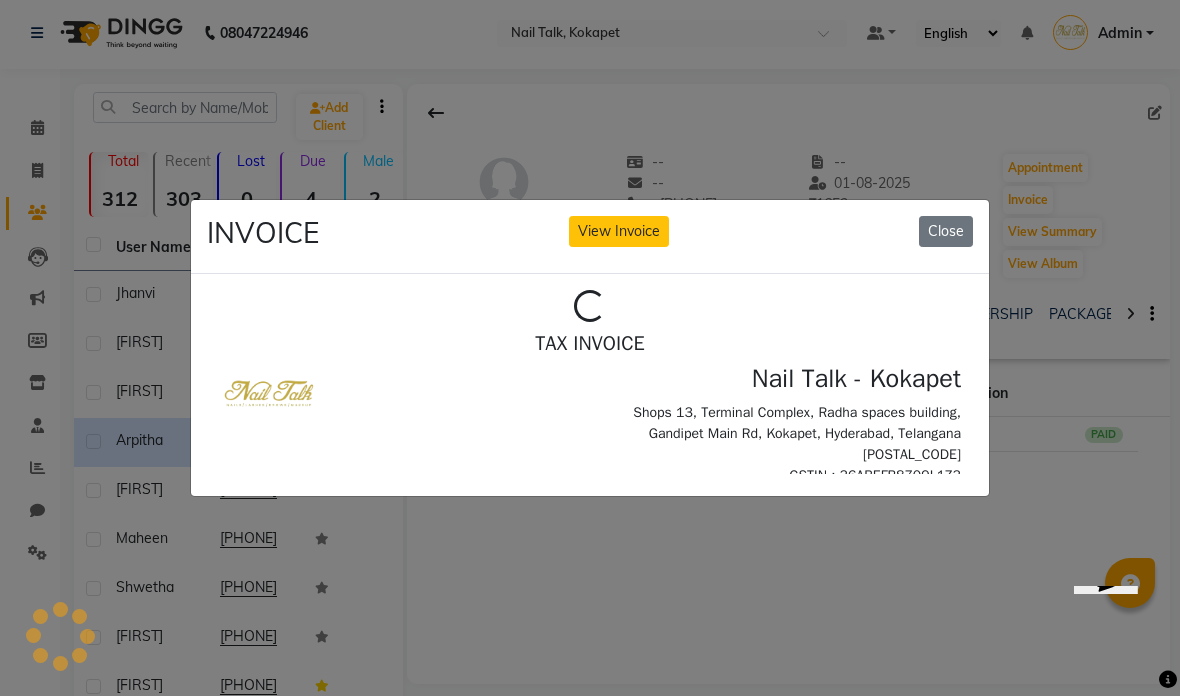 scroll, scrollTop: 0, scrollLeft: 0, axis: both 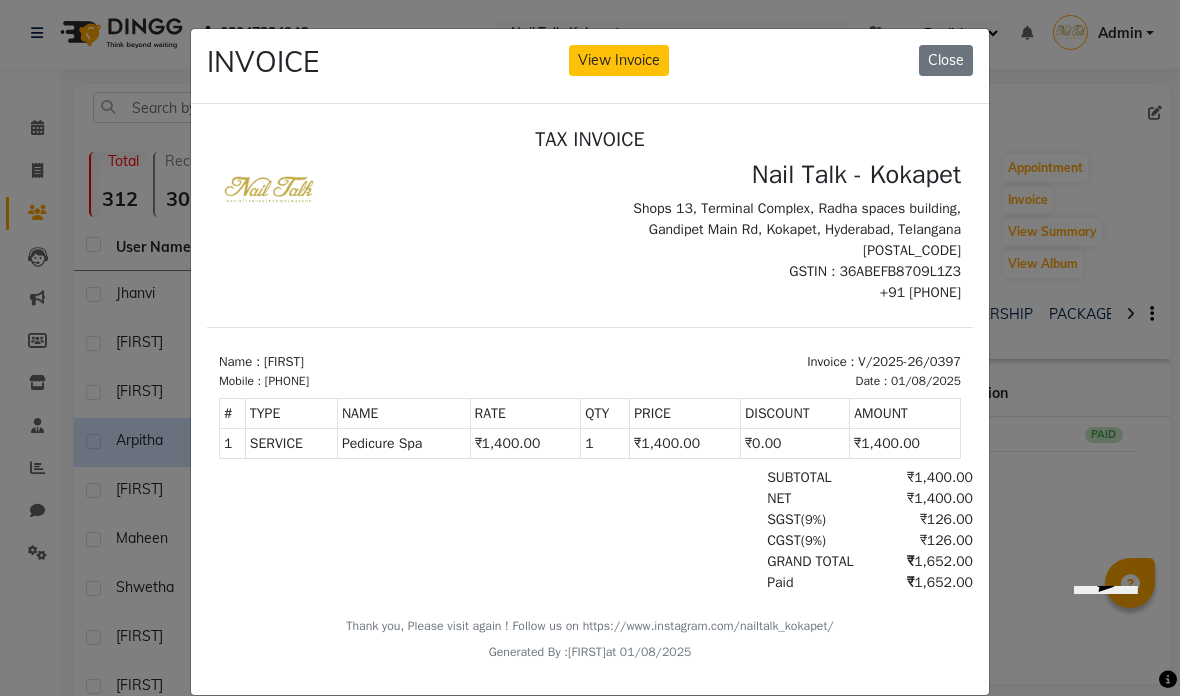 click on "Close" 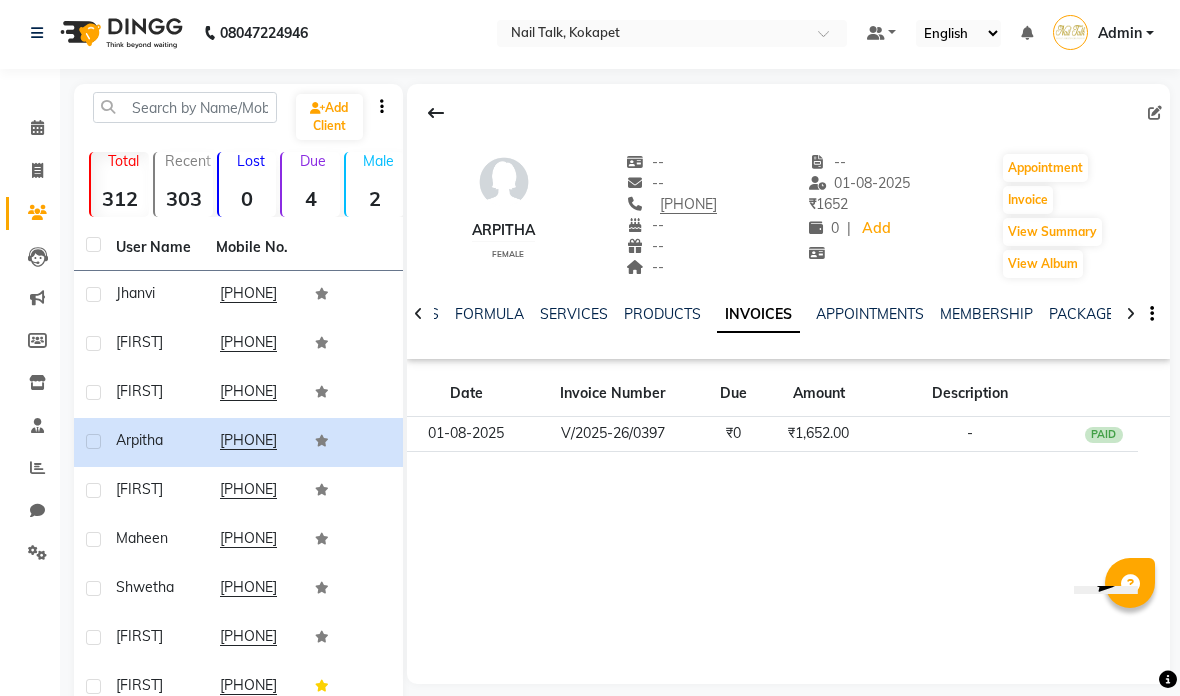 click on "[PHONE]" 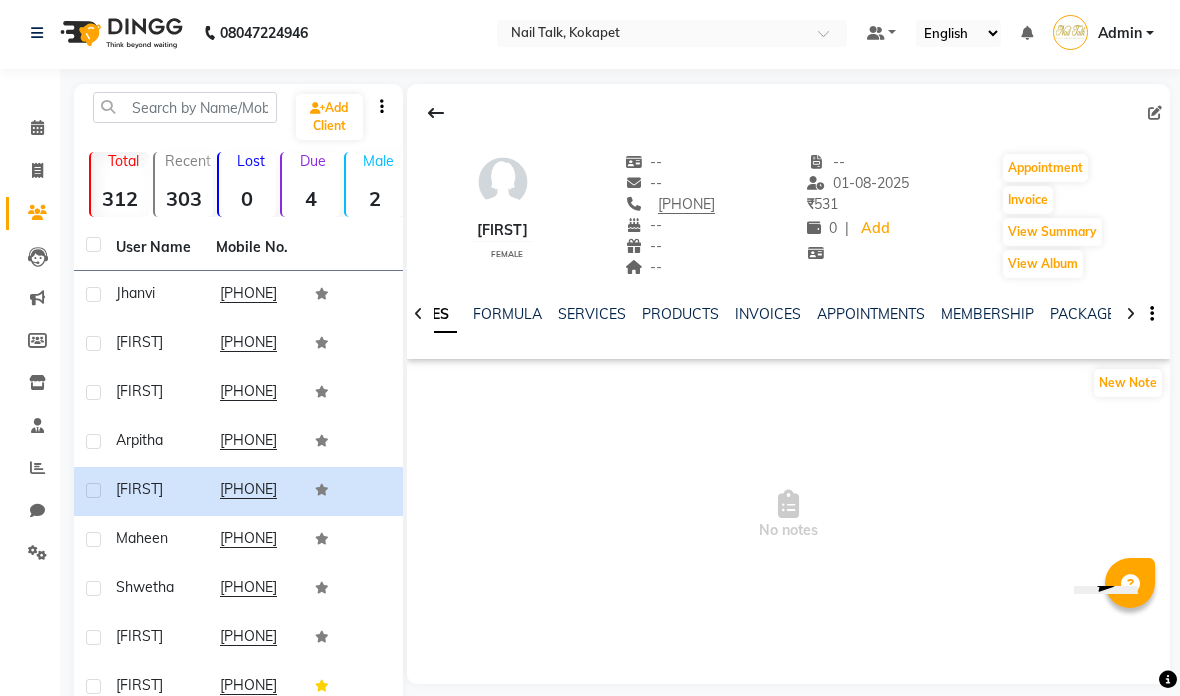 click on "INVOICES" 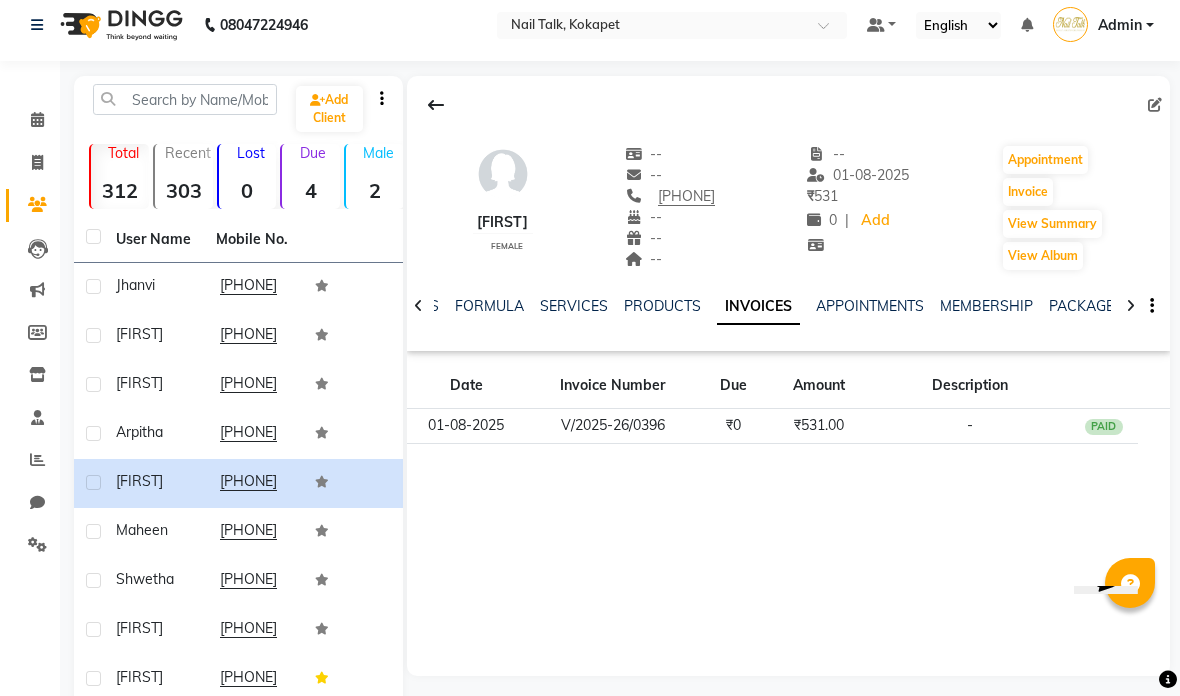 click 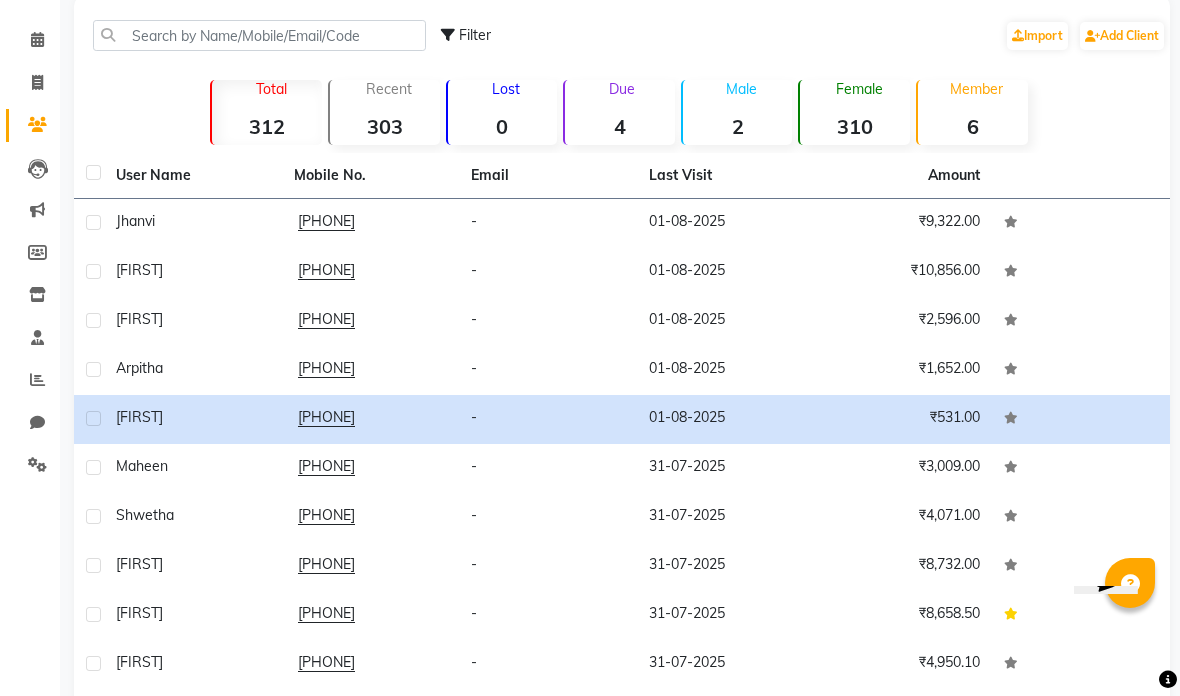click on "[FIRST]" 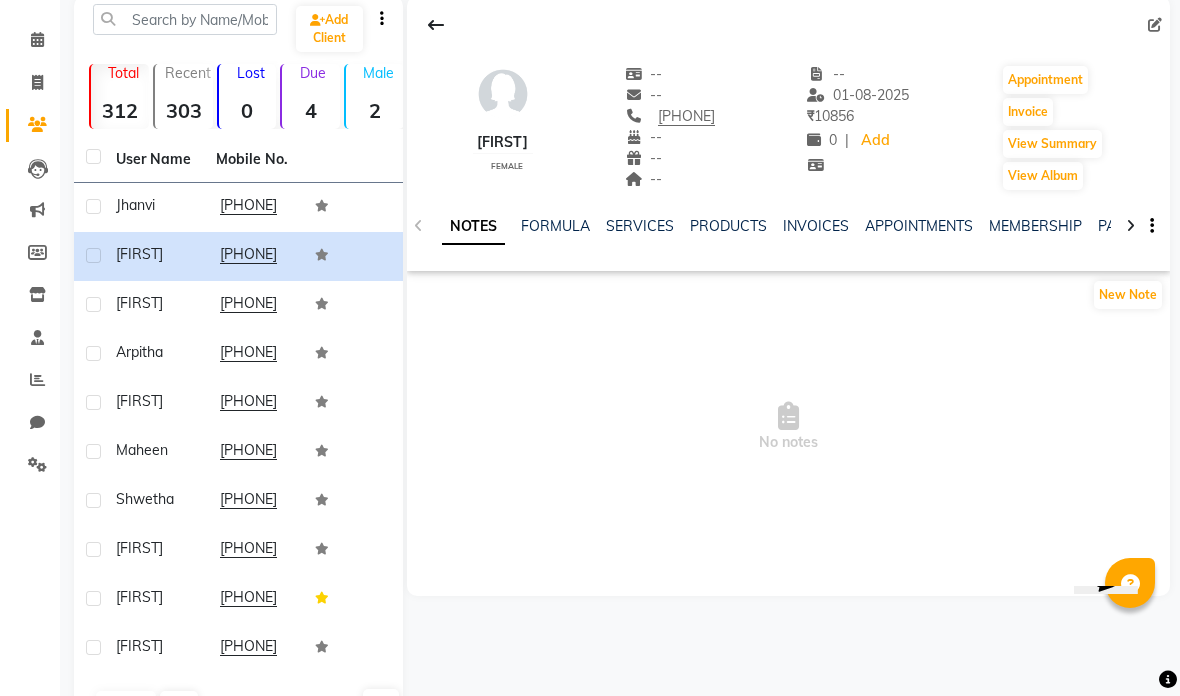 click on "INVOICES" 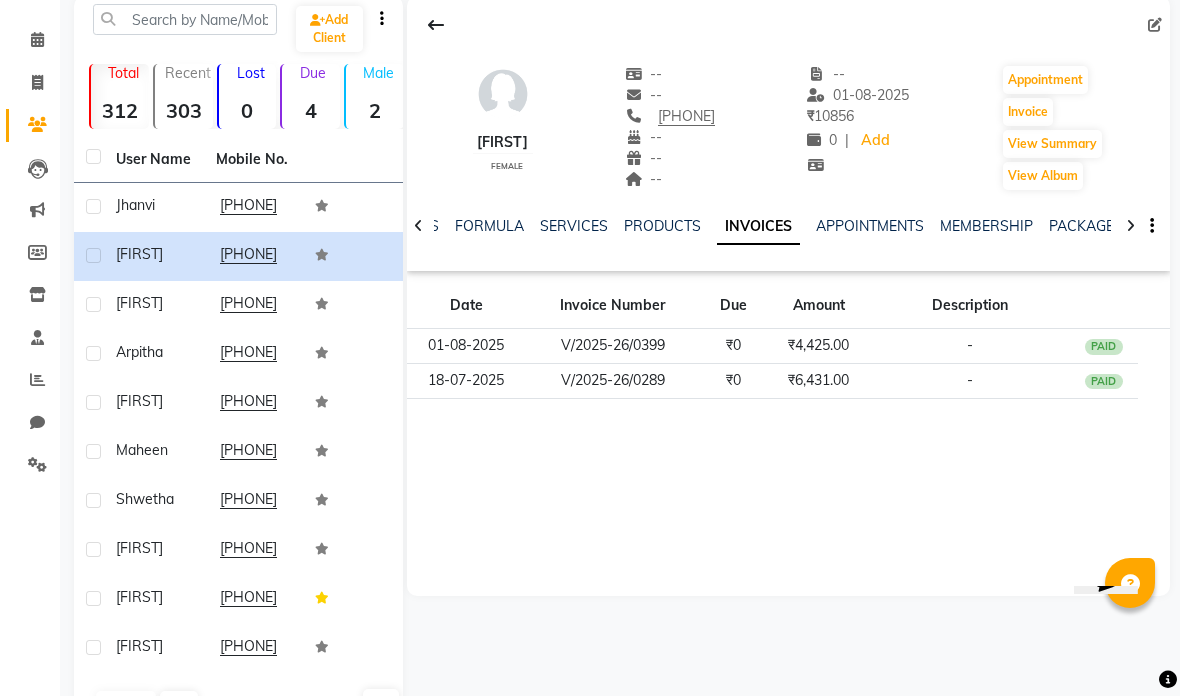 click 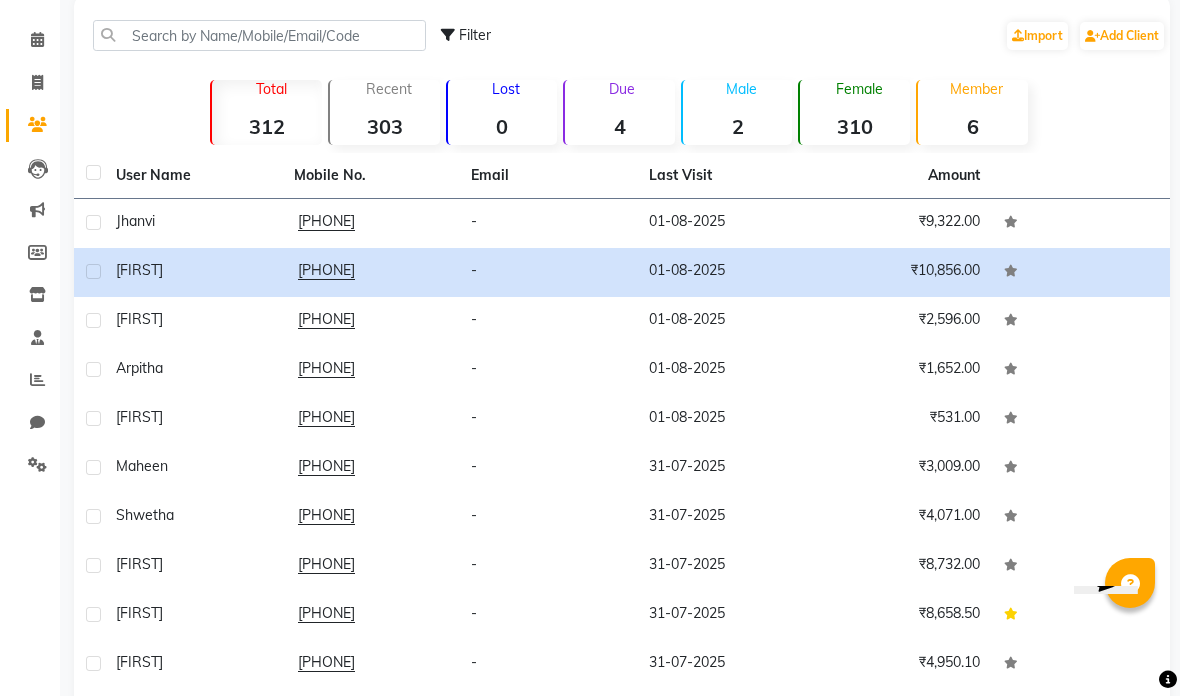 click on "[PHONE]" 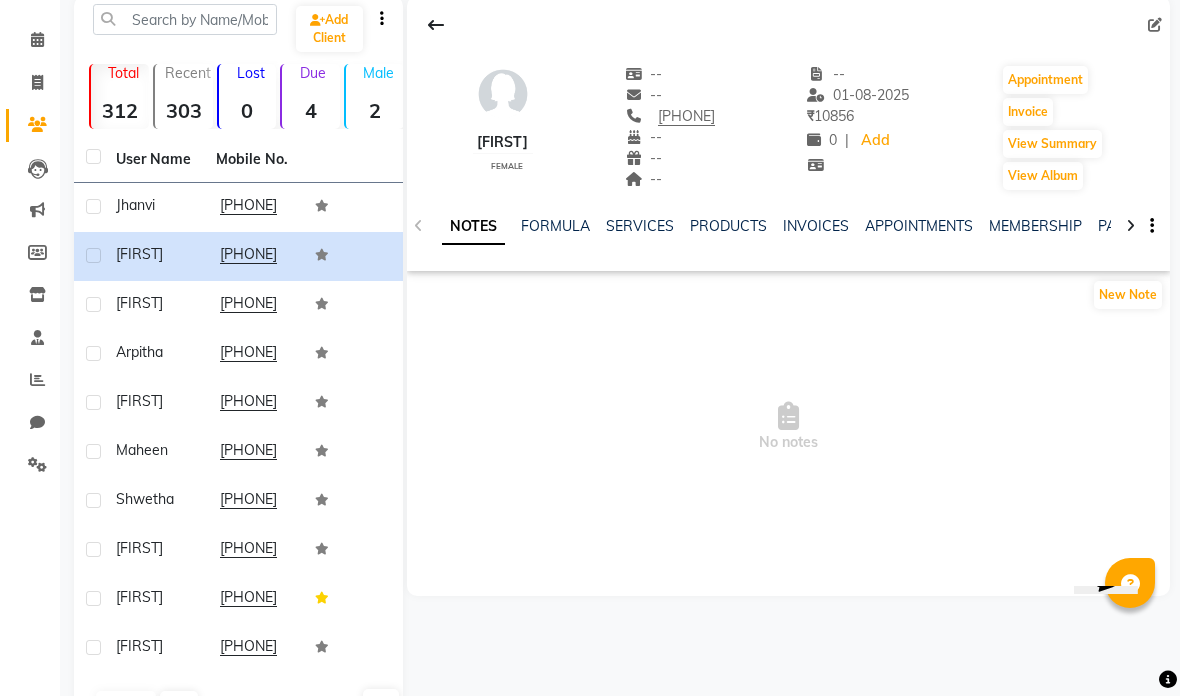click on "INVOICES" 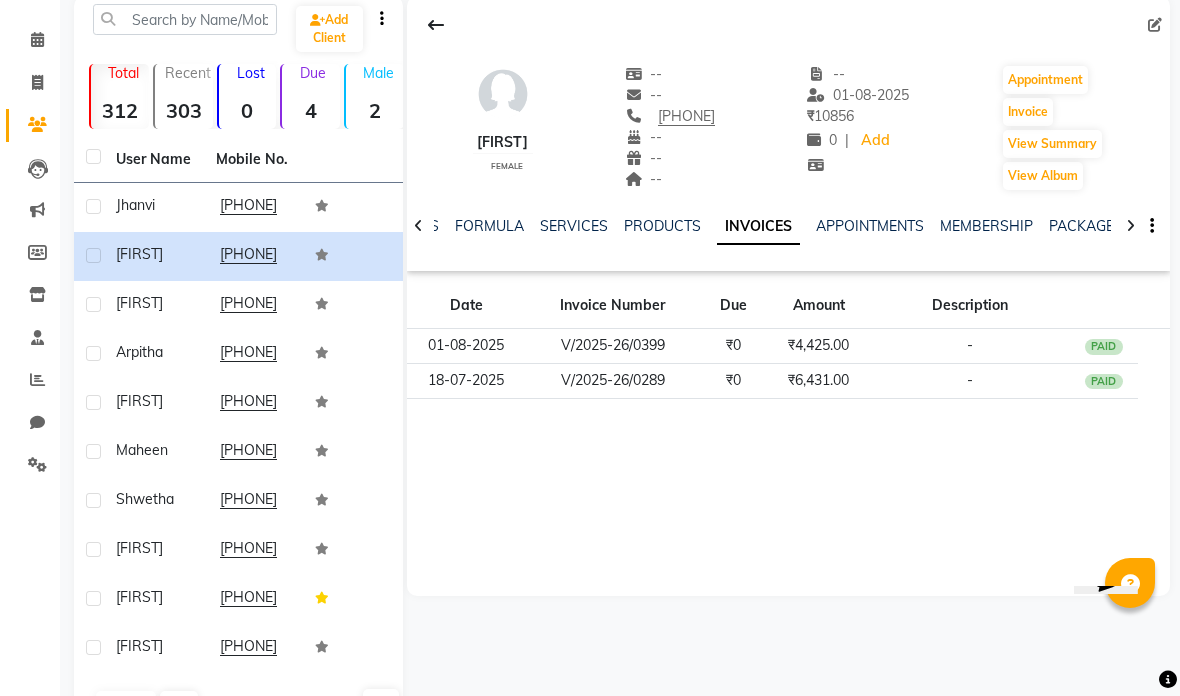 click on "₹4,425.00" 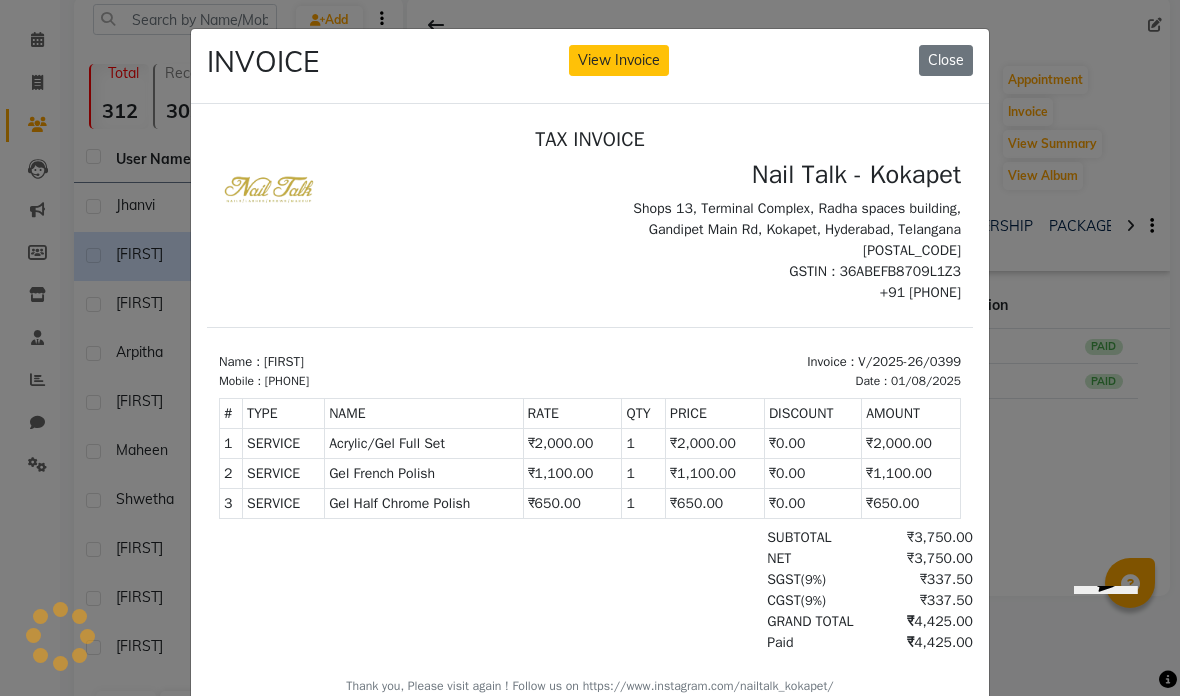scroll, scrollTop: 16, scrollLeft: 0, axis: vertical 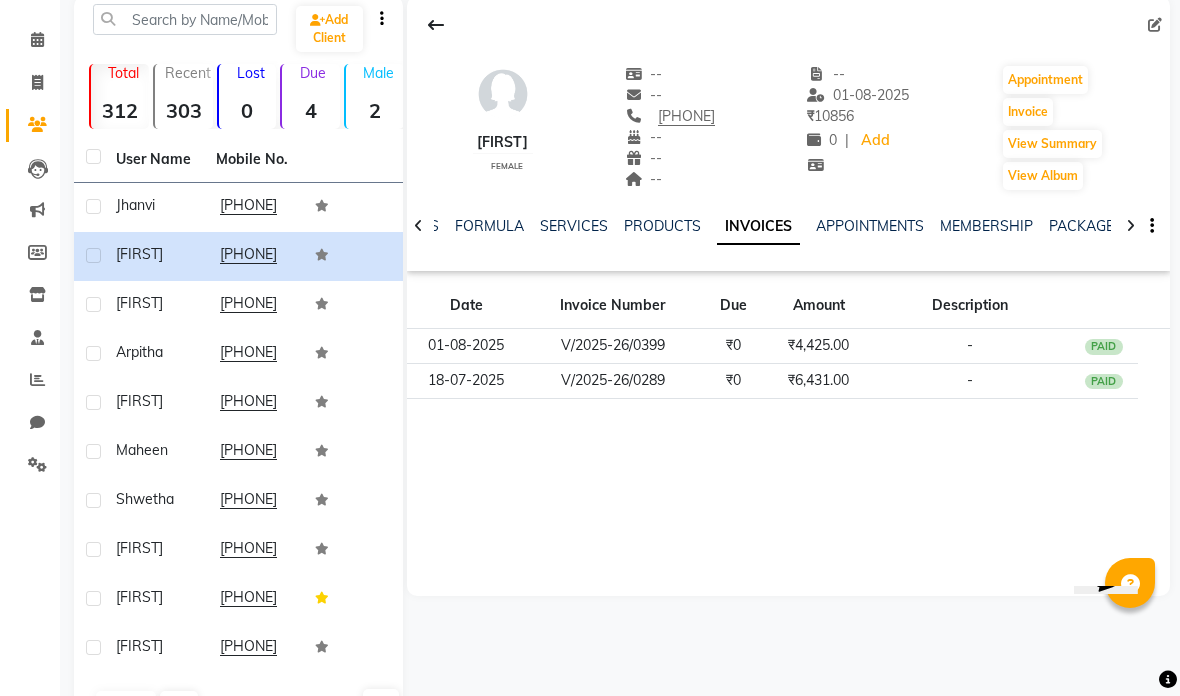 click on "V/2025-26/0399" 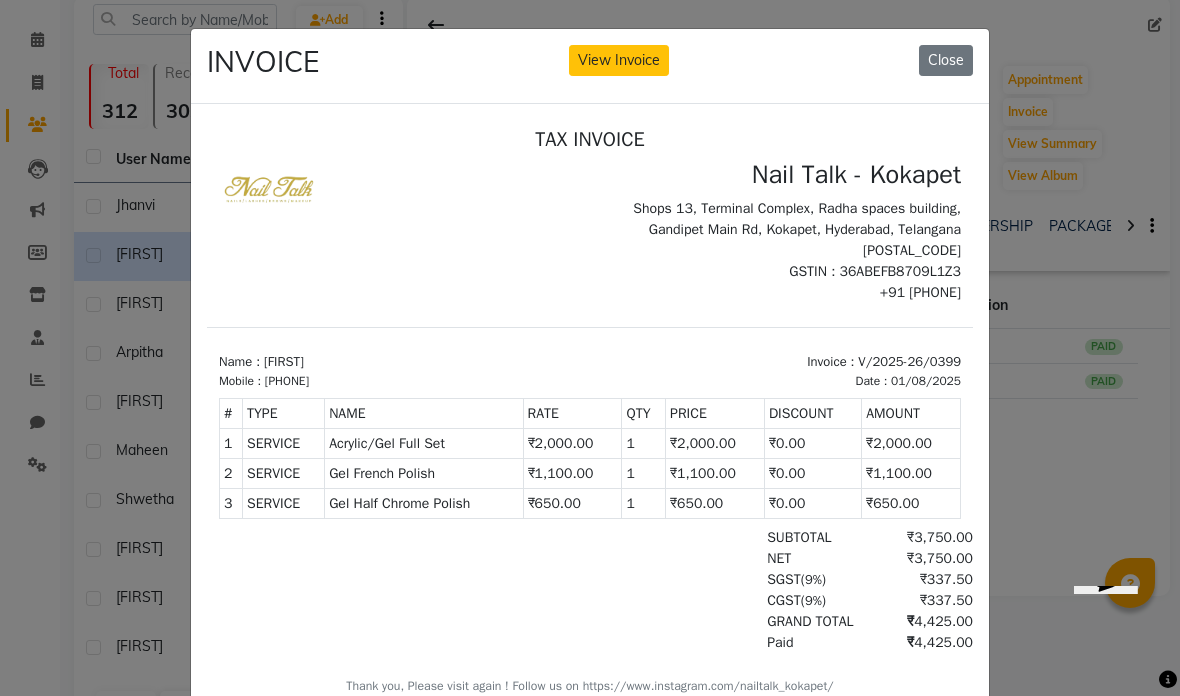 scroll, scrollTop: 16, scrollLeft: 0, axis: vertical 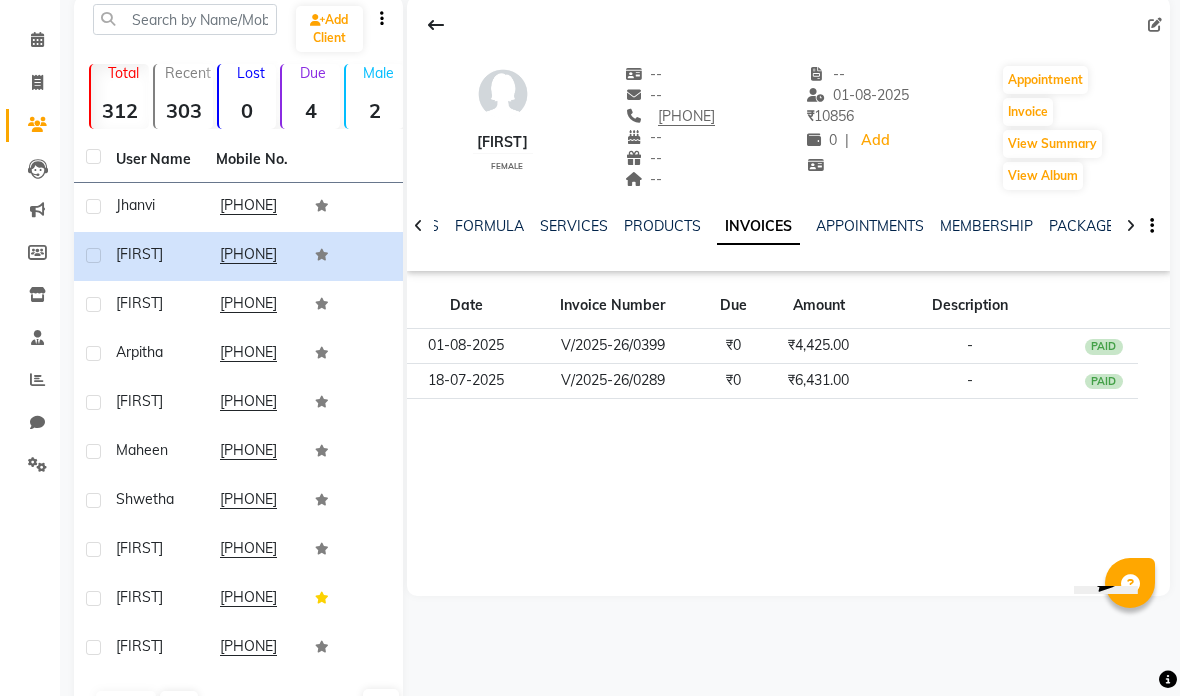 click on "[PHONE]" 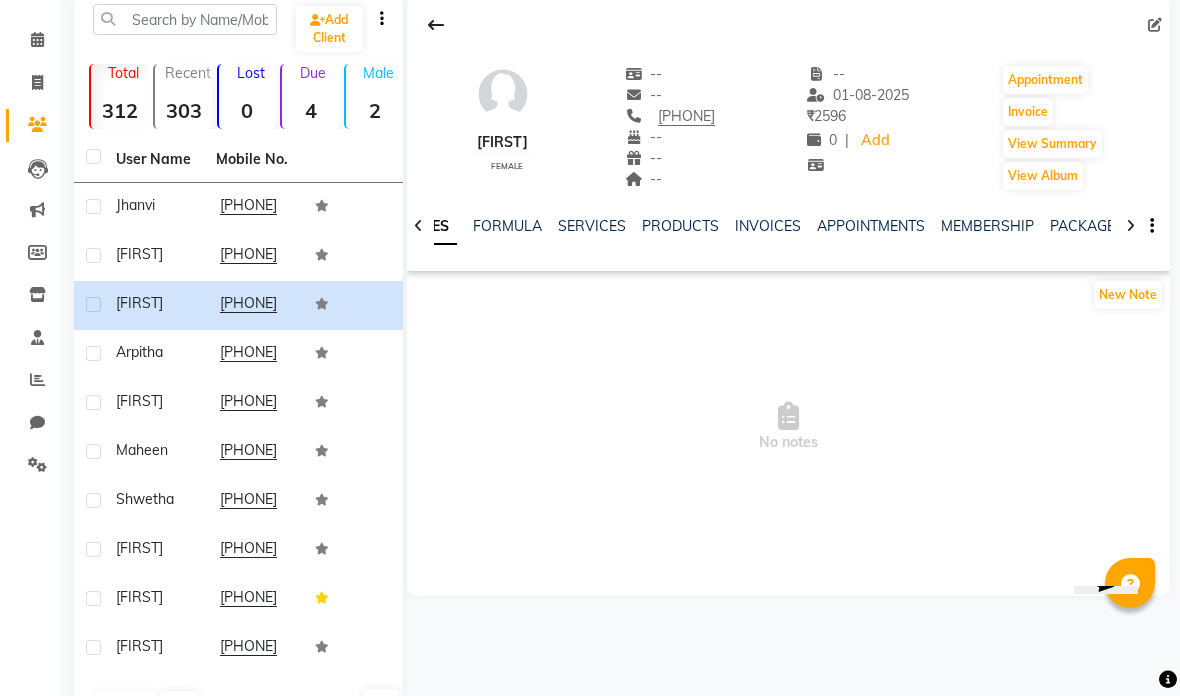 click on "INVOICES" 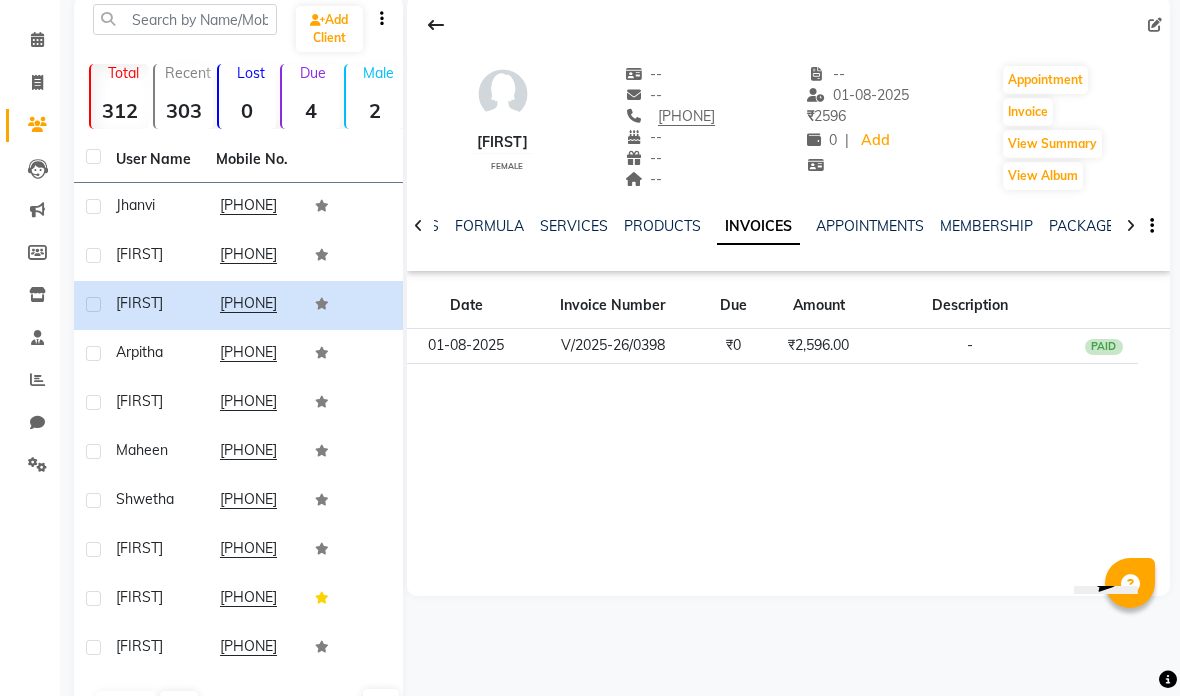 click on "₹2,596.00" 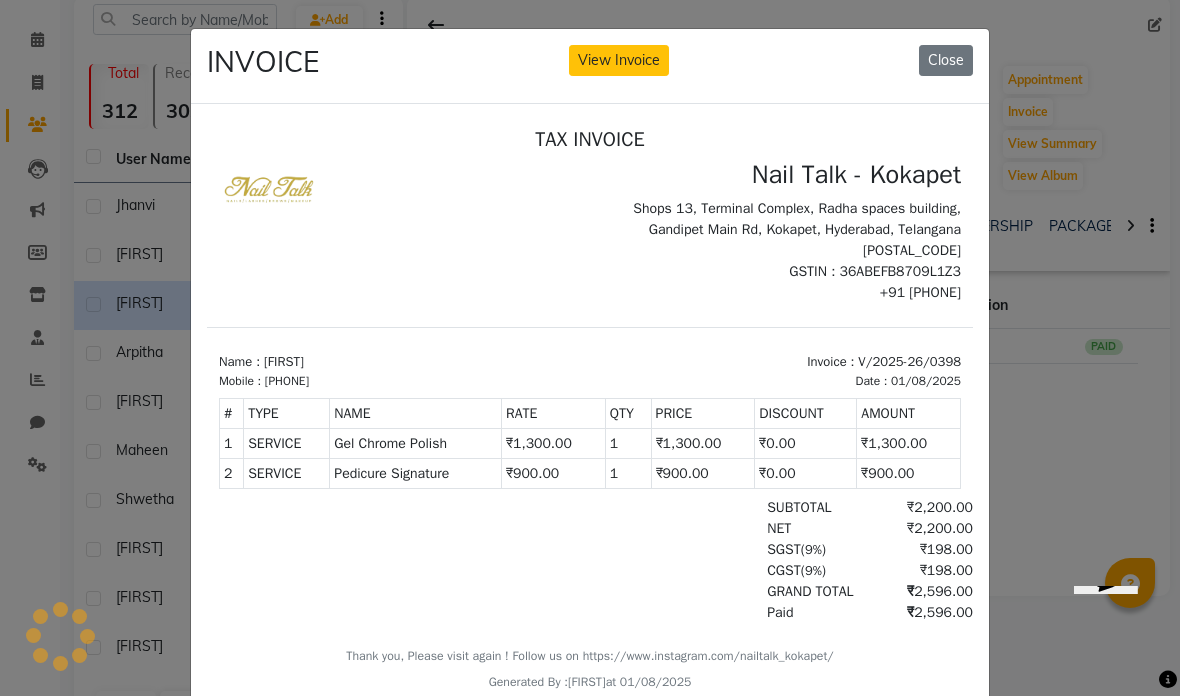 scroll, scrollTop: 0, scrollLeft: 0, axis: both 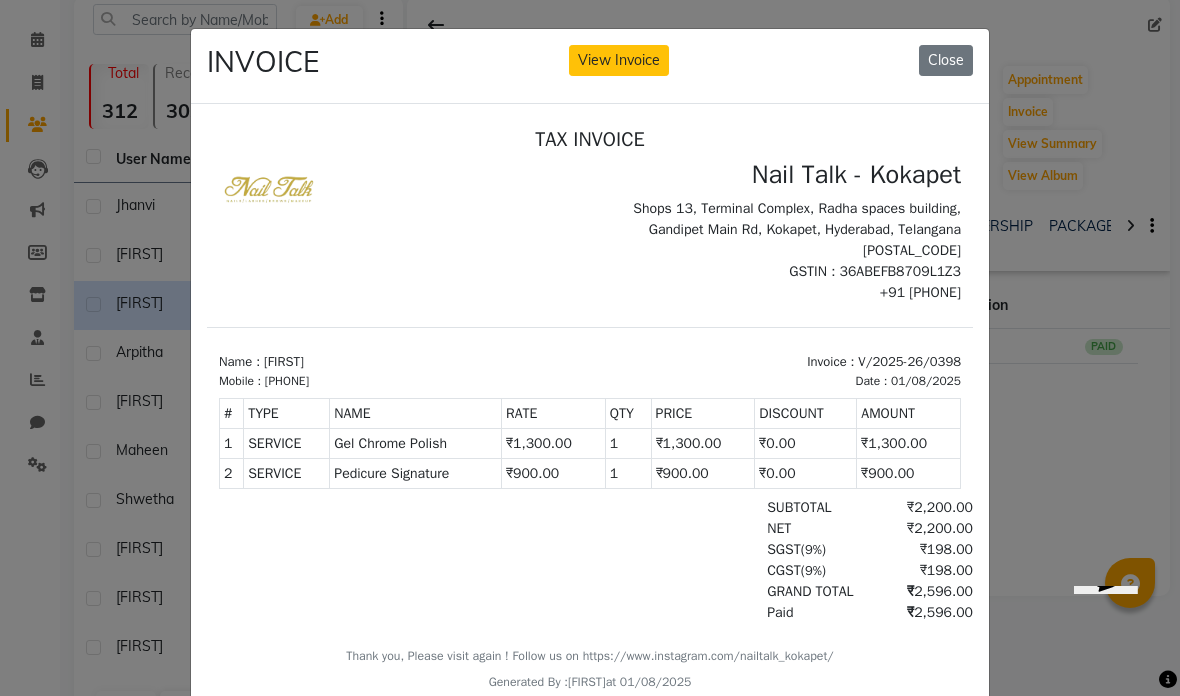 click on "INVOICE View Invoice Close" 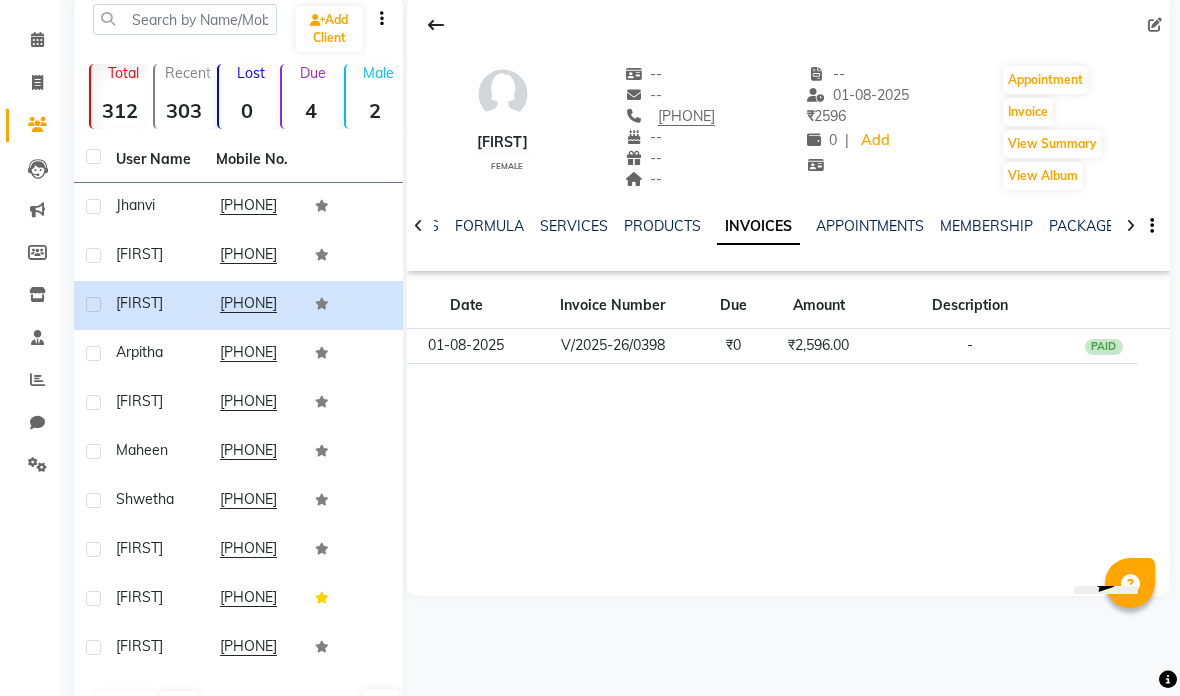 click on "[PHONE]" 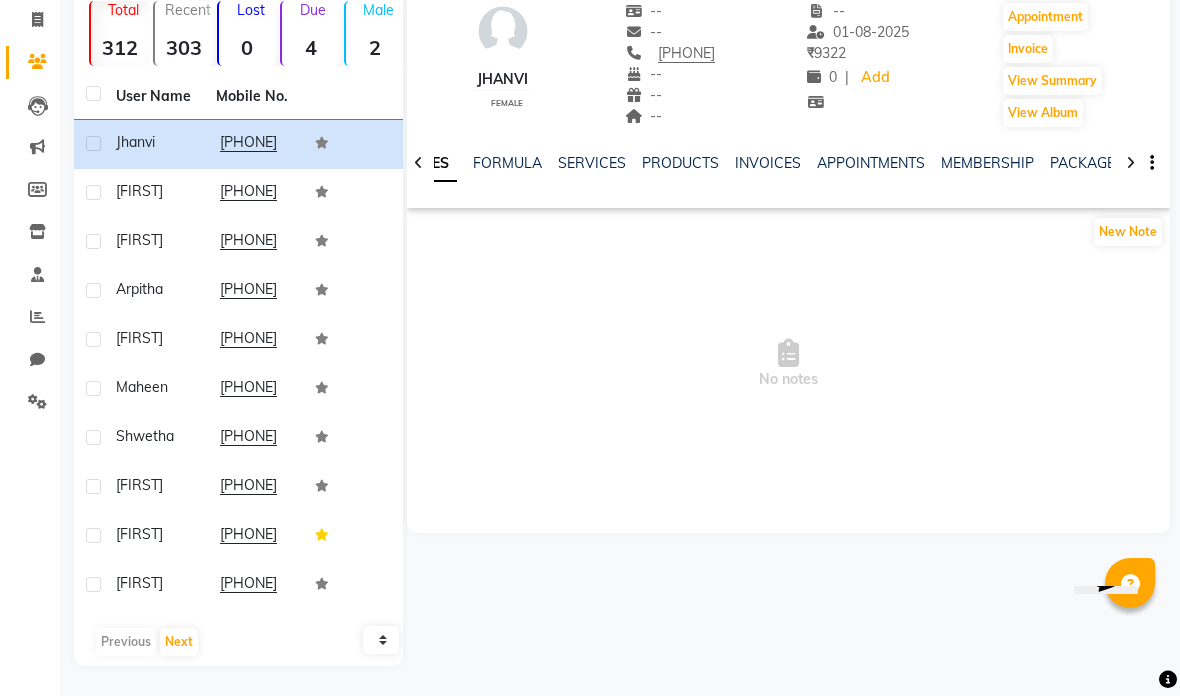 scroll, scrollTop: 152, scrollLeft: 0, axis: vertical 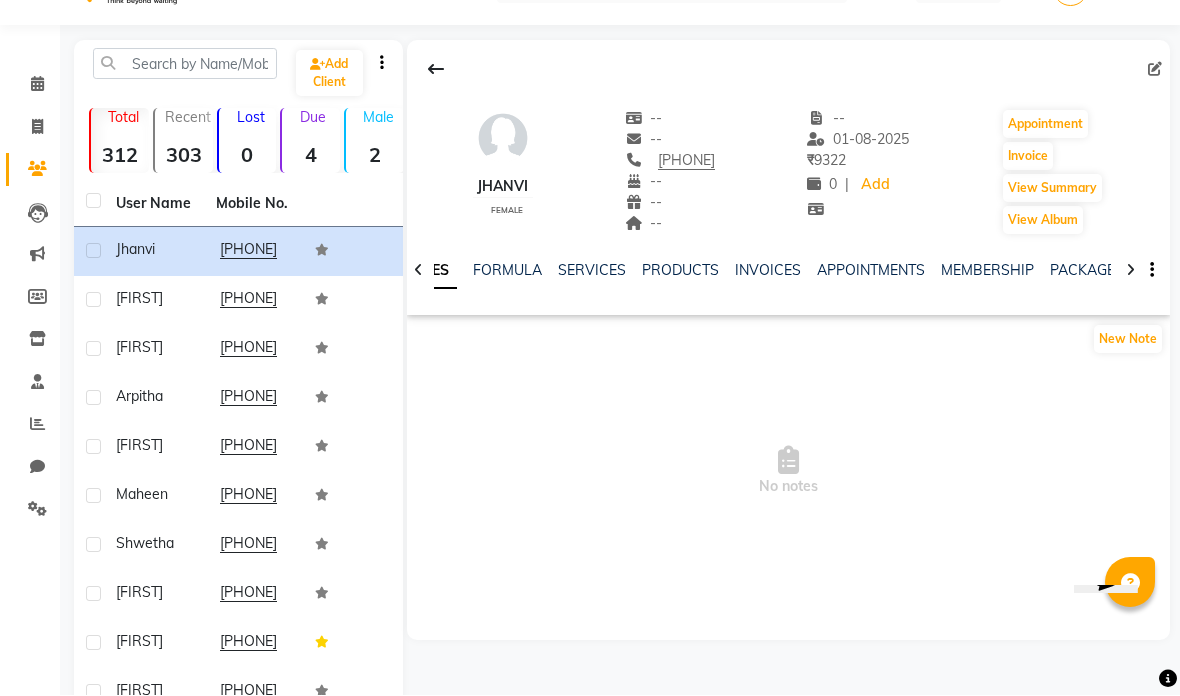click 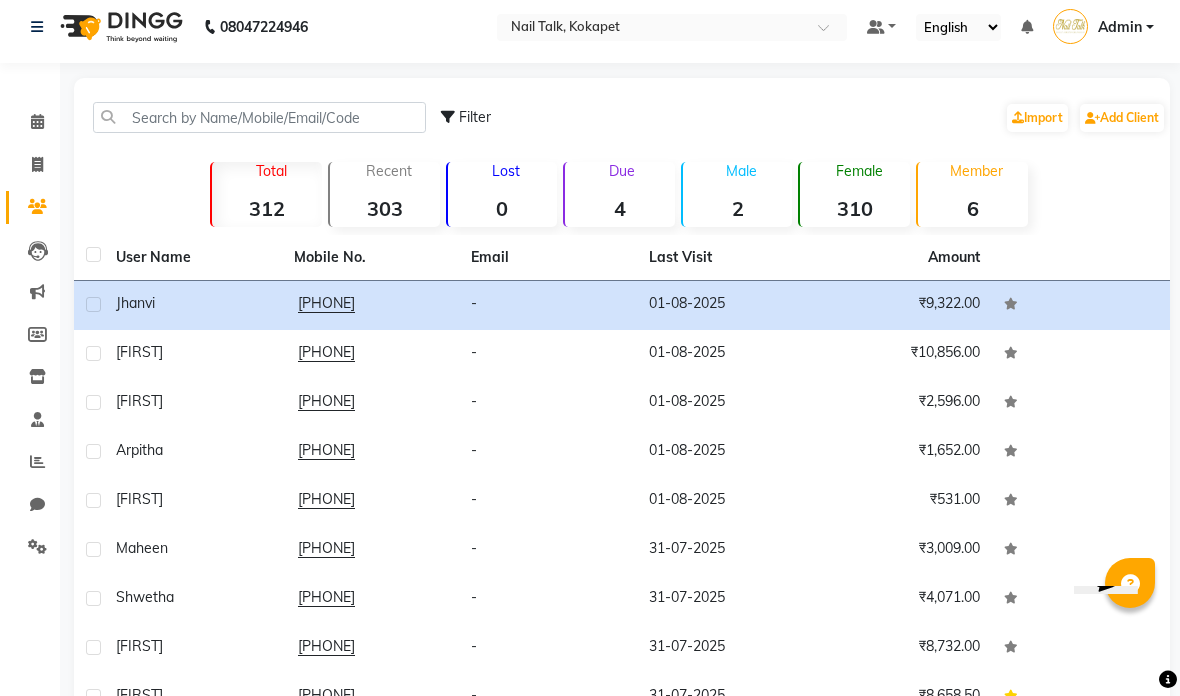 scroll, scrollTop: 2, scrollLeft: 0, axis: vertical 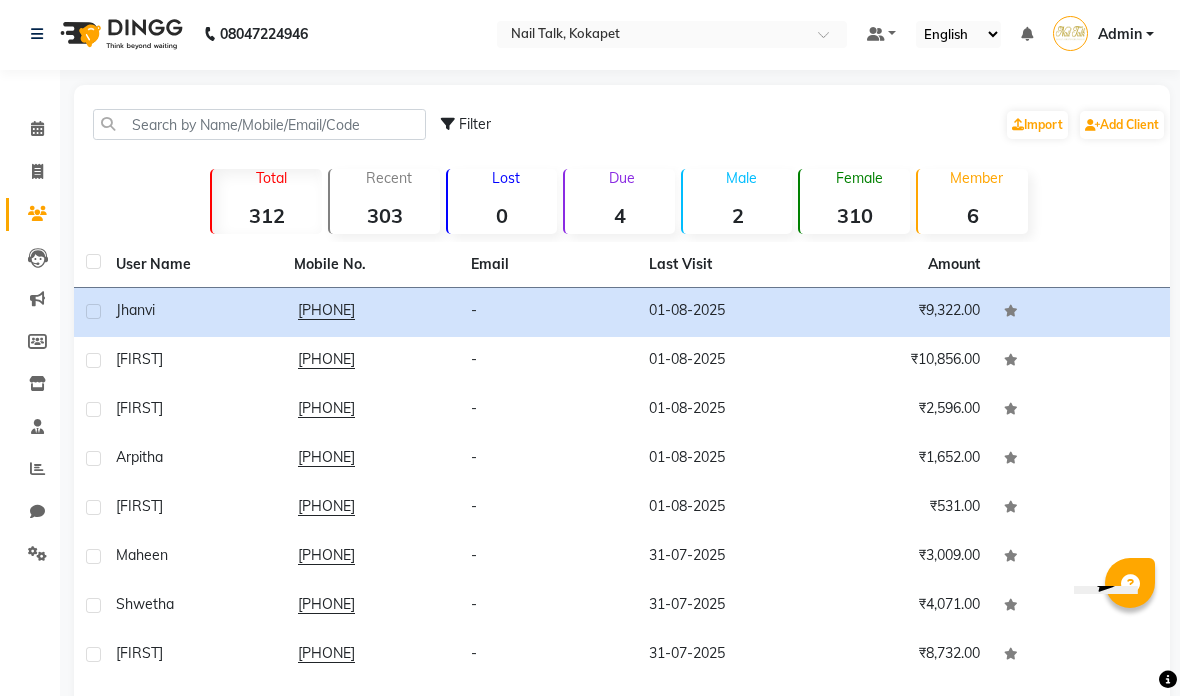 click on "[PHONE]" 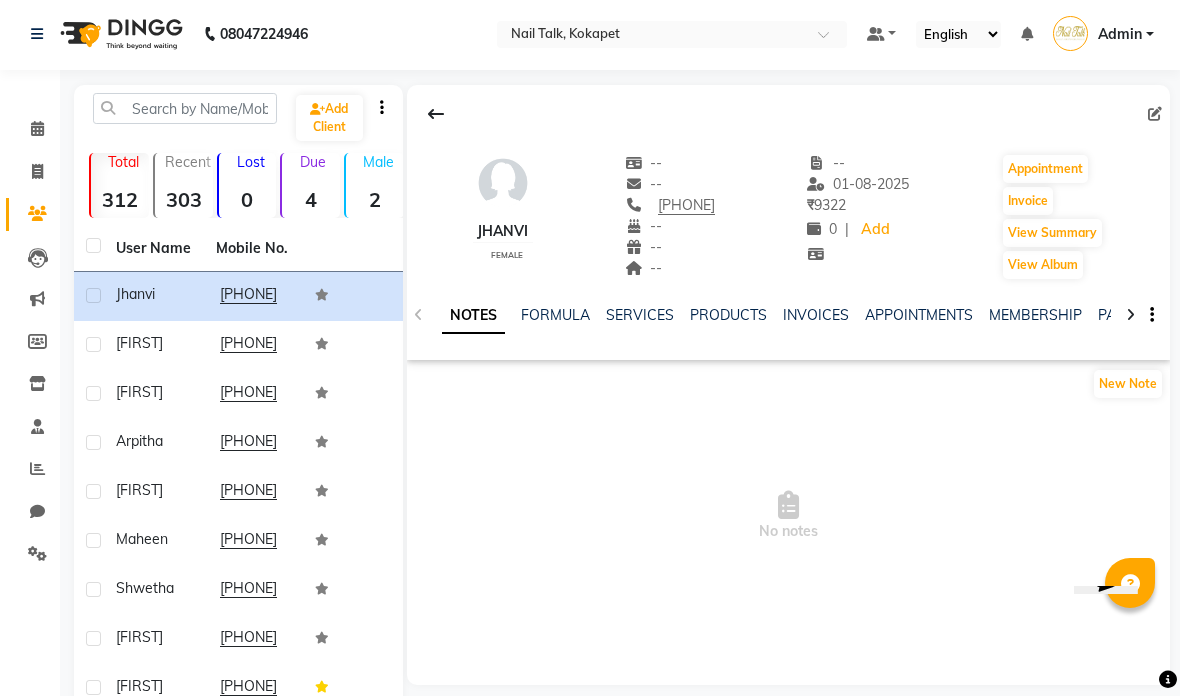 click on "INVOICES" 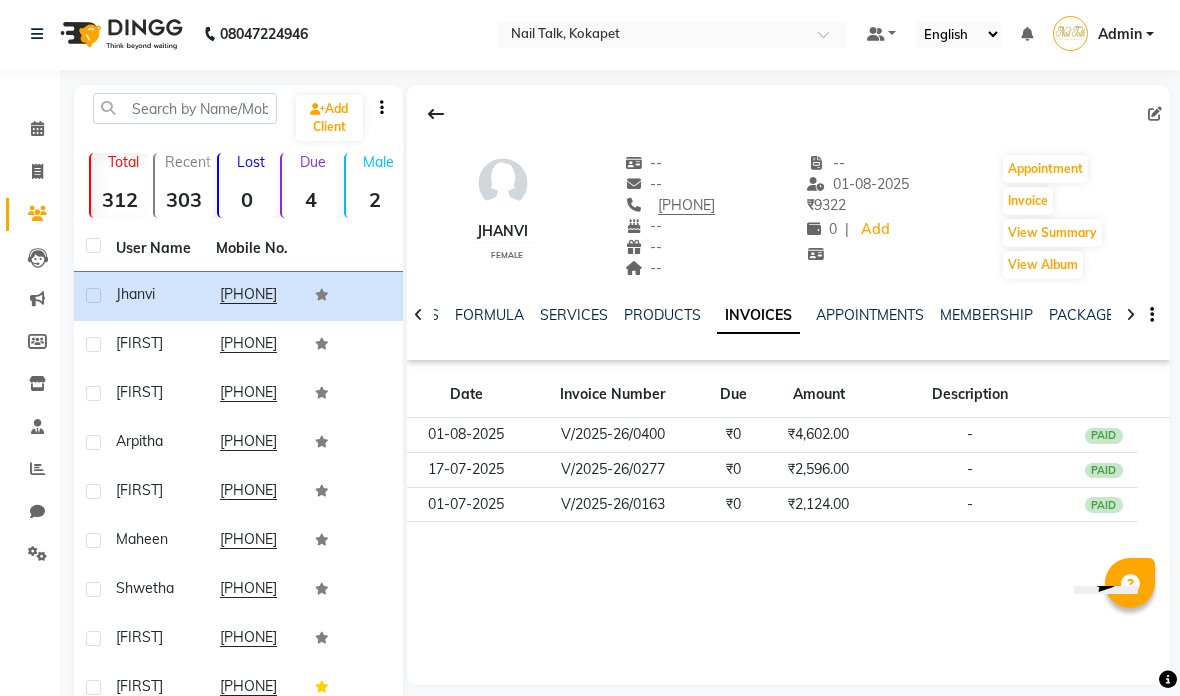 click 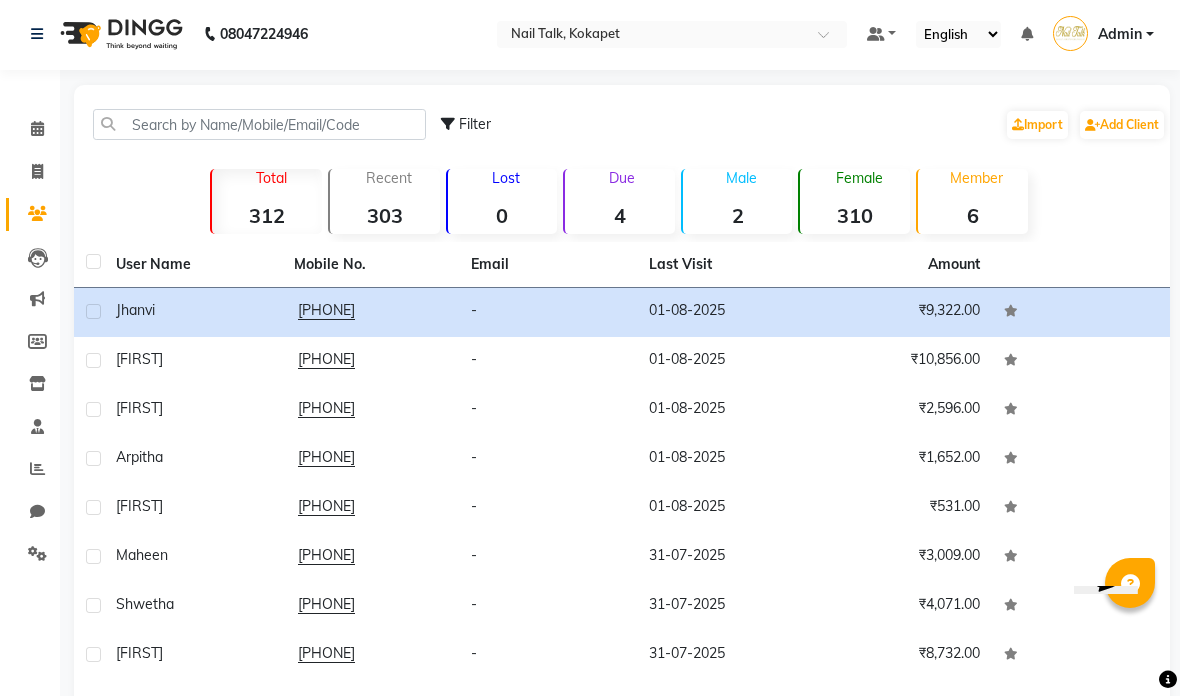 click on "[PHONE]" 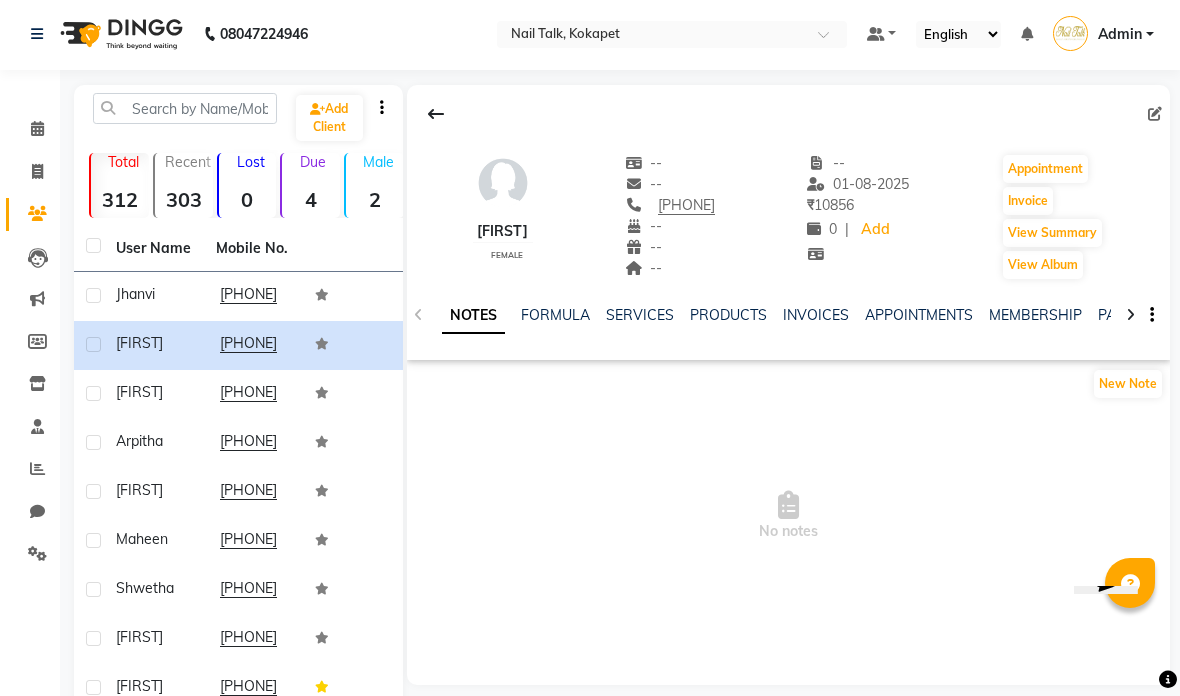 click on "INVOICES" 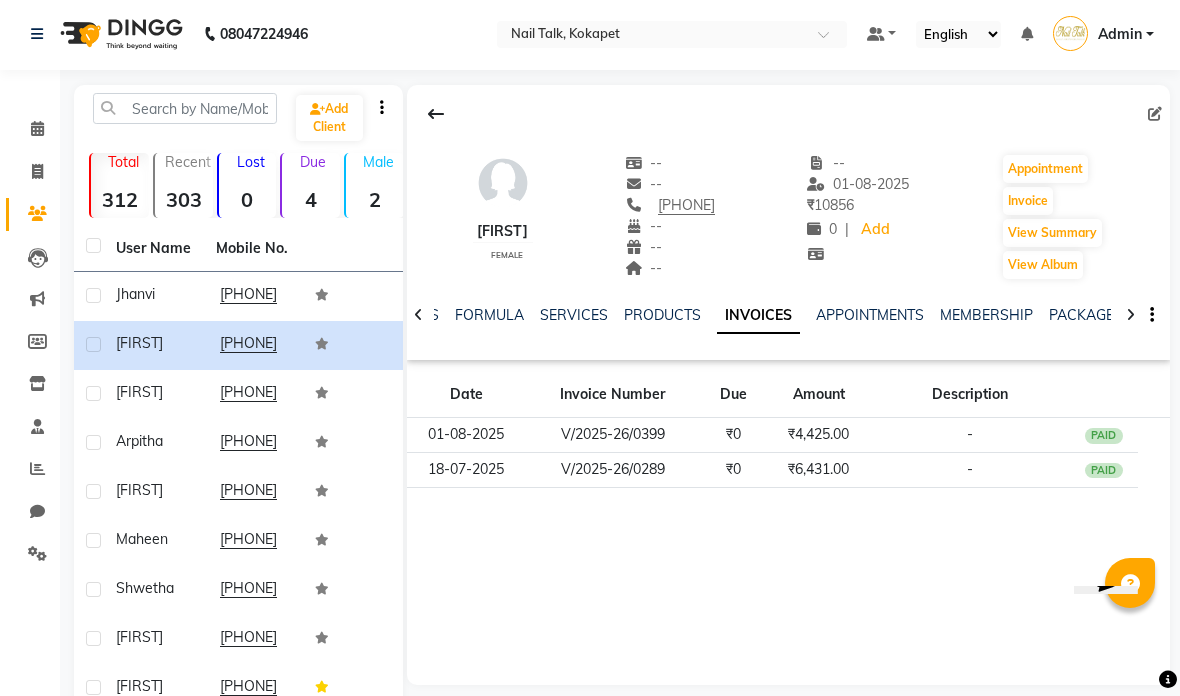 click on "₹4,425.00" 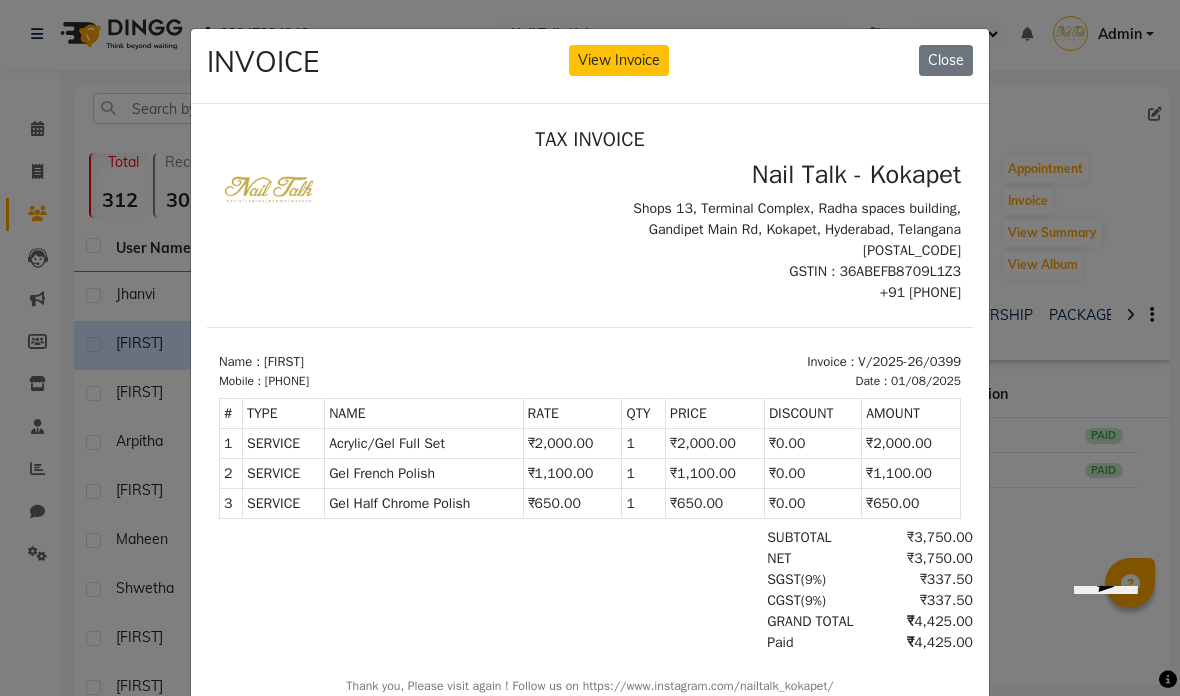 scroll, scrollTop: 7, scrollLeft: 0, axis: vertical 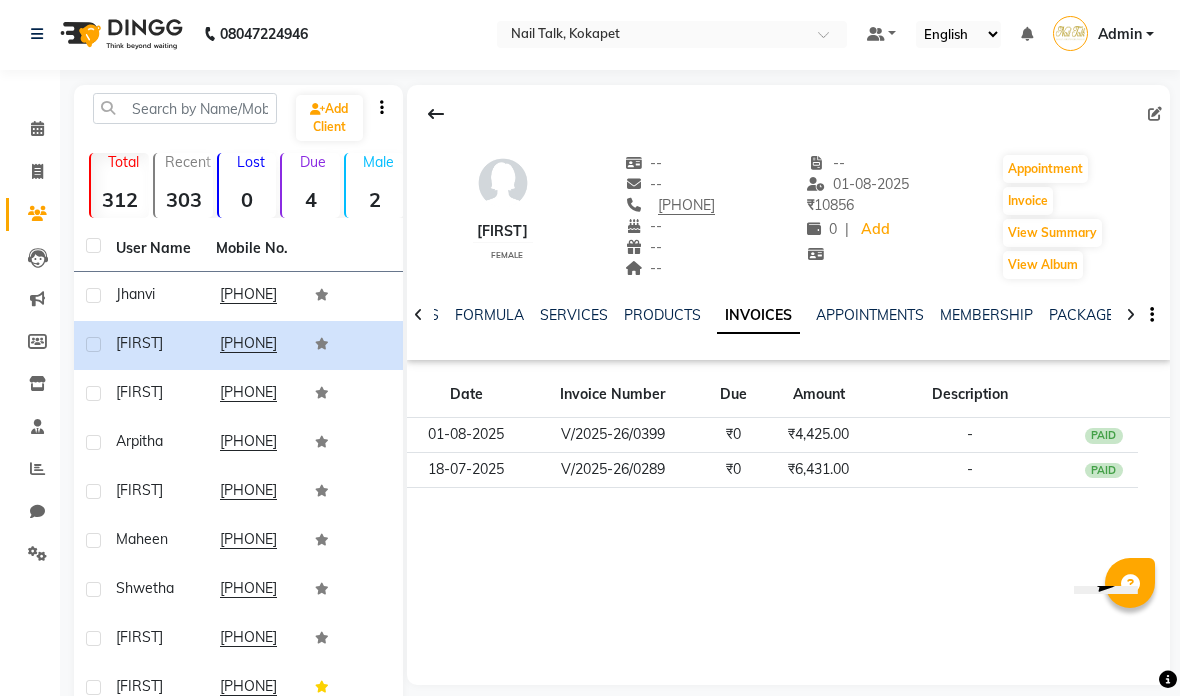 click on "[PHONE]" 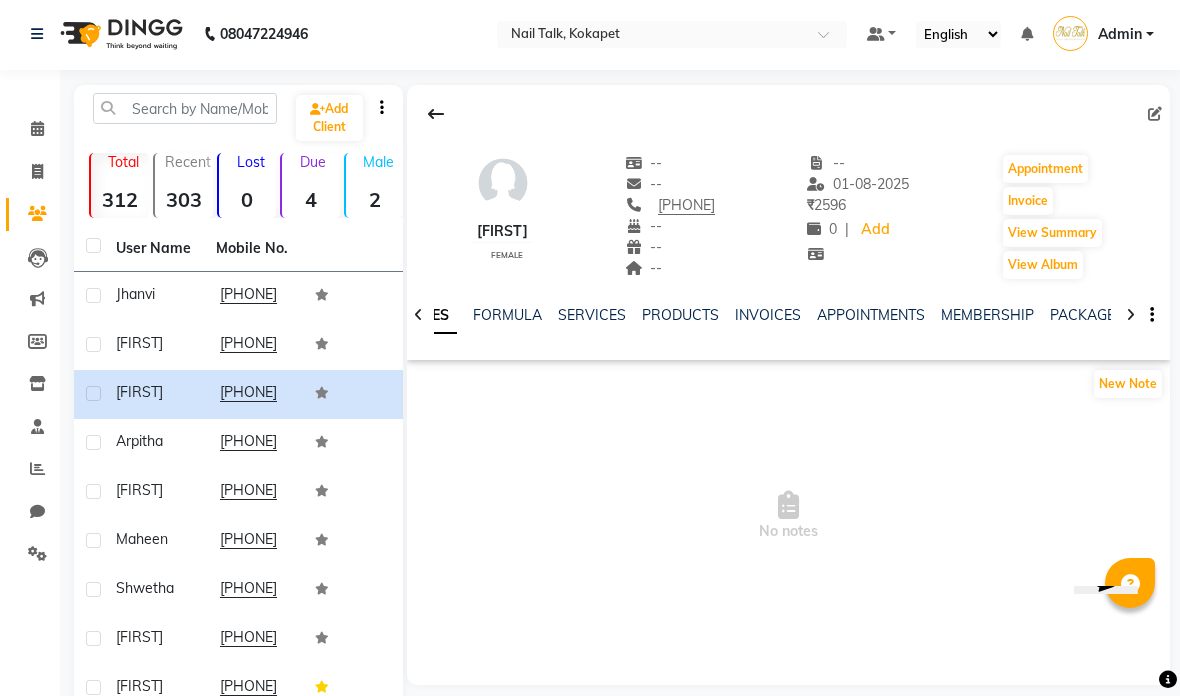 click on "INVOICES" 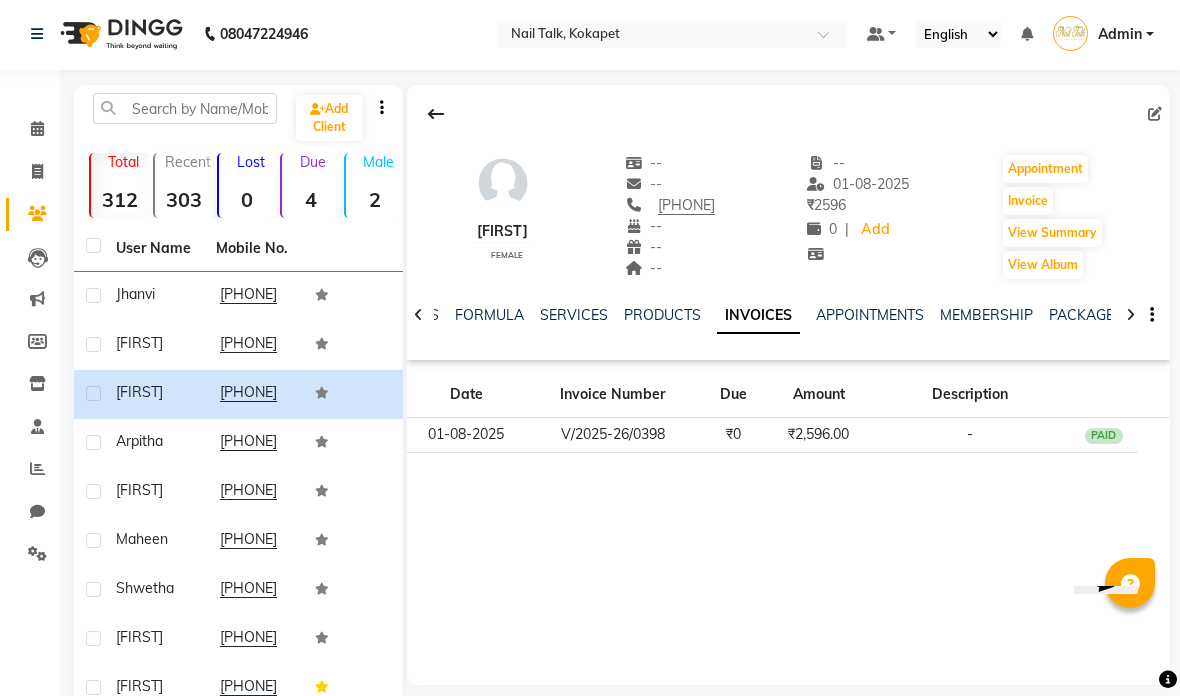 click on "[FIRST]" 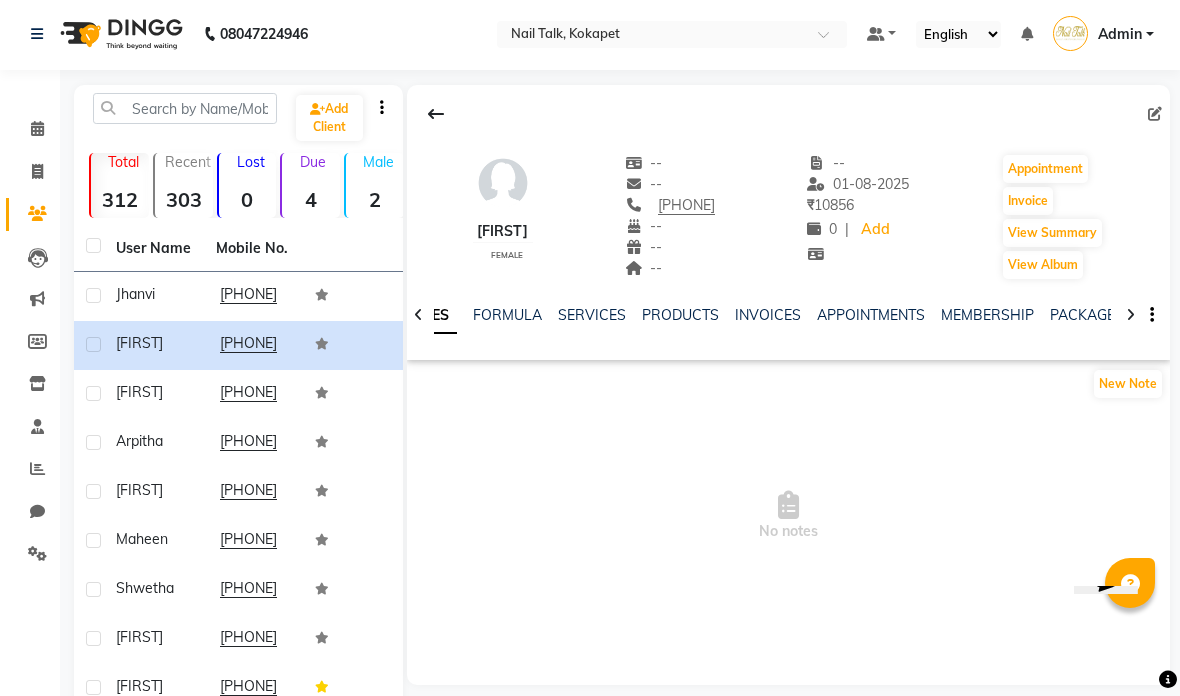 click on "INVOICES" 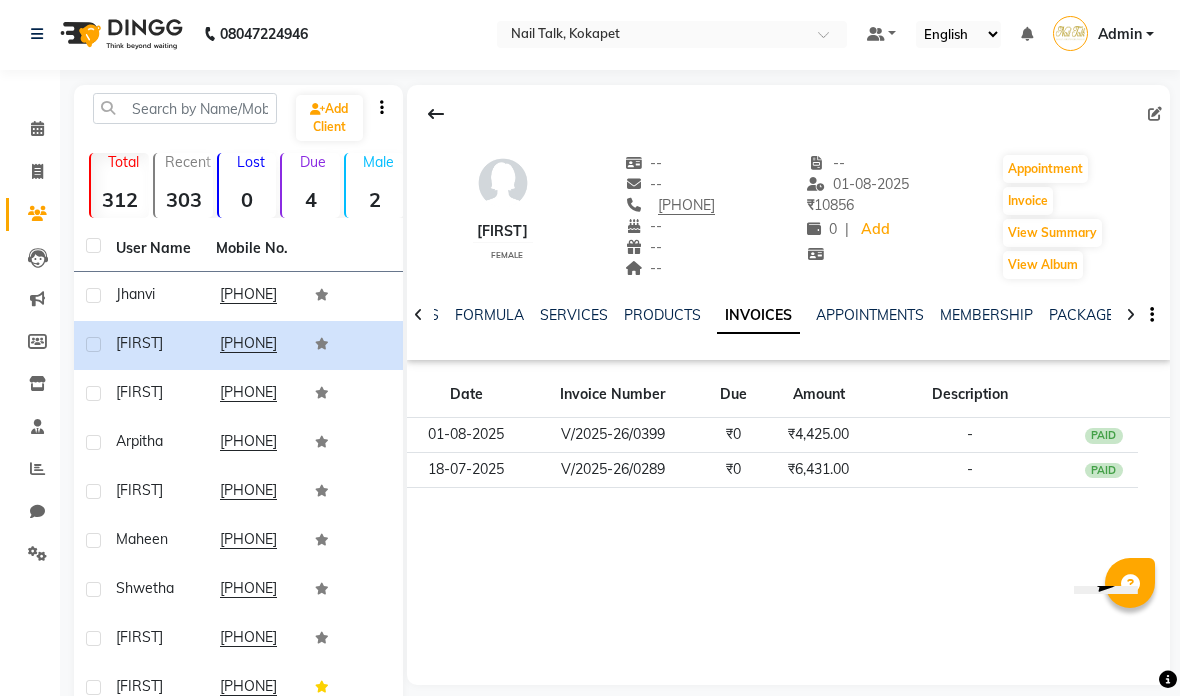 click on "₹4,425.00" 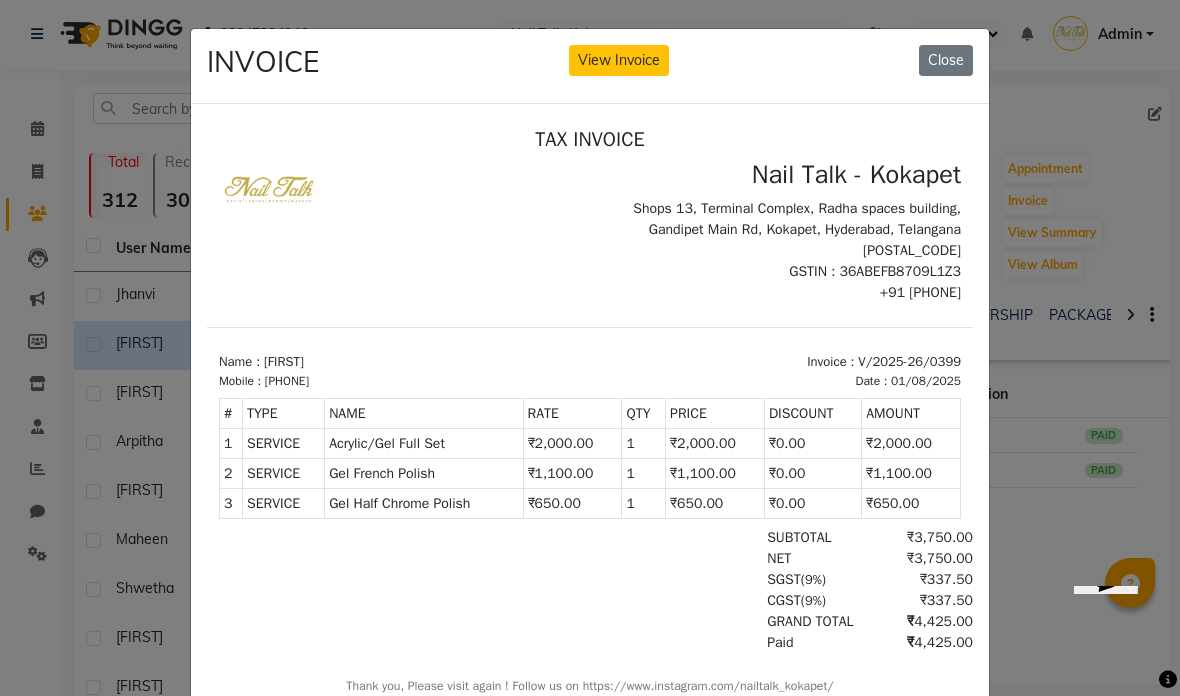scroll, scrollTop: 16, scrollLeft: 0, axis: vertical 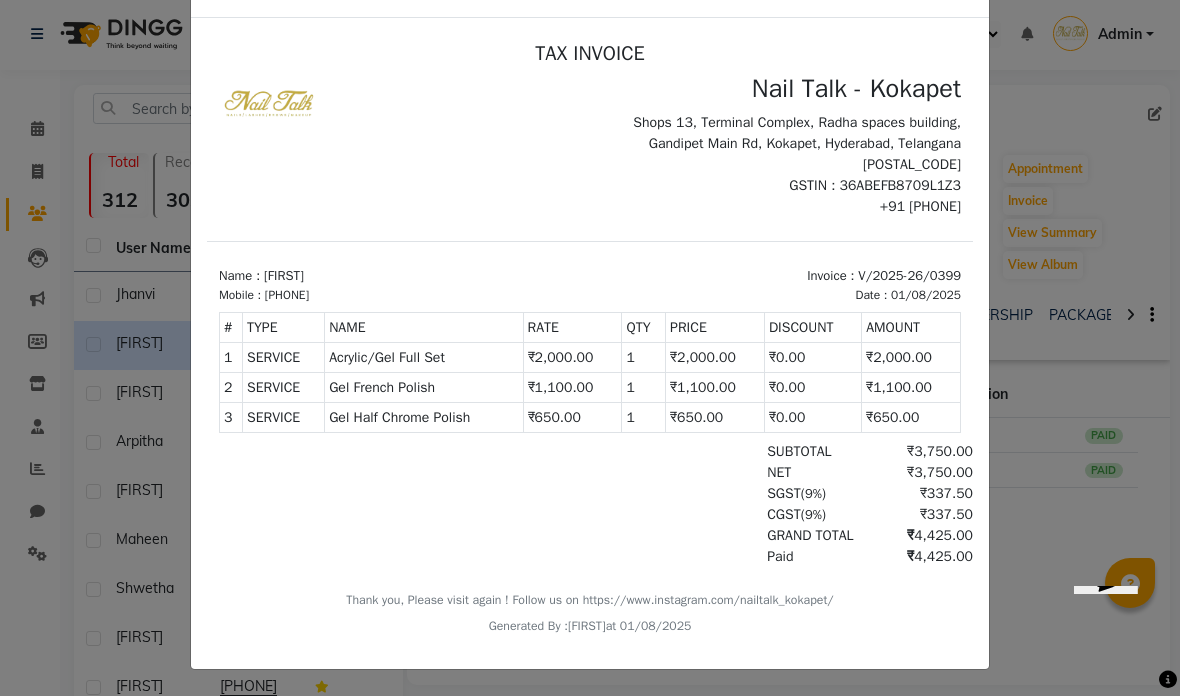 click on "INVOICE View Invoice Close" 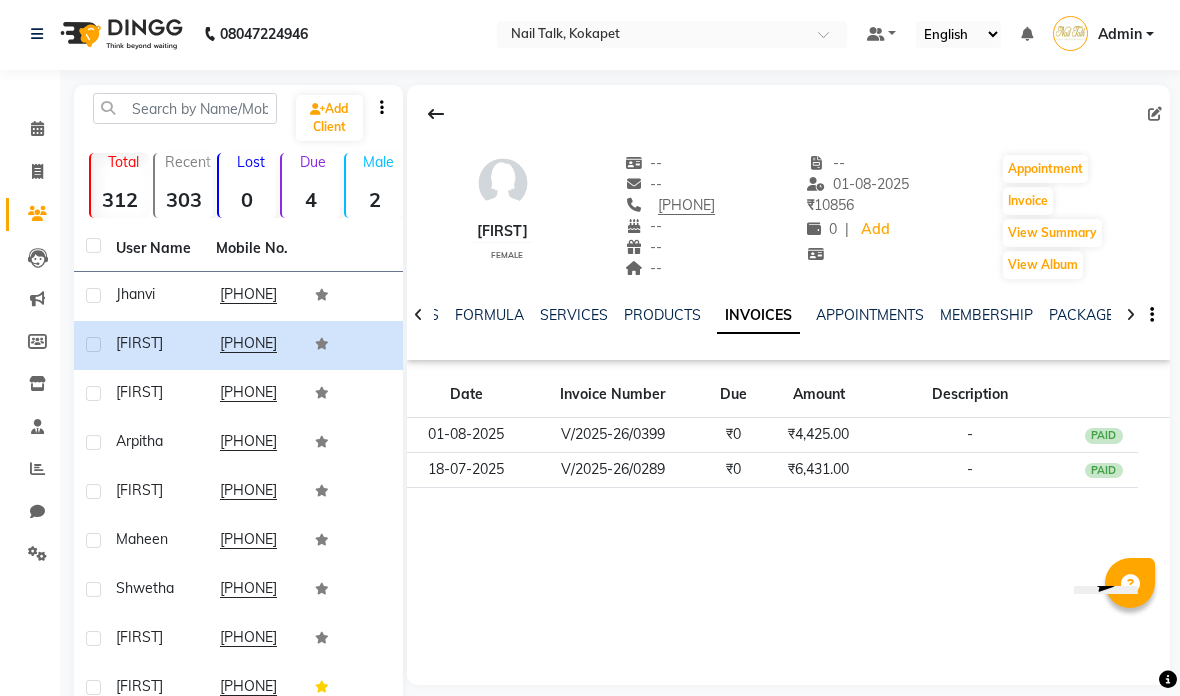 click at bounding box center [876, 34] 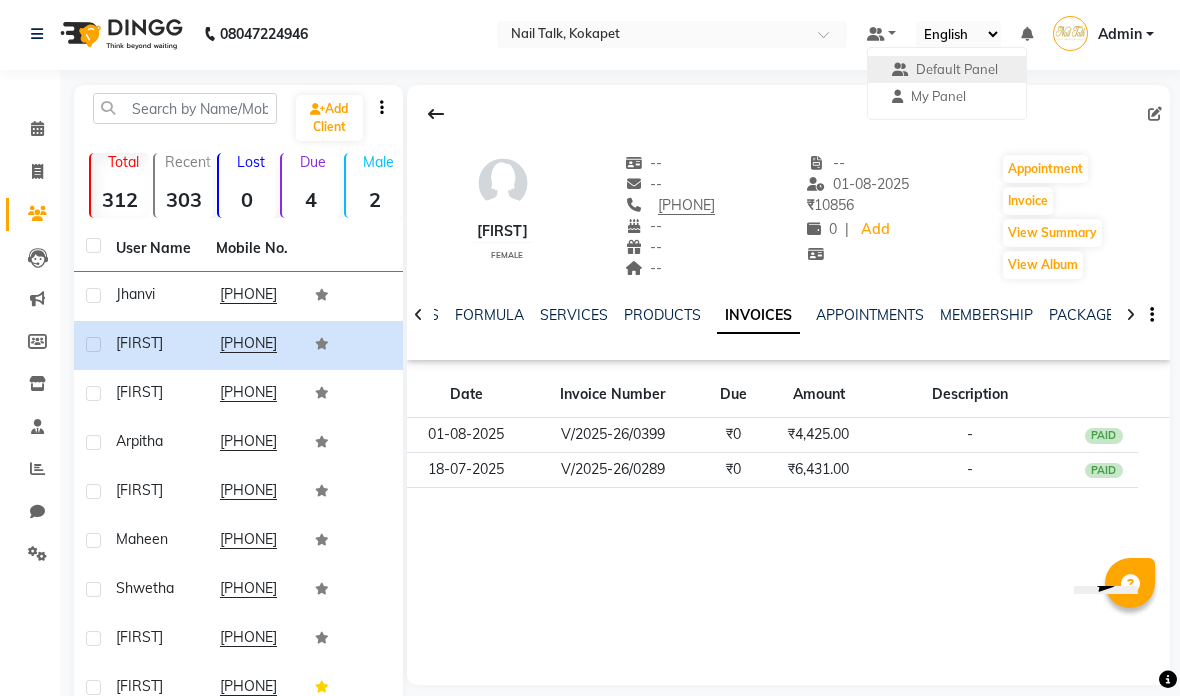 click on "Invoice" 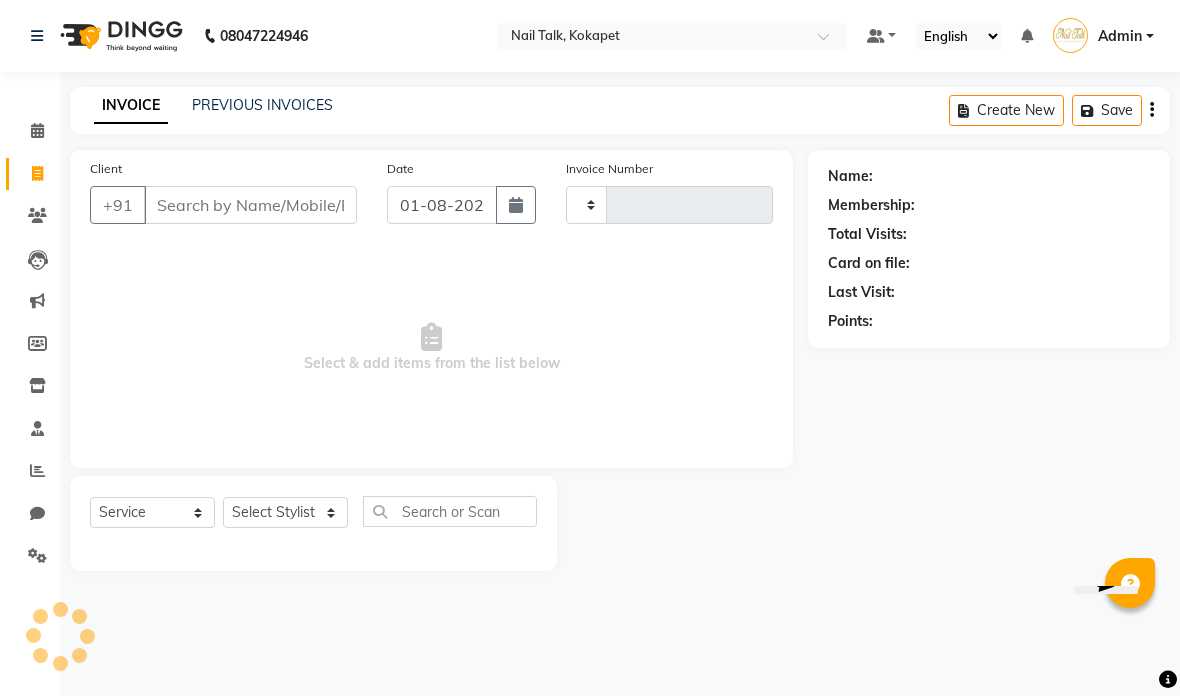 type on "0401" 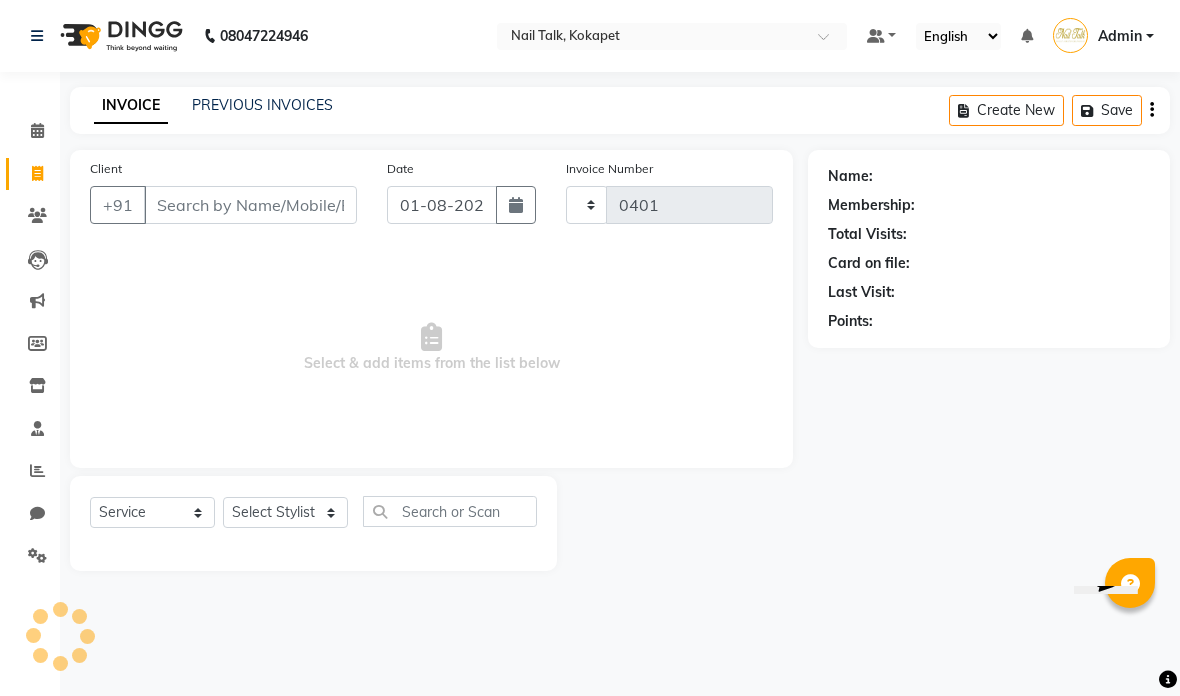 scroll, scrollTop: 0, scrollLeft: 0, axis: both 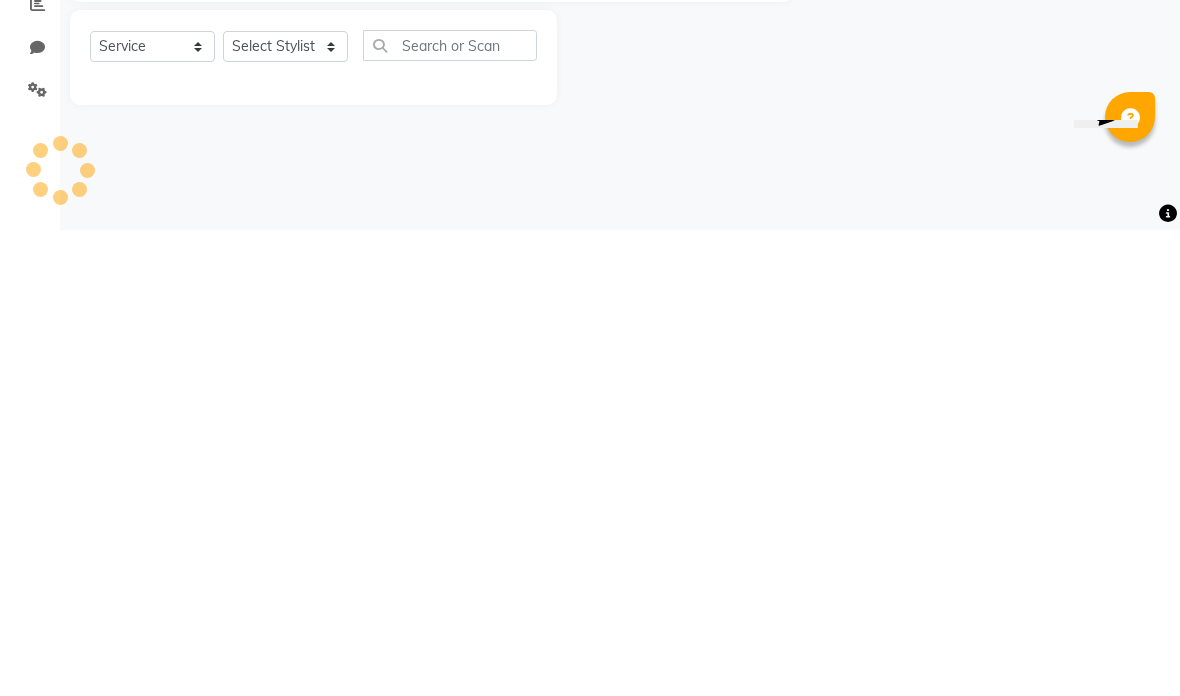 select on "8456" 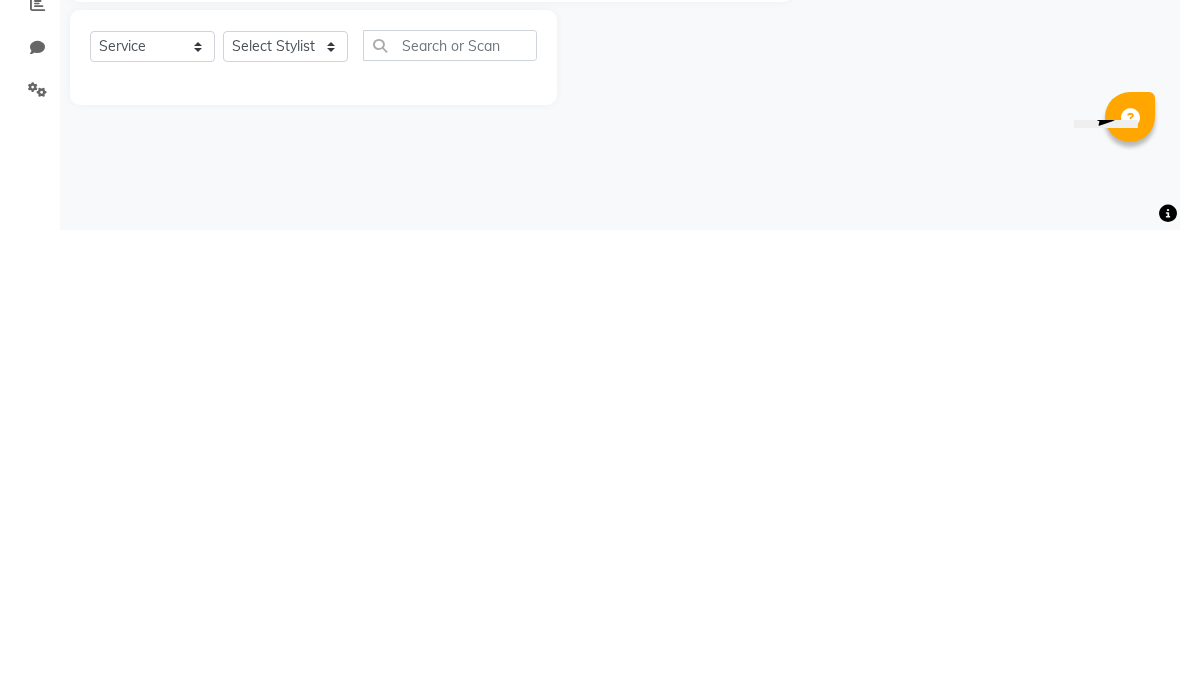 click on "INVOICE PREVIOUS INVOICES Create New Save Client +91 [PHONE] Date 01-08-2025 Invoice Number V/2025 V/2025-26 0401 Select & add items from the list below Select Service Product Membership Package Voucher Prepaid Gift Card Select Stylist Admin Devika Hema Kiran Lalitha Shakenbhi Surjalatha Sushmita Name: Membership: Total Visits: Card on file: Last Visit: Points:" 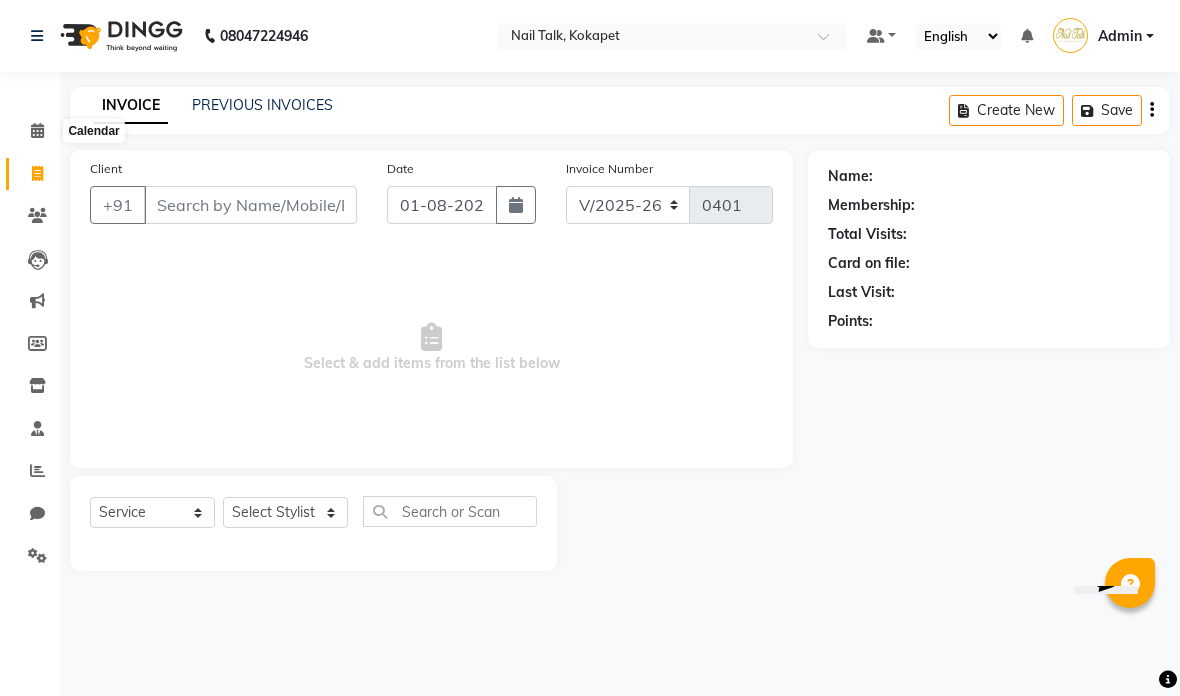 click 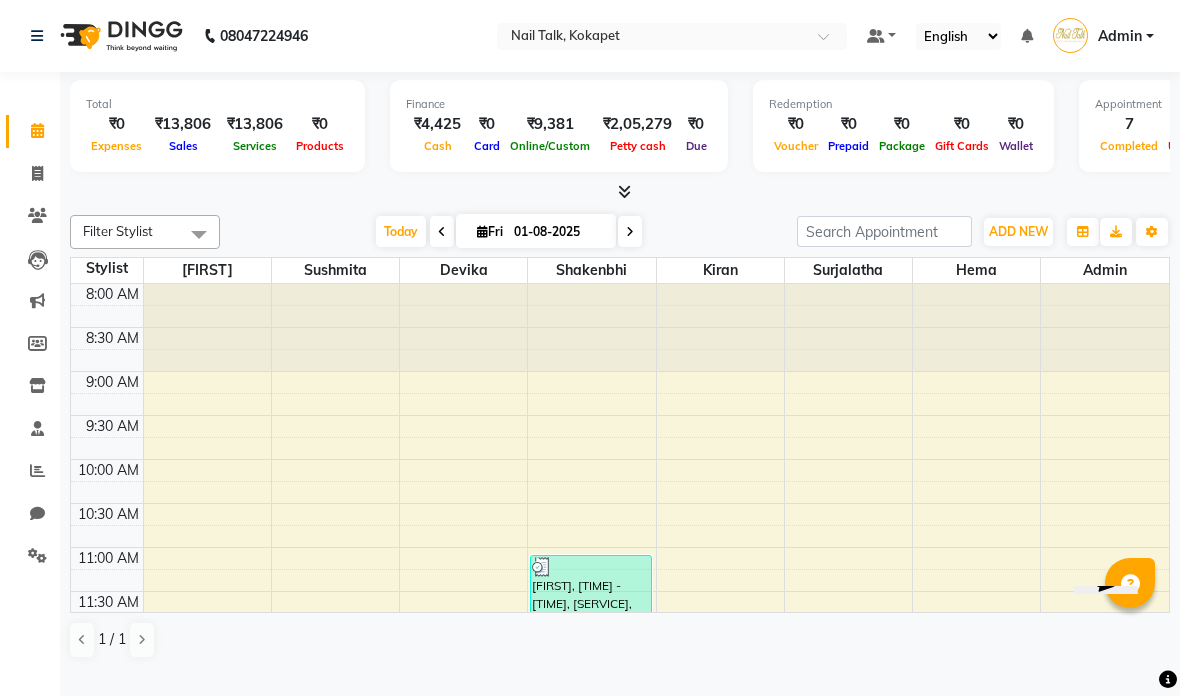 scroll, scrollTop: 0, scrollLeft: 0, axis: both 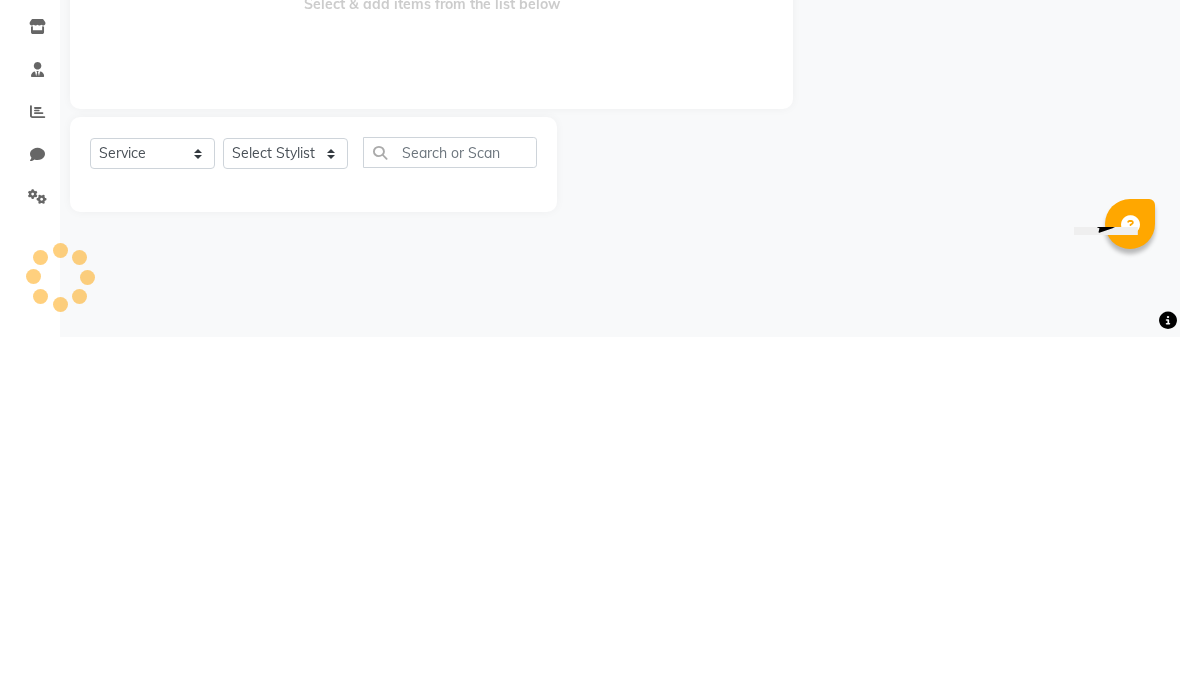 type on "0401" 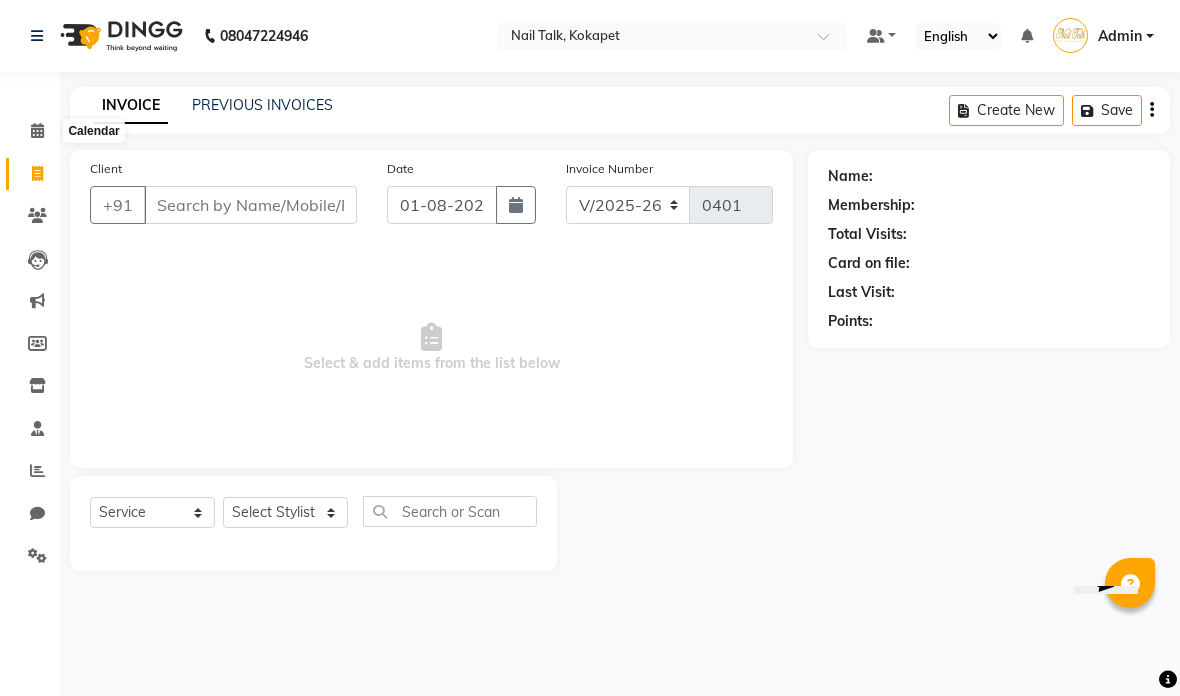click 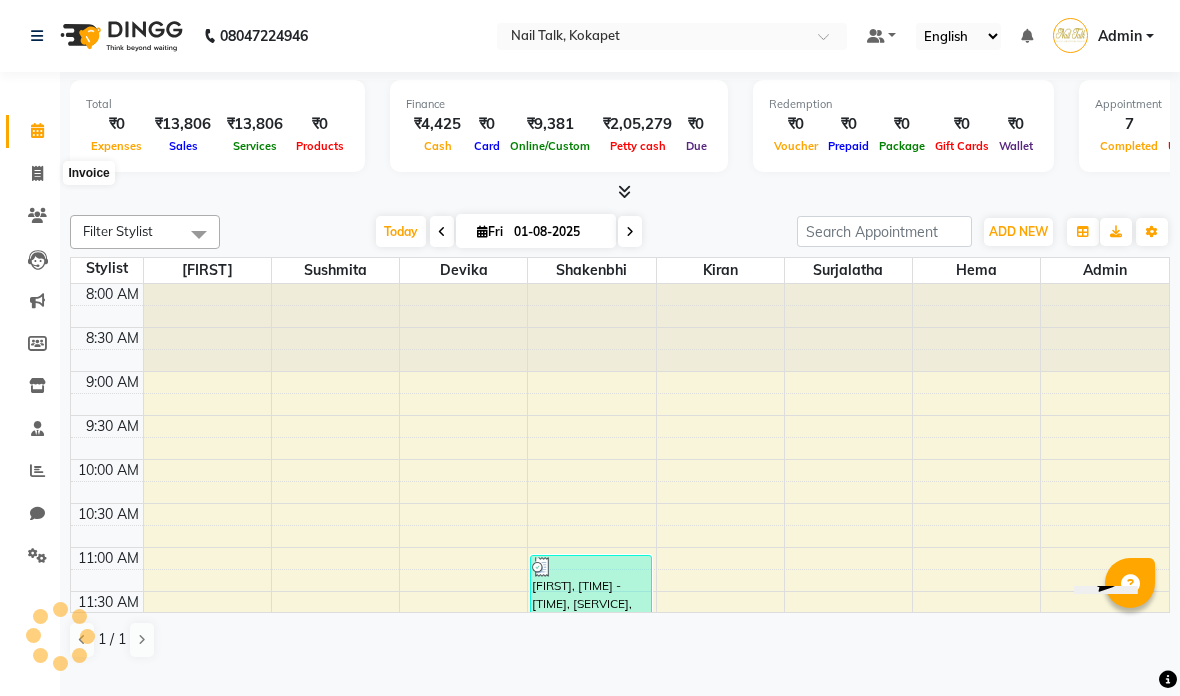 click 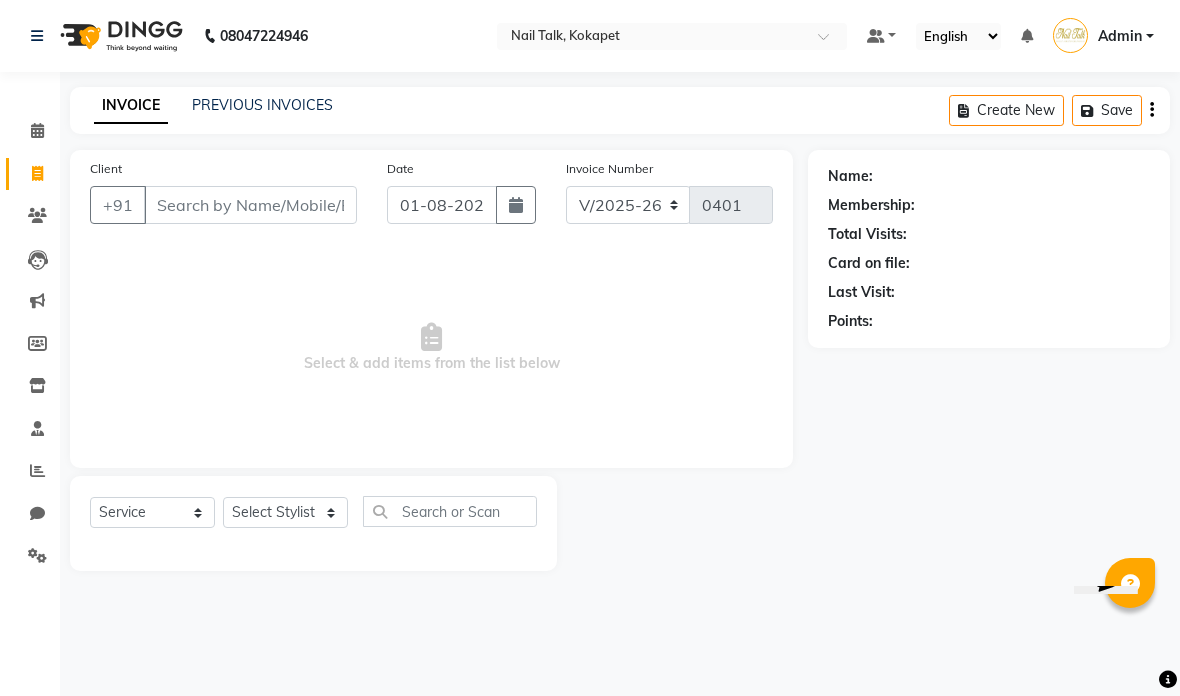 click on "Select Location × Nail Talk, Kokapet Default Panel My Panel English ENGLISH Español العربية मराठी हिंदी ગુજરાતી தமிழ் 中文 Notifications nothing to show Admin Manage Profile Change Password Sign out Version:3.15.11" 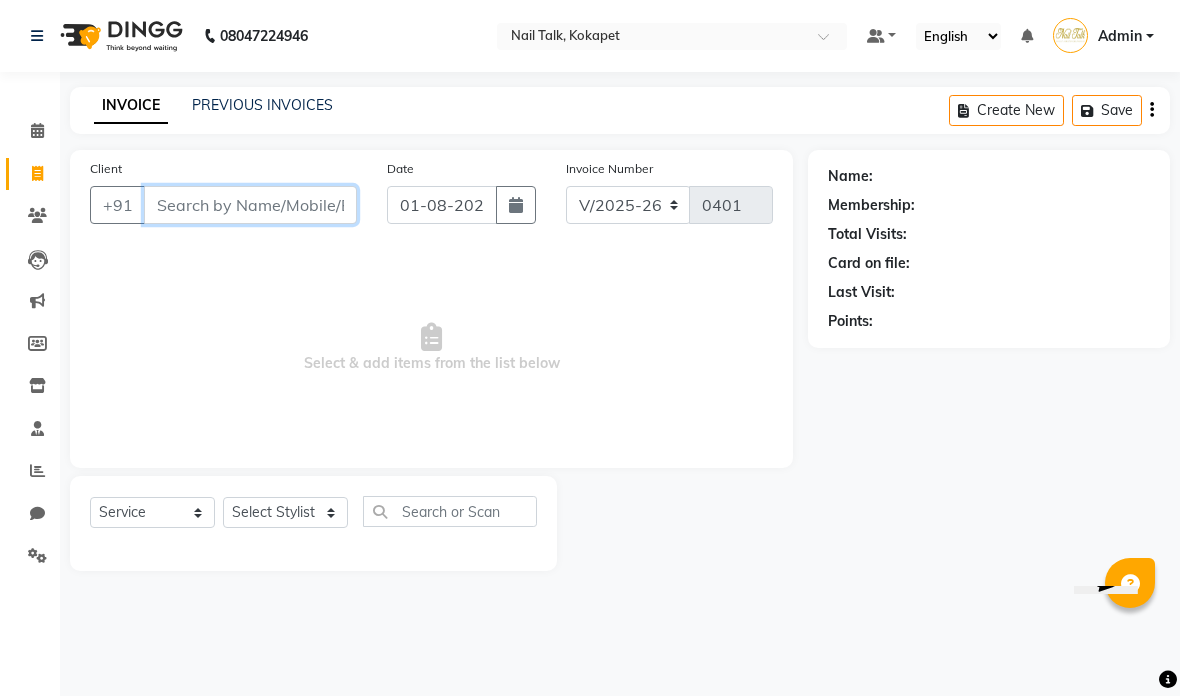 click on "Client" at bounding box center (250, 205) 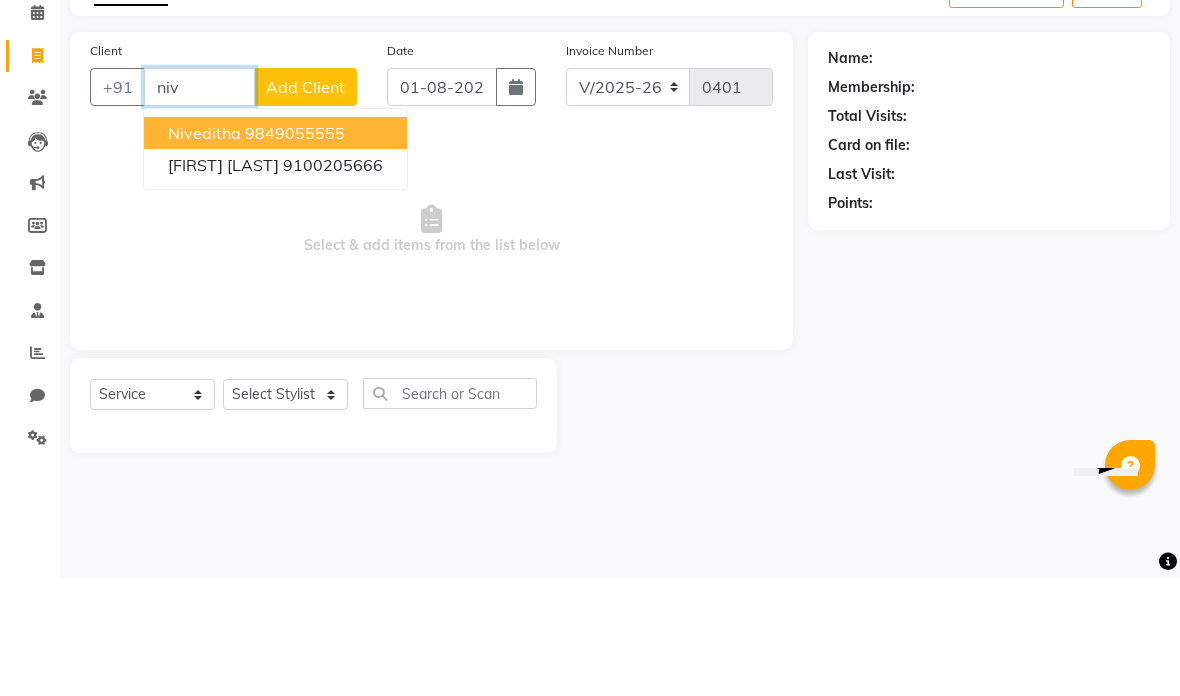 click on "[FIRST] [LAST]" at bounding box center [223, 283] 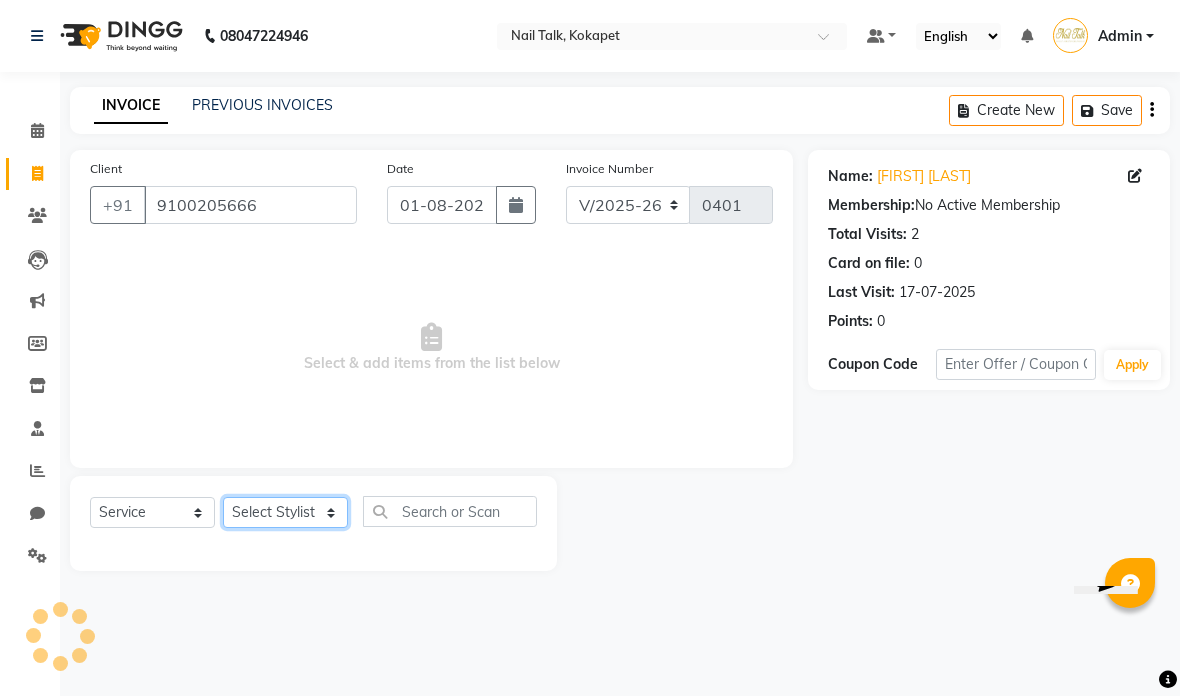 click on "Select Stylist Admin Devika Hema Kiran Lalitha Shakenbhi Surjalatha Sushmita" 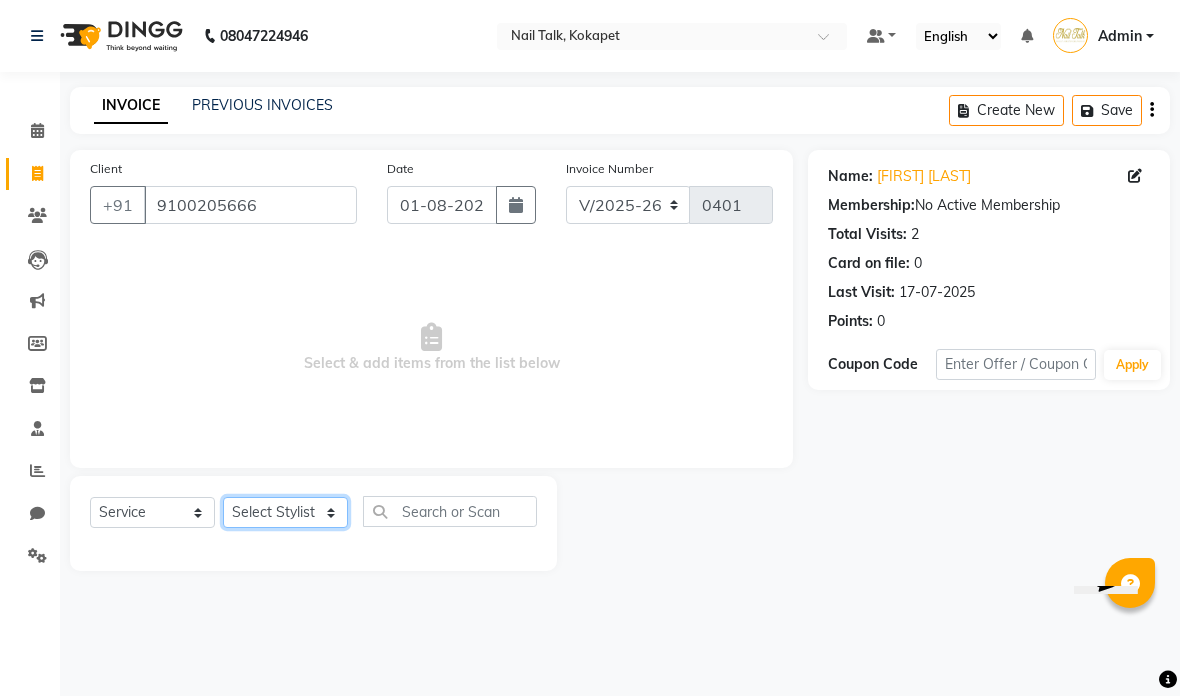 select on "82626" 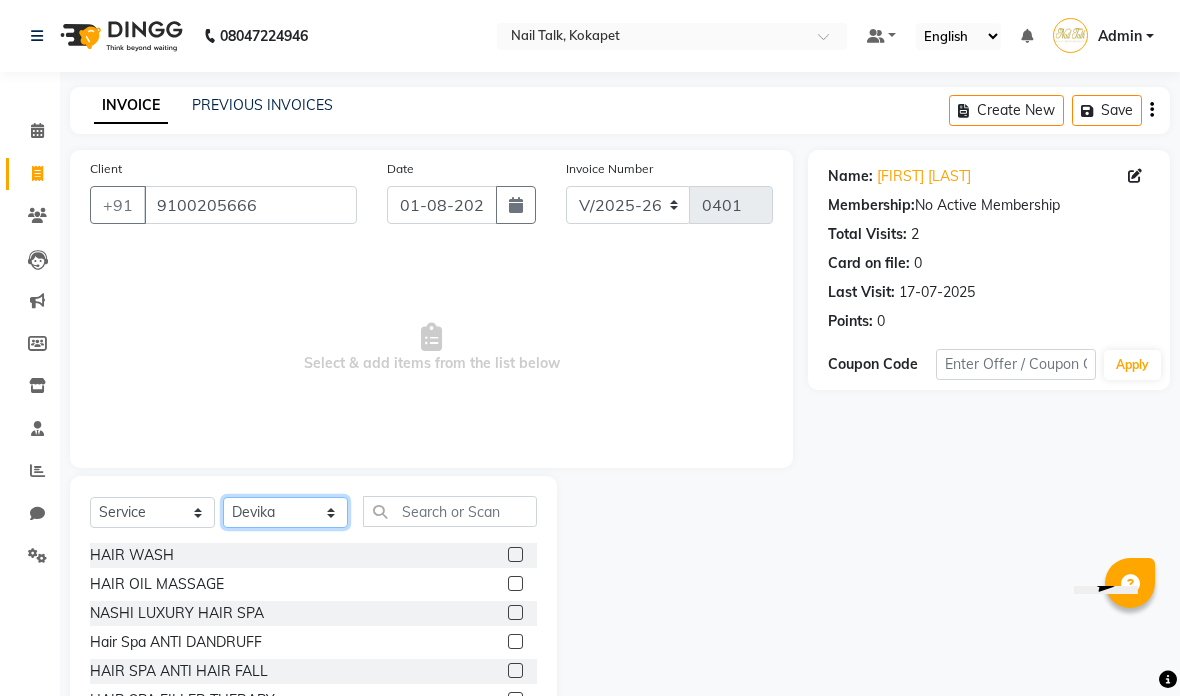 scroll, scrollTop: 0, scrollLeft: 0, axis: both 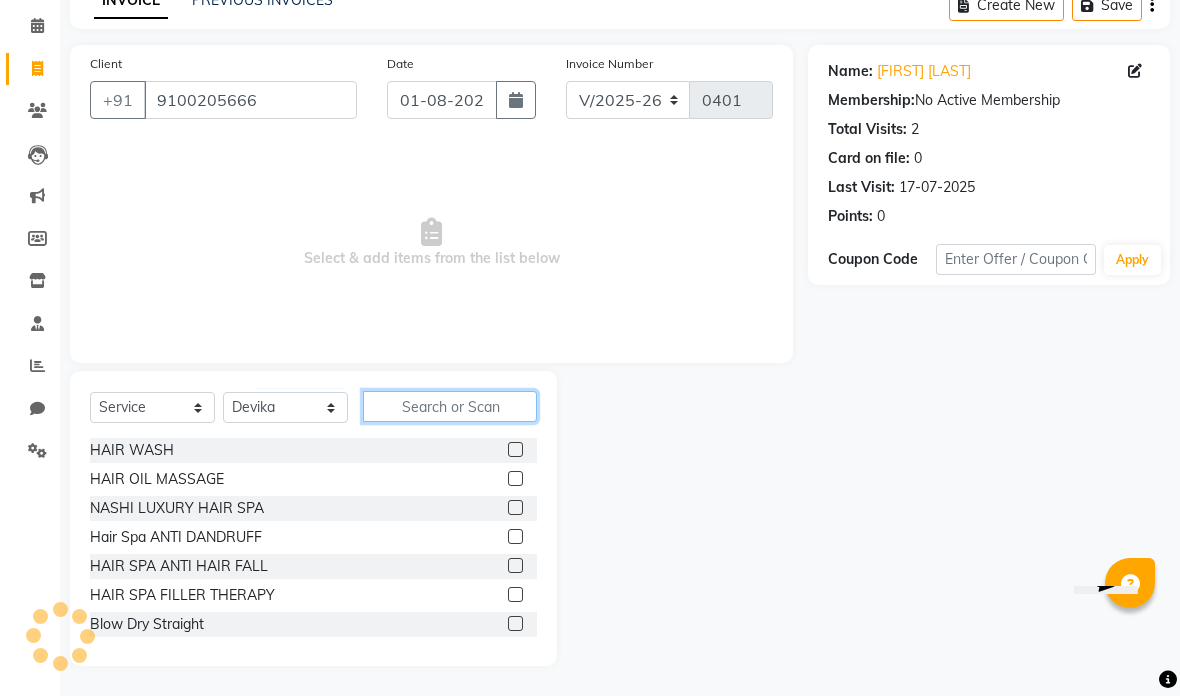 click 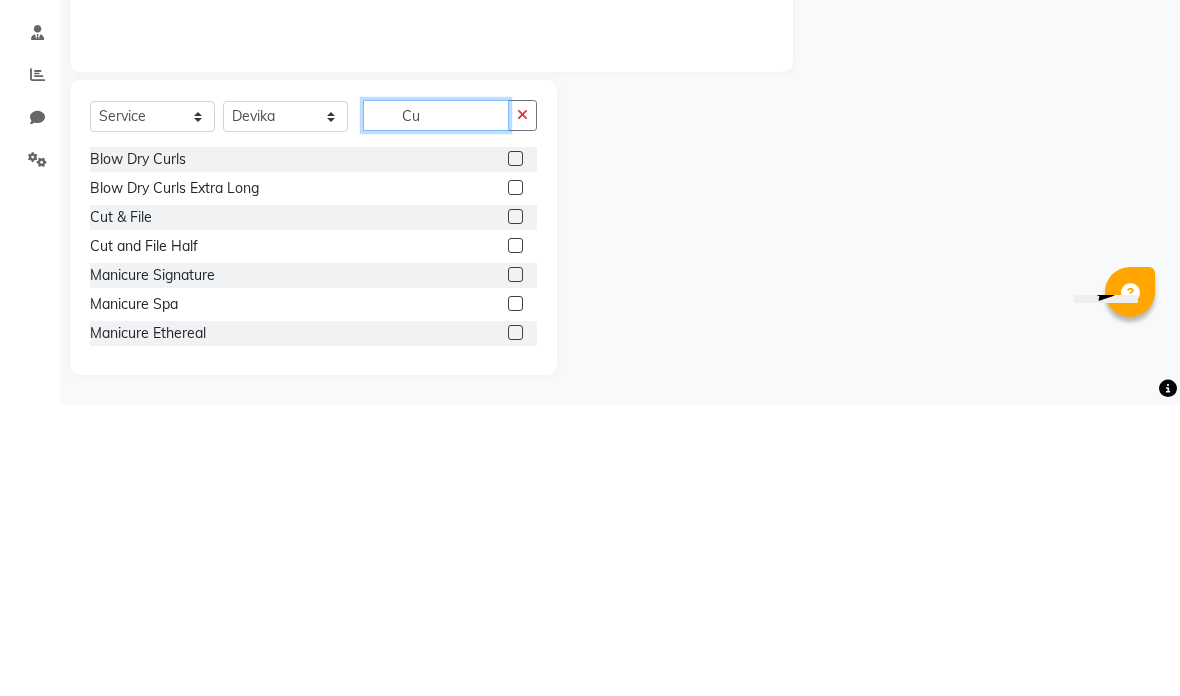 type on "Cu" 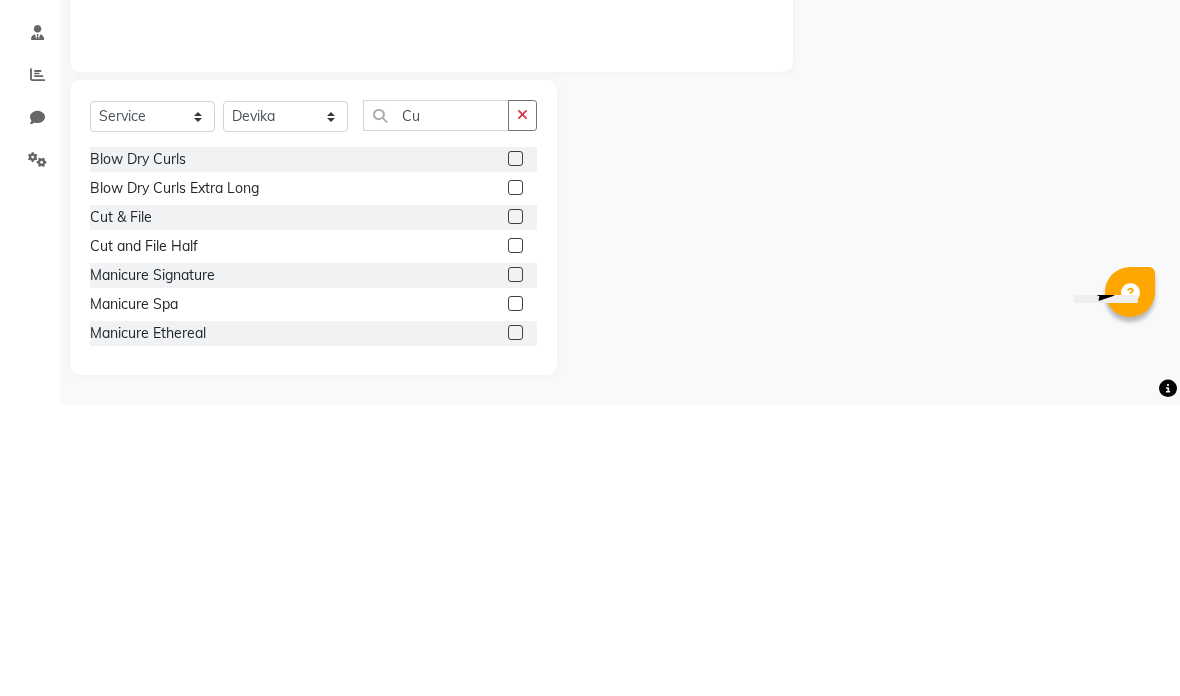 click on "Cut & File" 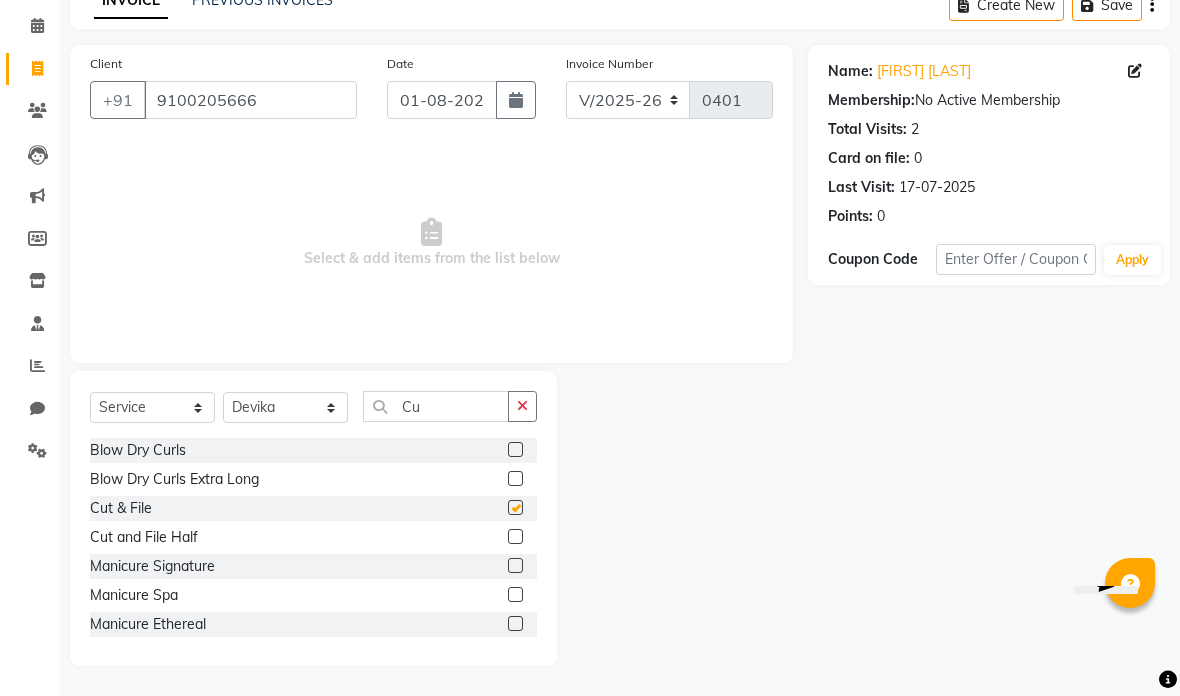 checkbox on "false" 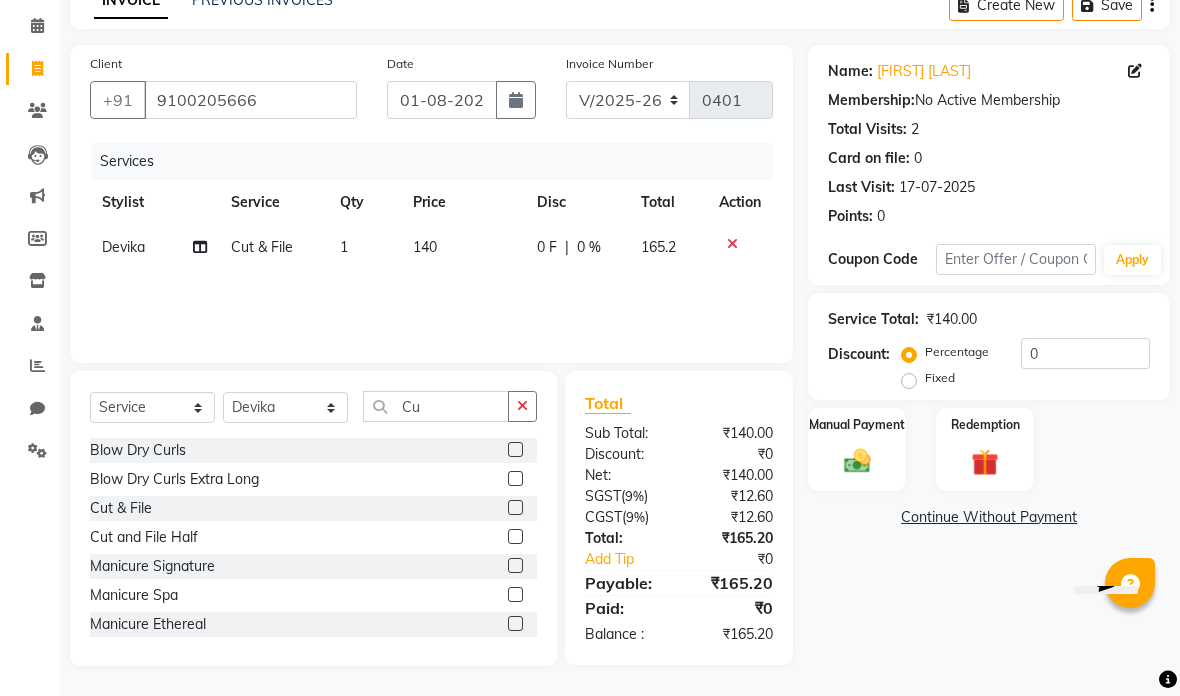 click 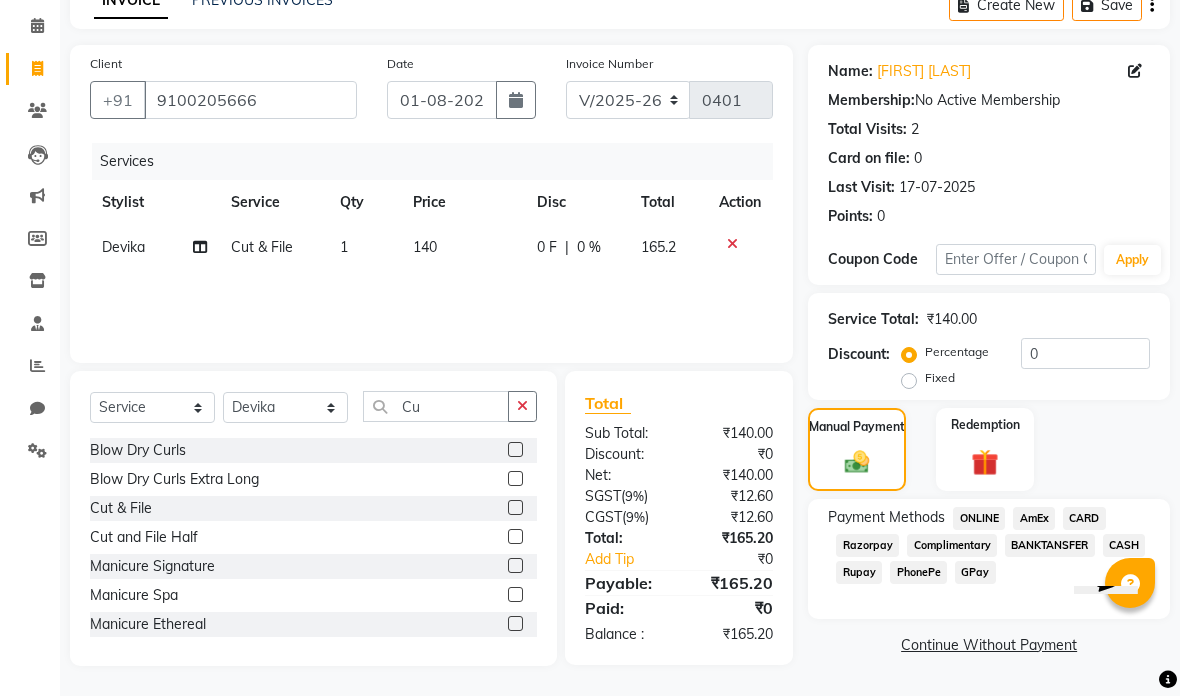 click on "GPay" 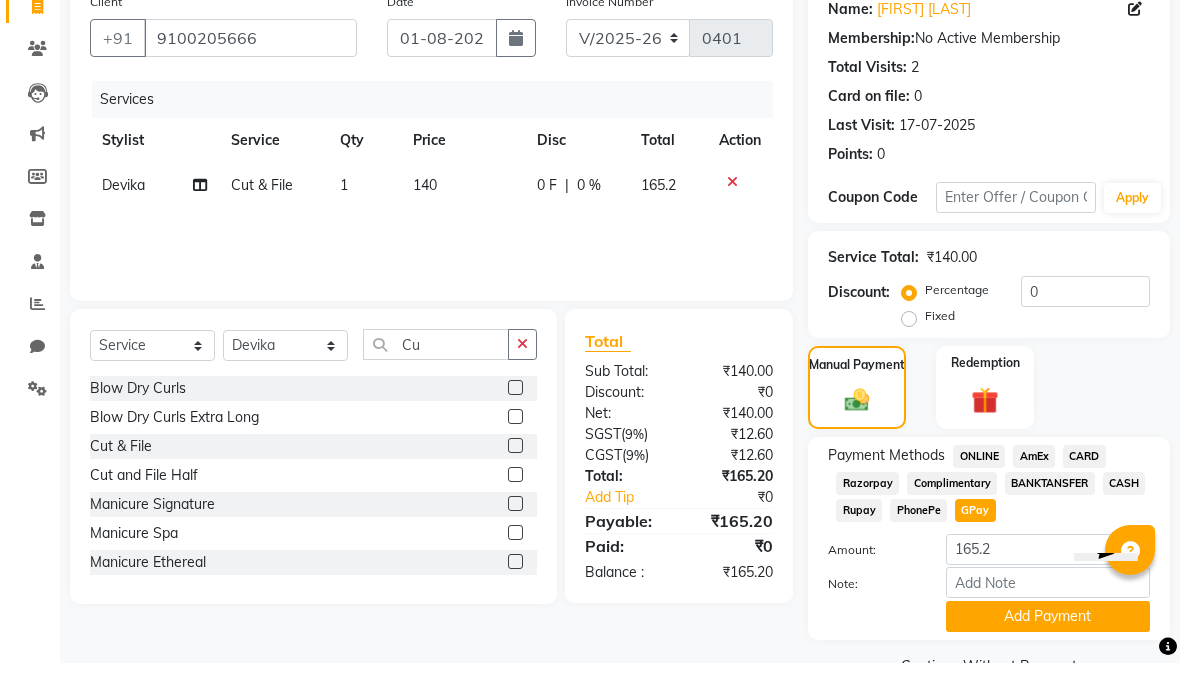 scroll, scrollTop: 134, scrollLeft: 0, axis: vertical 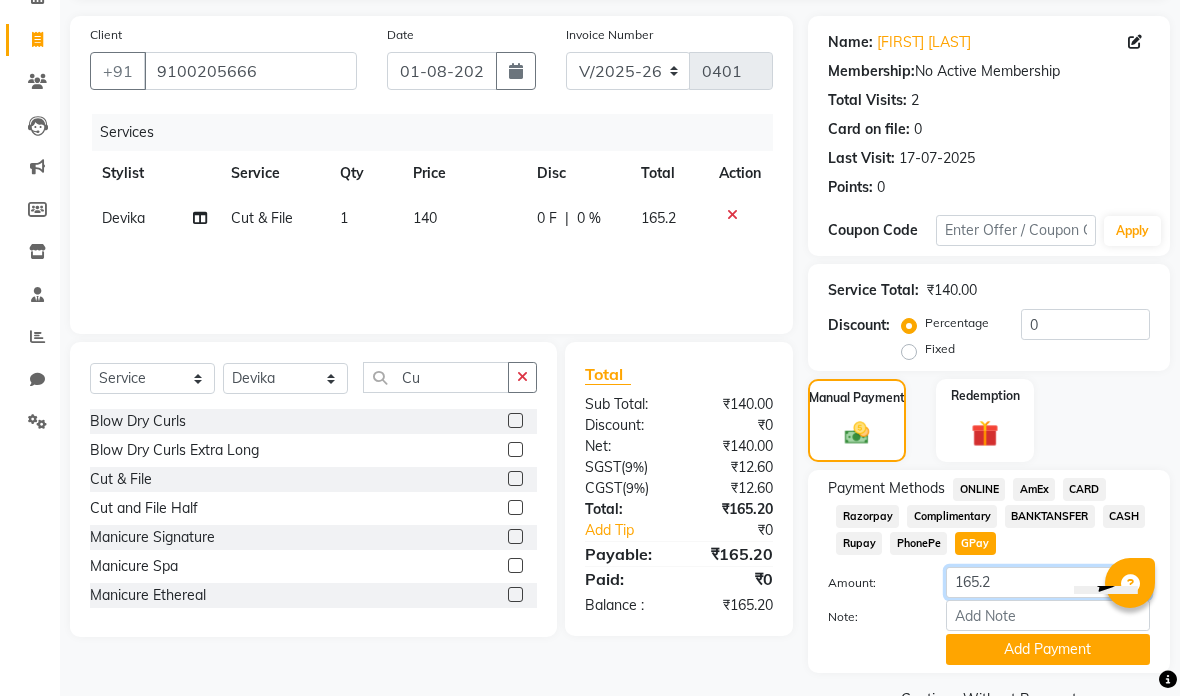 click on "165.2" 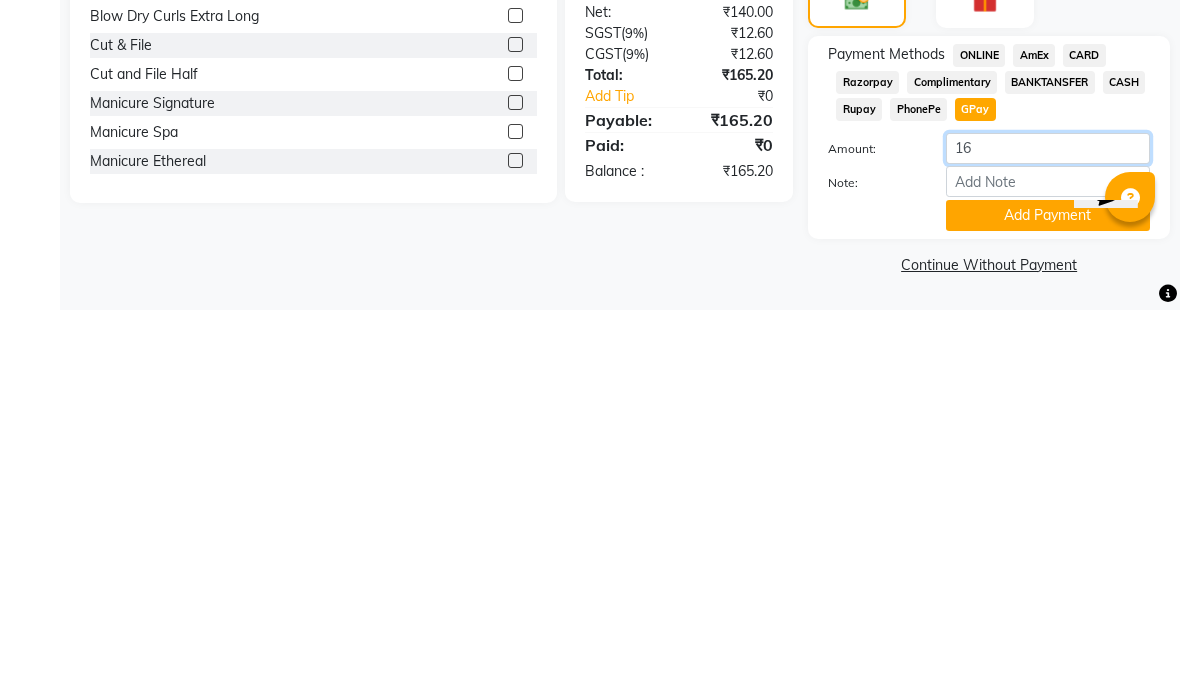 type on "1" 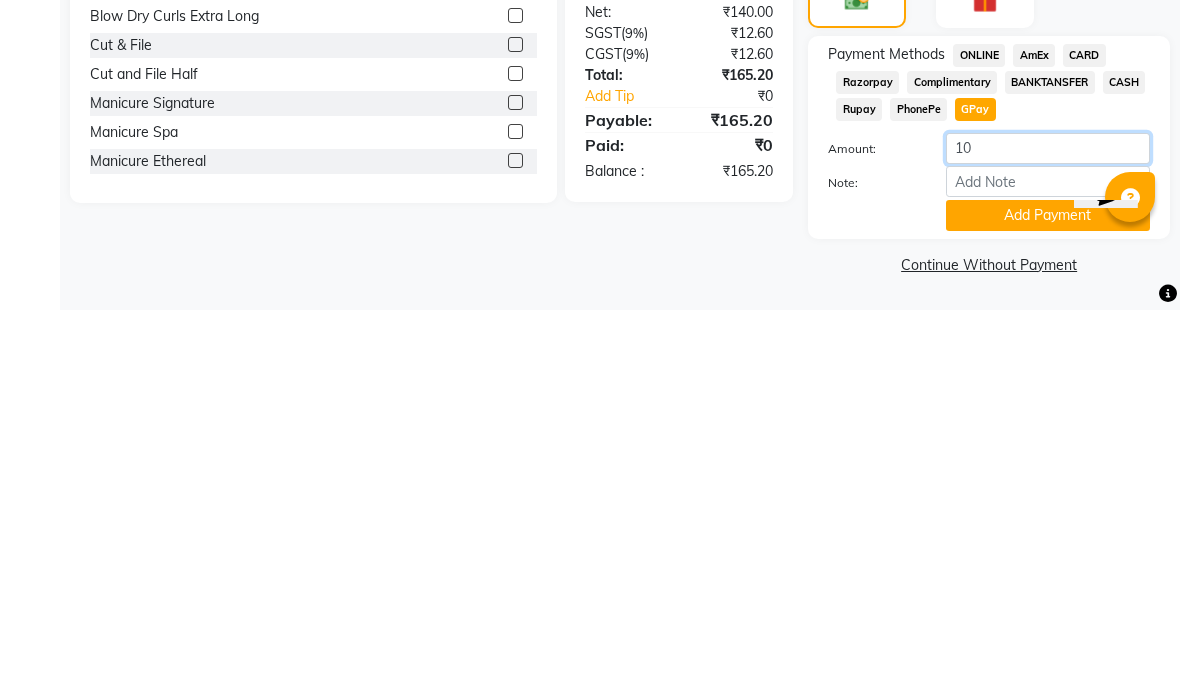 type on "100" 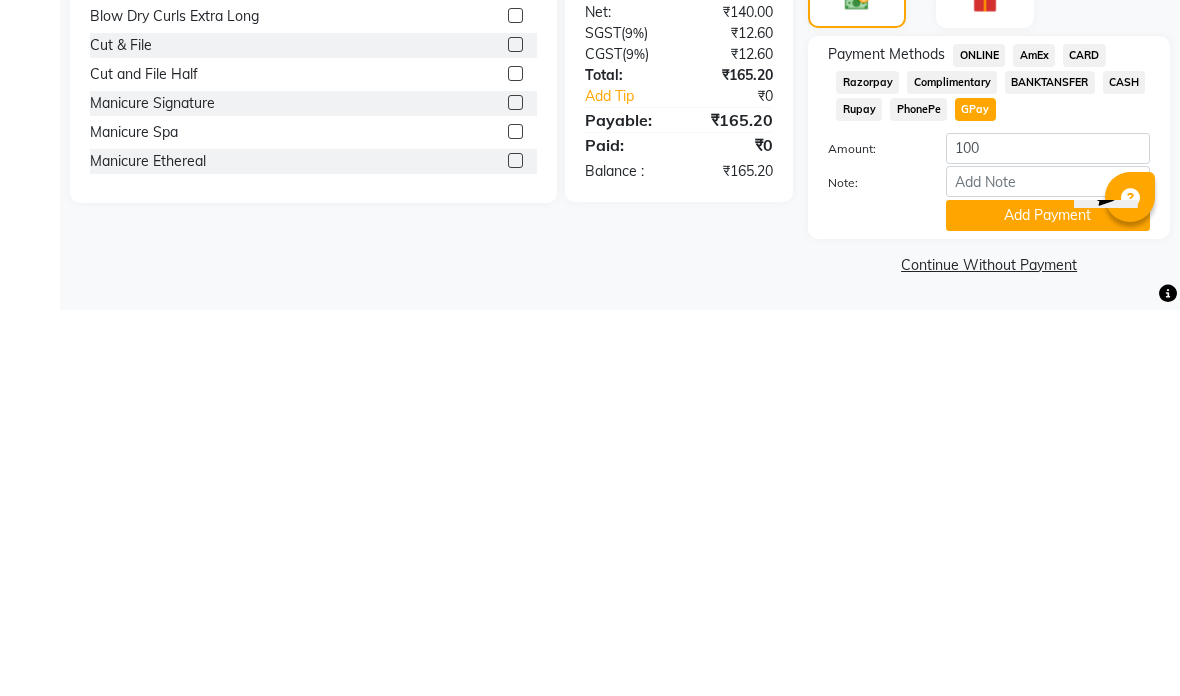 click on "Add Payment" 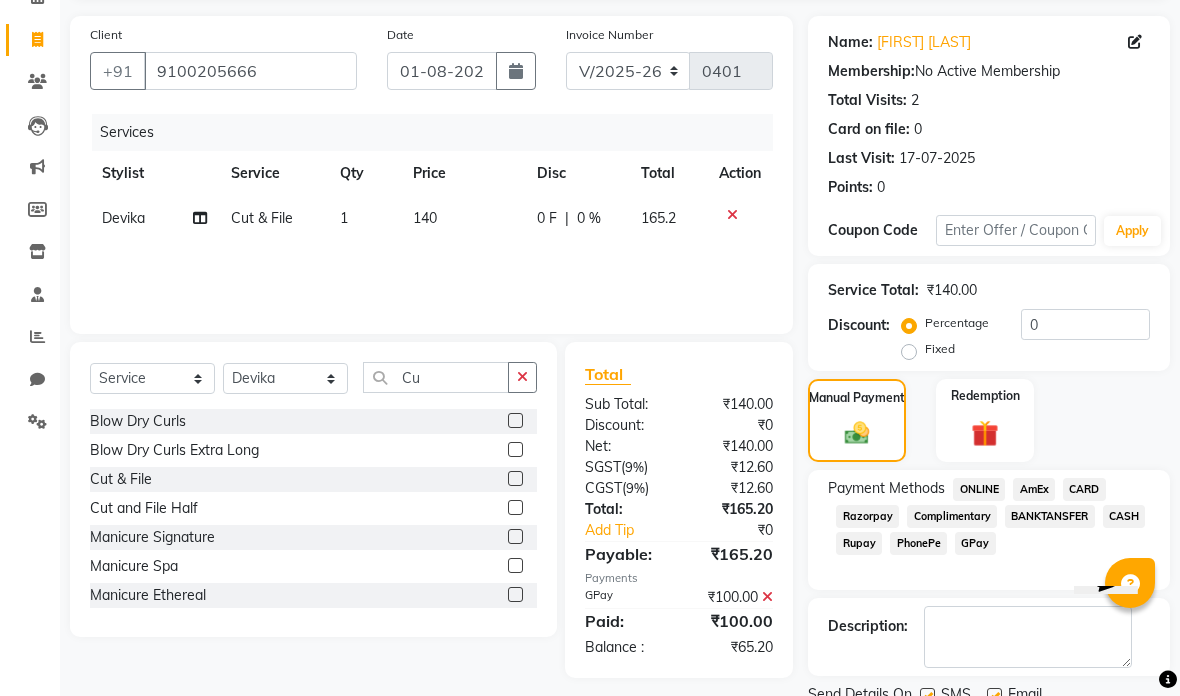 scroll, scrollTop: 162, scrollLeft: 0, axis: vertical 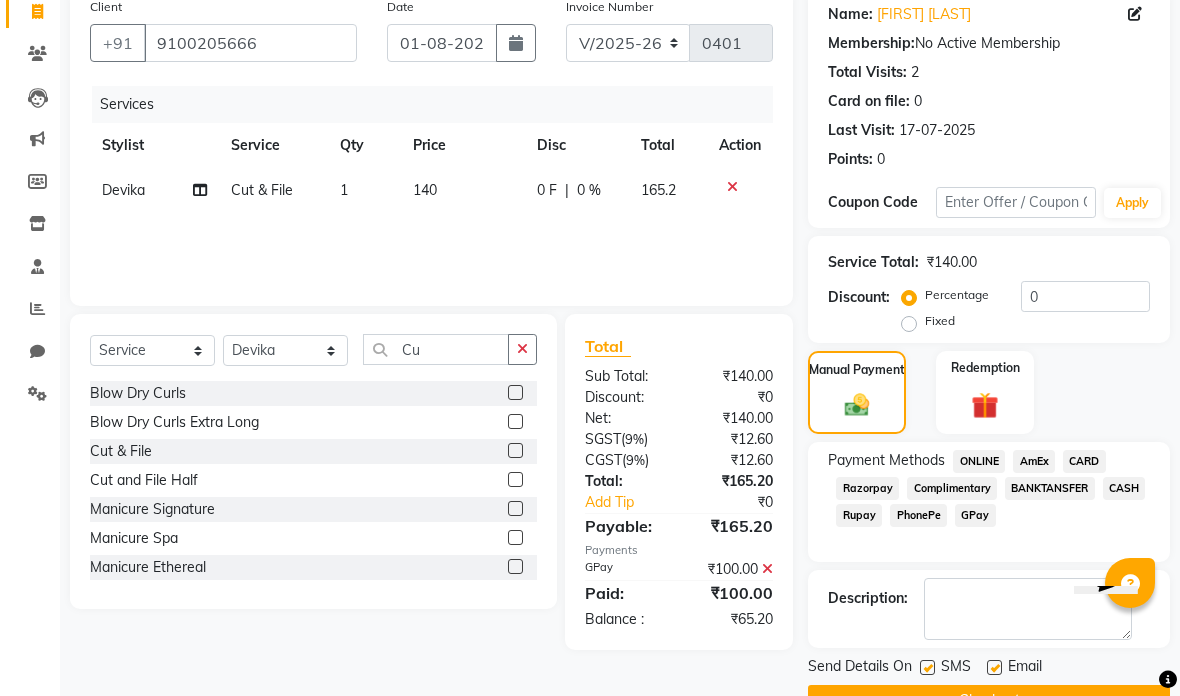 click on "CASH" 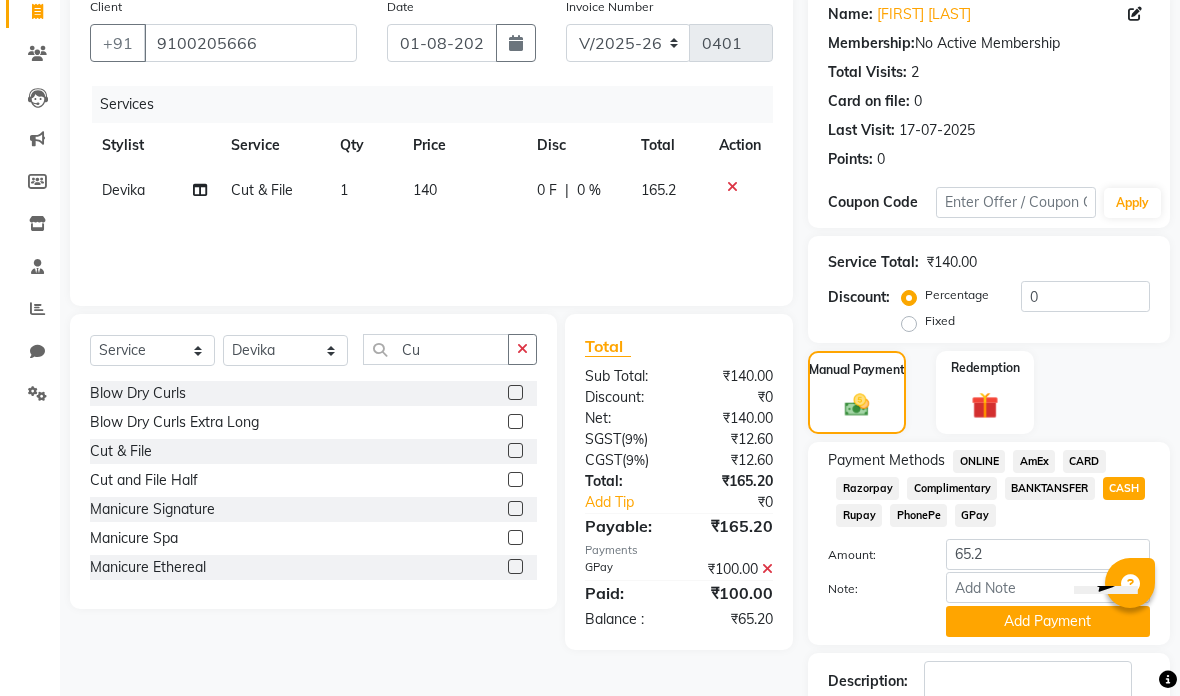 click on "Add Payment" 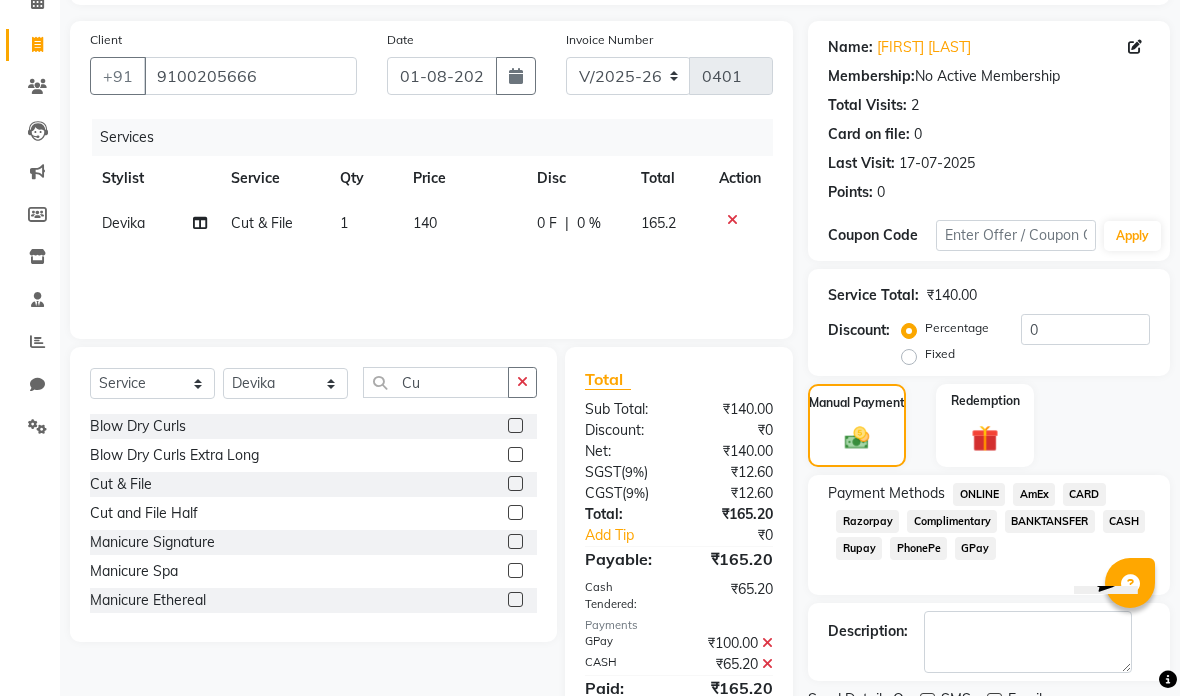 scroll, scrollTop: 0, scrollLeft: 0, axis: both 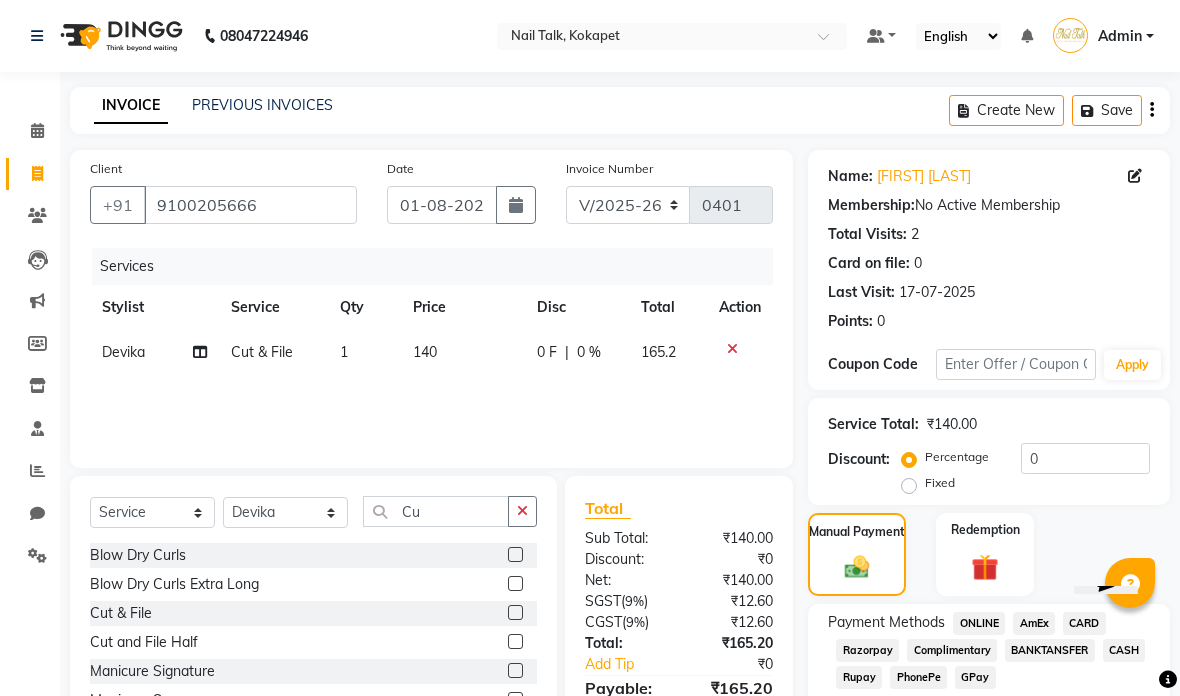 click 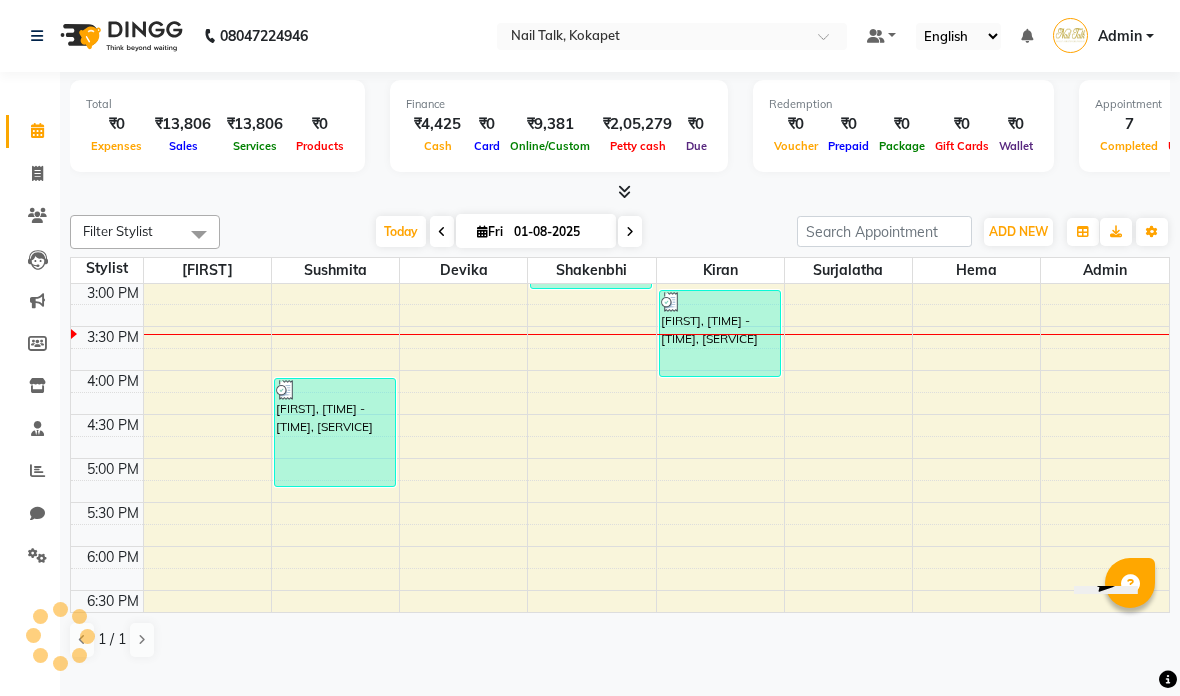 scroll, scrollTop: 0, scrollLeft: 0, axis: both 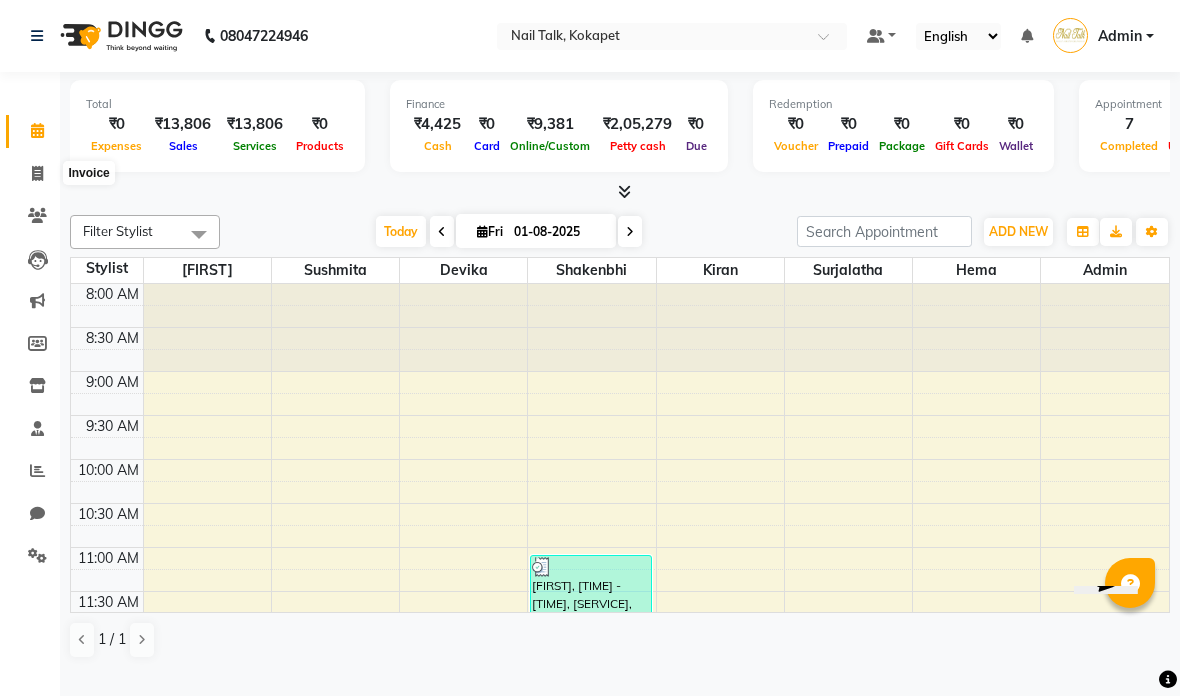 click 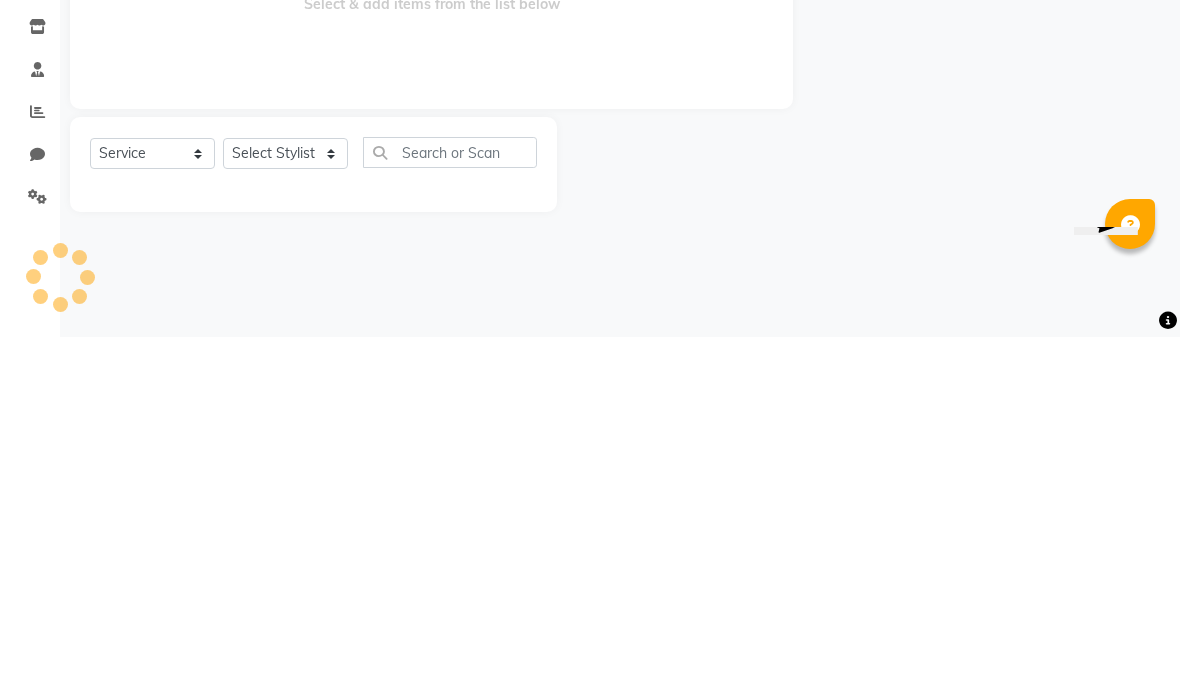 type on "0402" 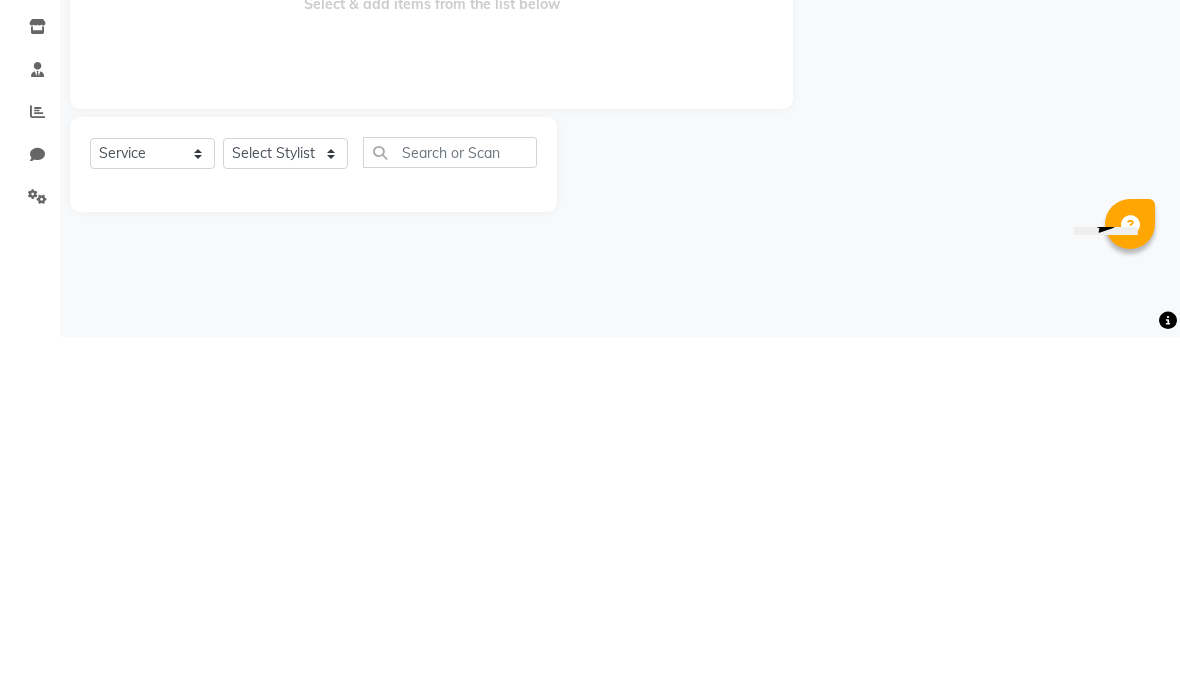 click on "Name: Membership: Total Visits: Card on file: Last Visit:  Points:" 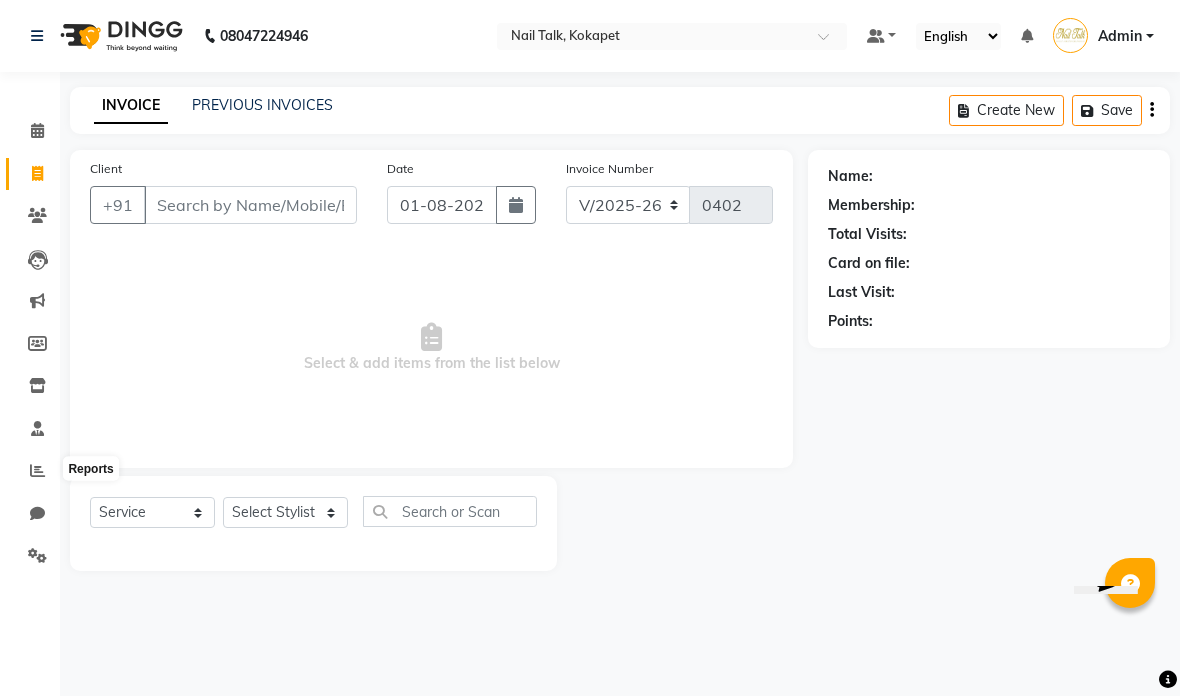 click 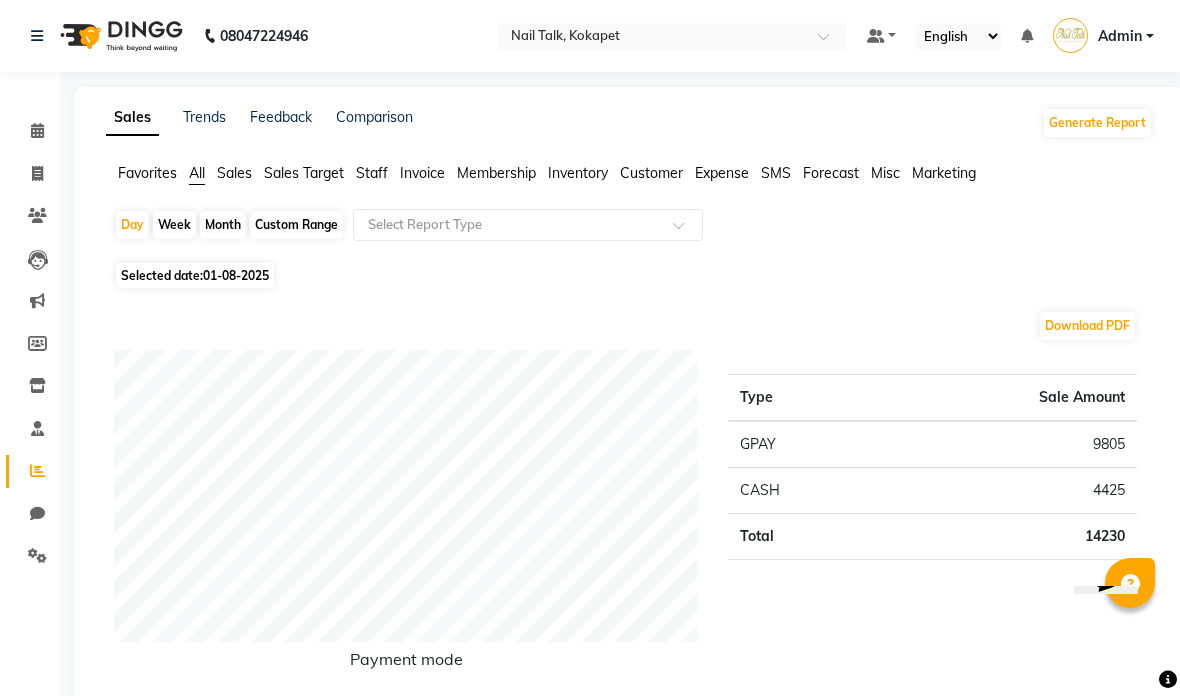 click on "Month" 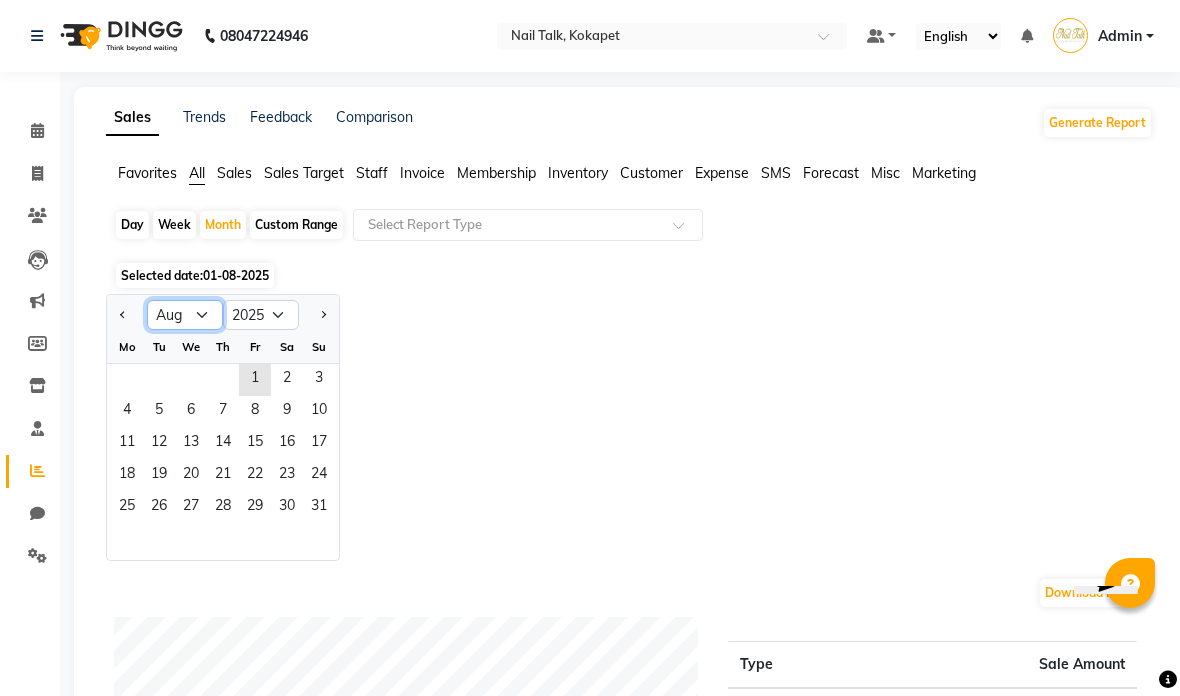 click on "Jan Feb Mar Apr May Jun Jul Aug Sep Oct Nov Dec" 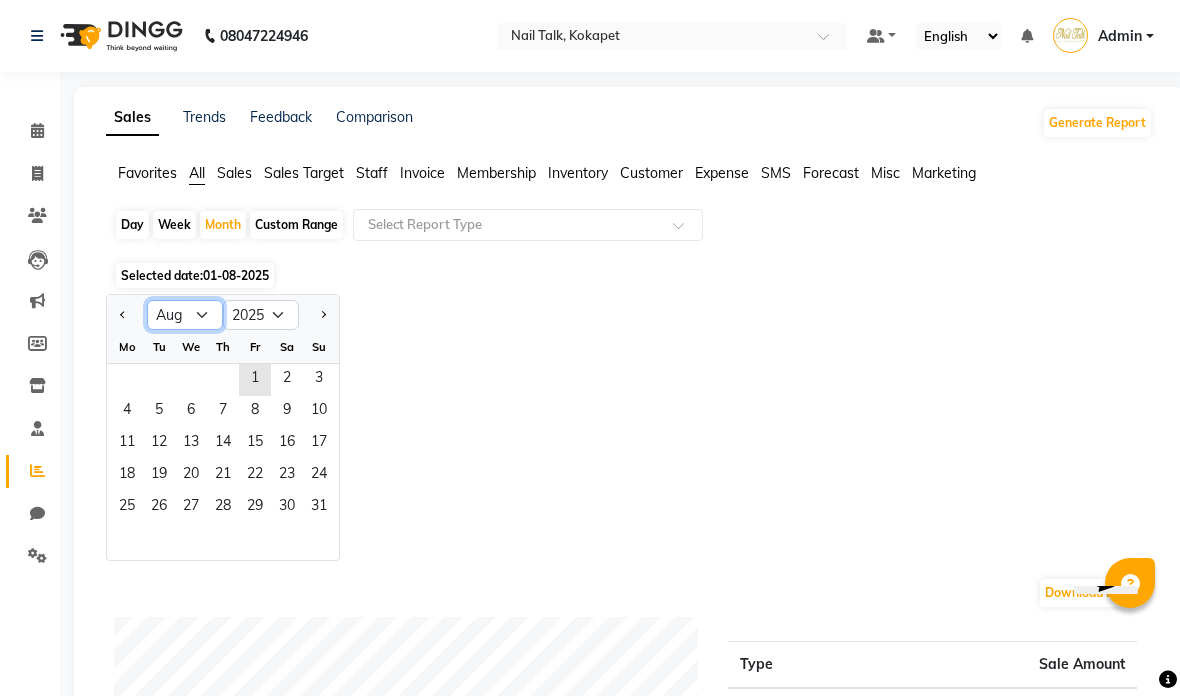 select on "7" 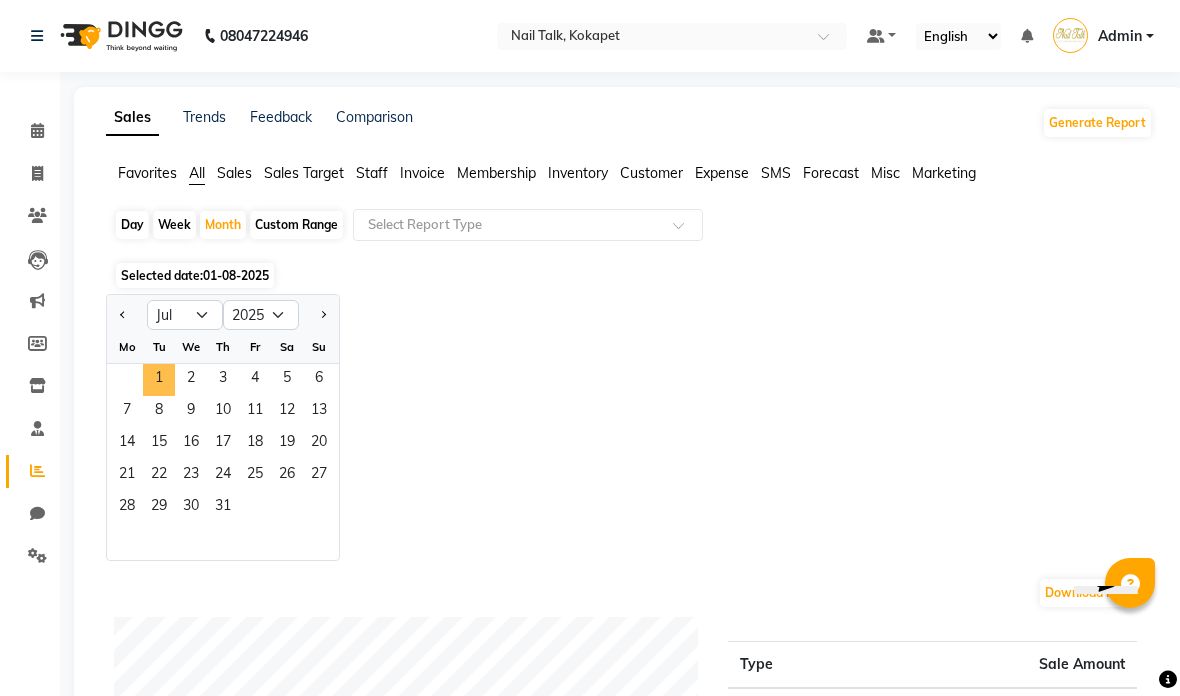 click on "1" 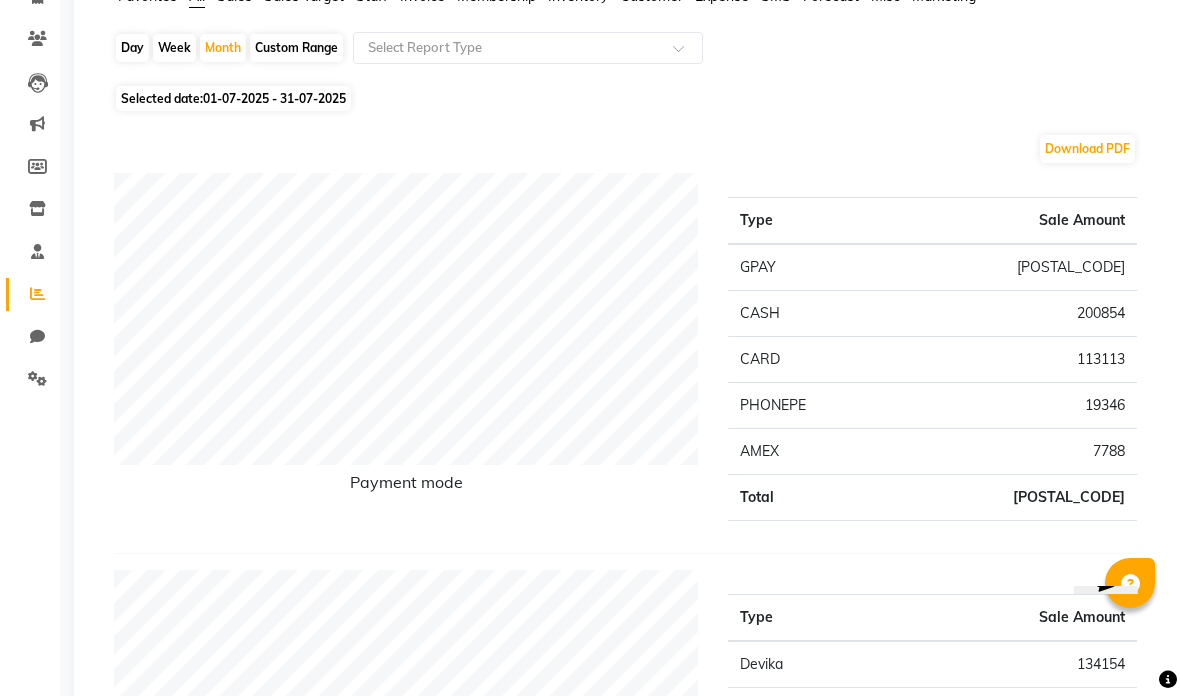 scroll, scrollTop: 257, scrollLeft: 0, axis: vertical 